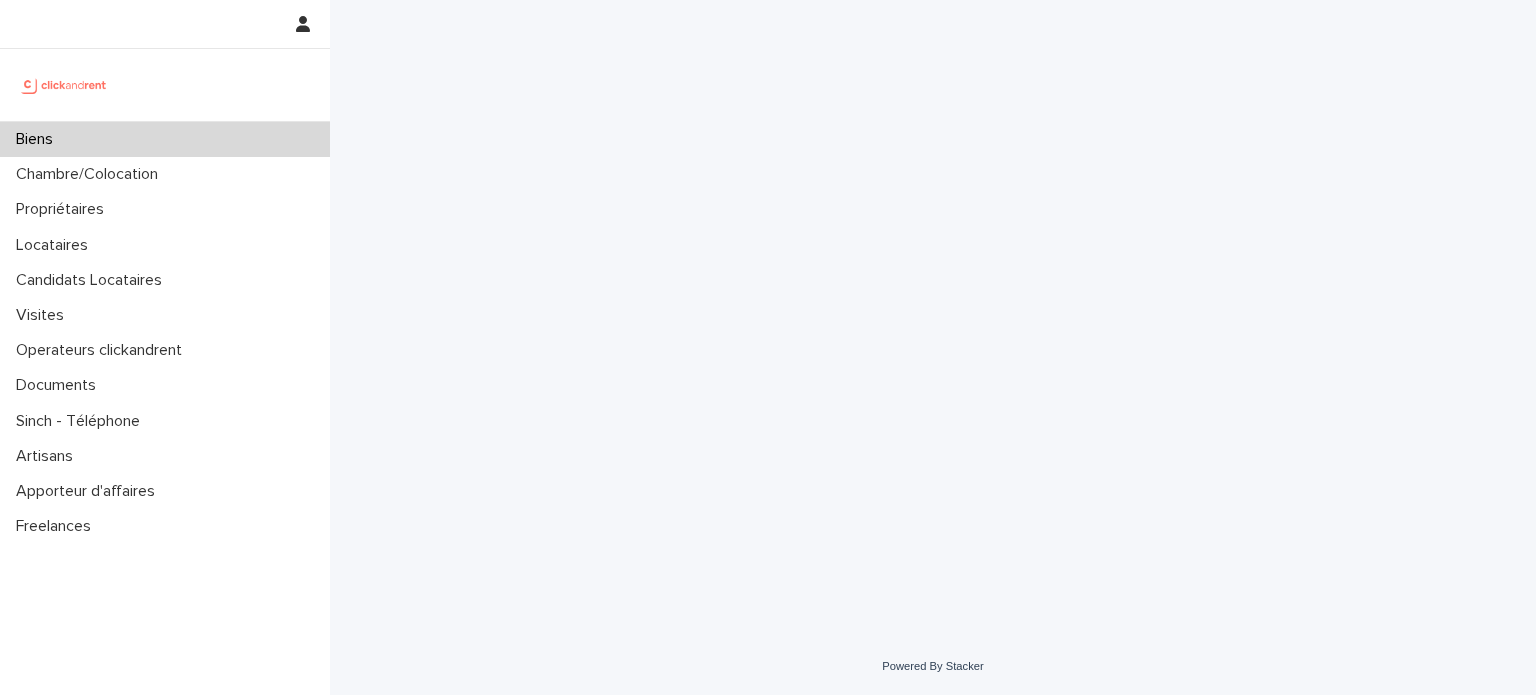 scroll, scrollTop: 0, scrollLeft: 0, axis: both 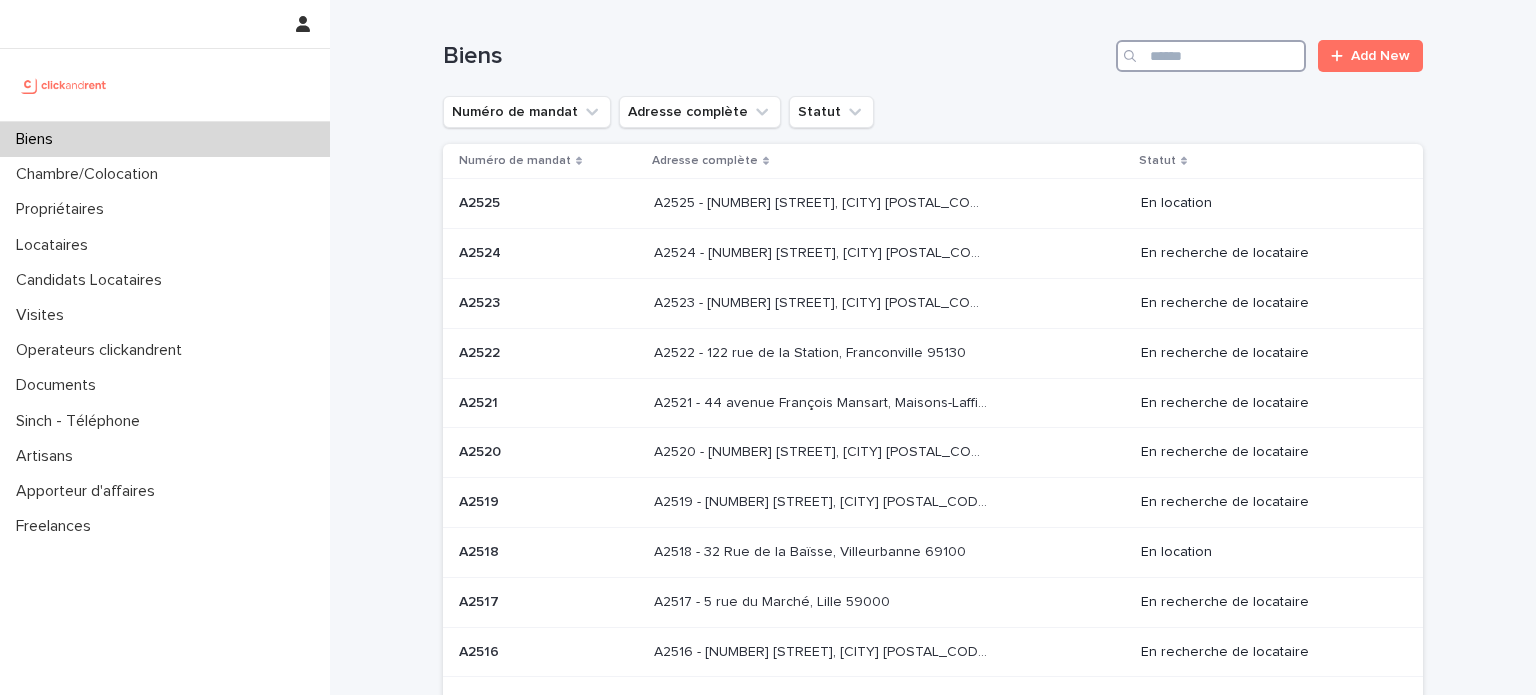 click at bounding box center (1211, 56) 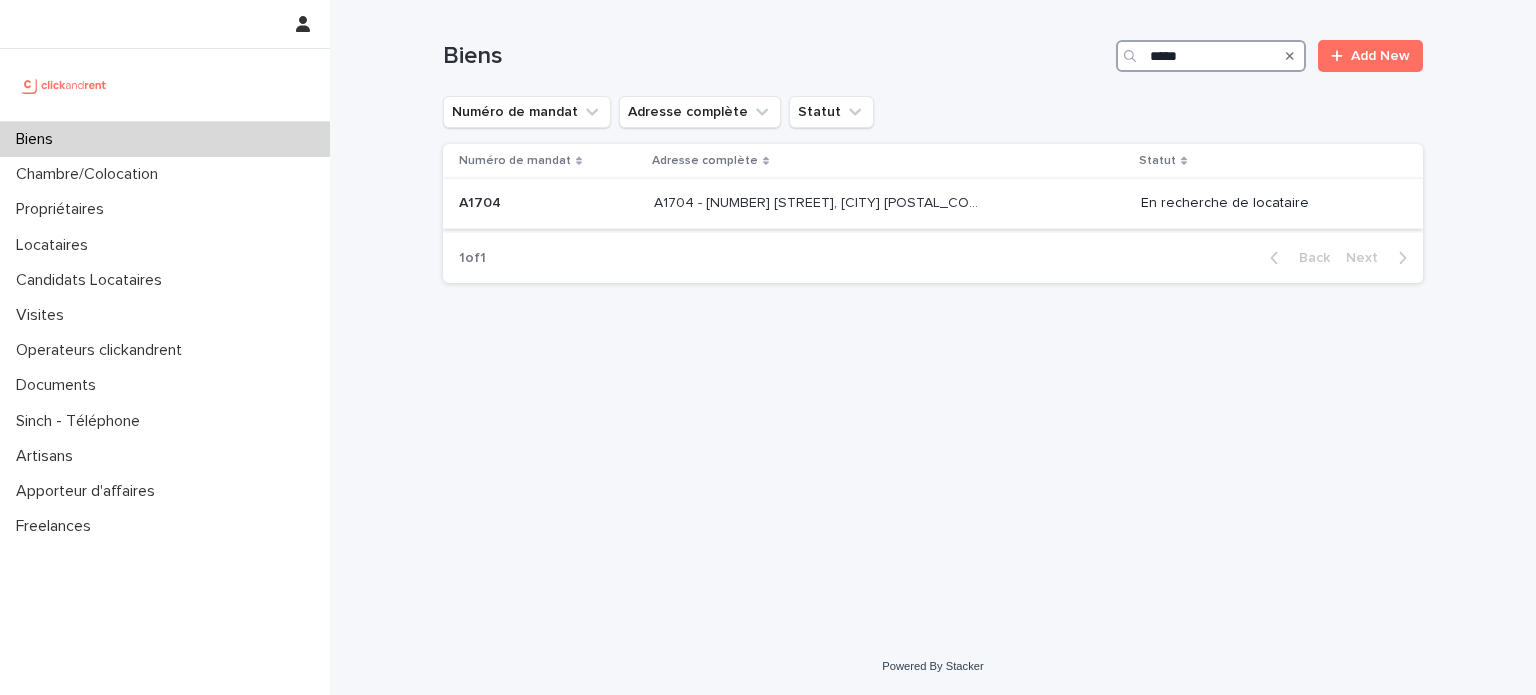 type on "*****" 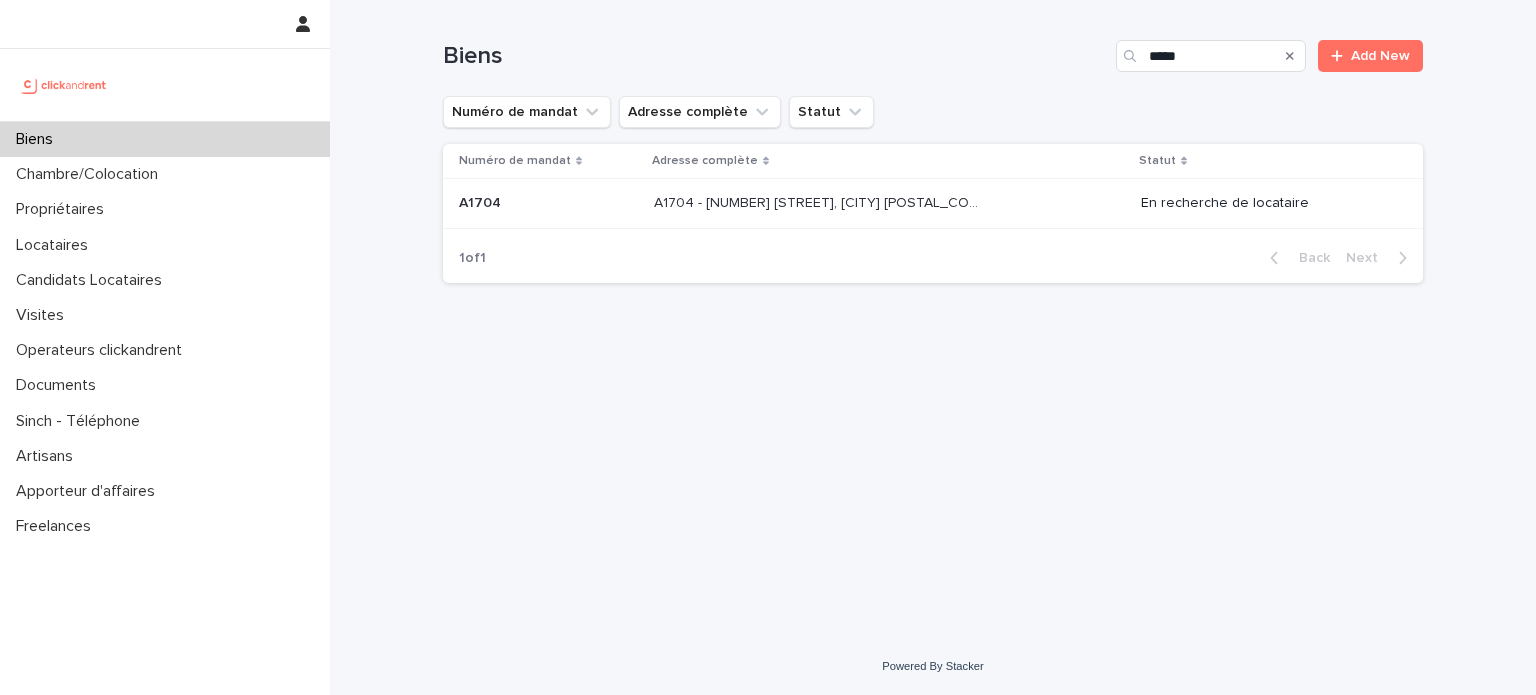 click on "A1704 - [NUMBER] [STREET], [CITY] [POSTAL_CODE] A1704 - [NUMBER] [STREET], [CITY] [POSTAL_CODE]" at bounding box center [889, 203] 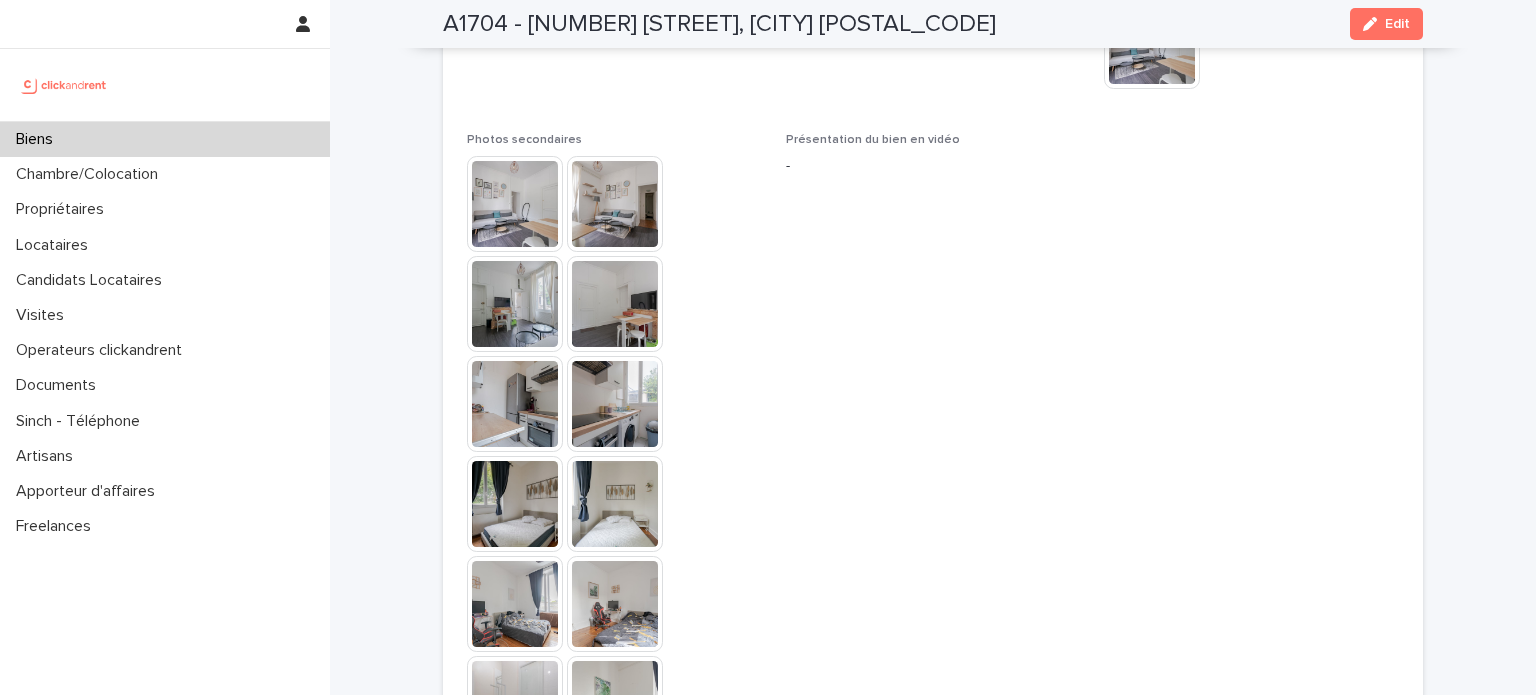scroll, scrollTop: 5759, scrollLeft: 0, axis: vertical 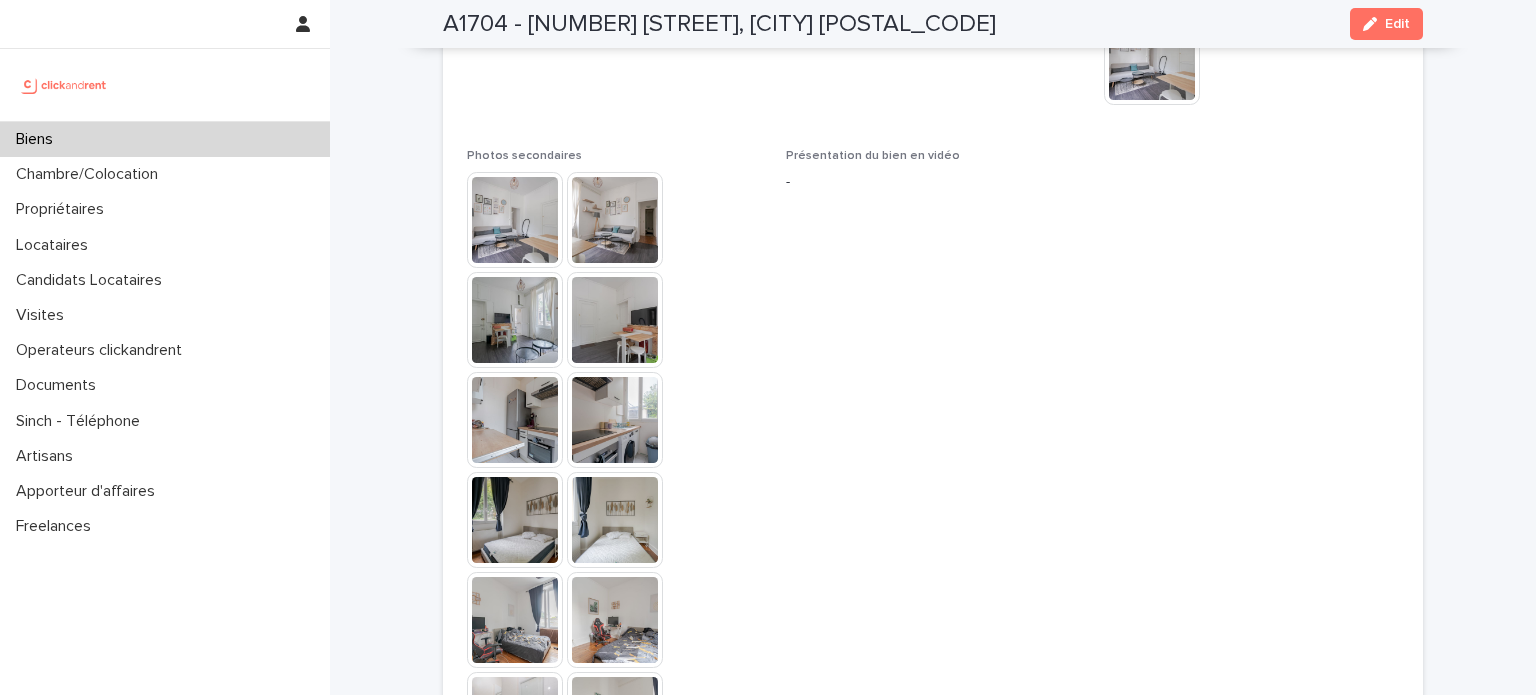 click at bounding box center [515, 220] 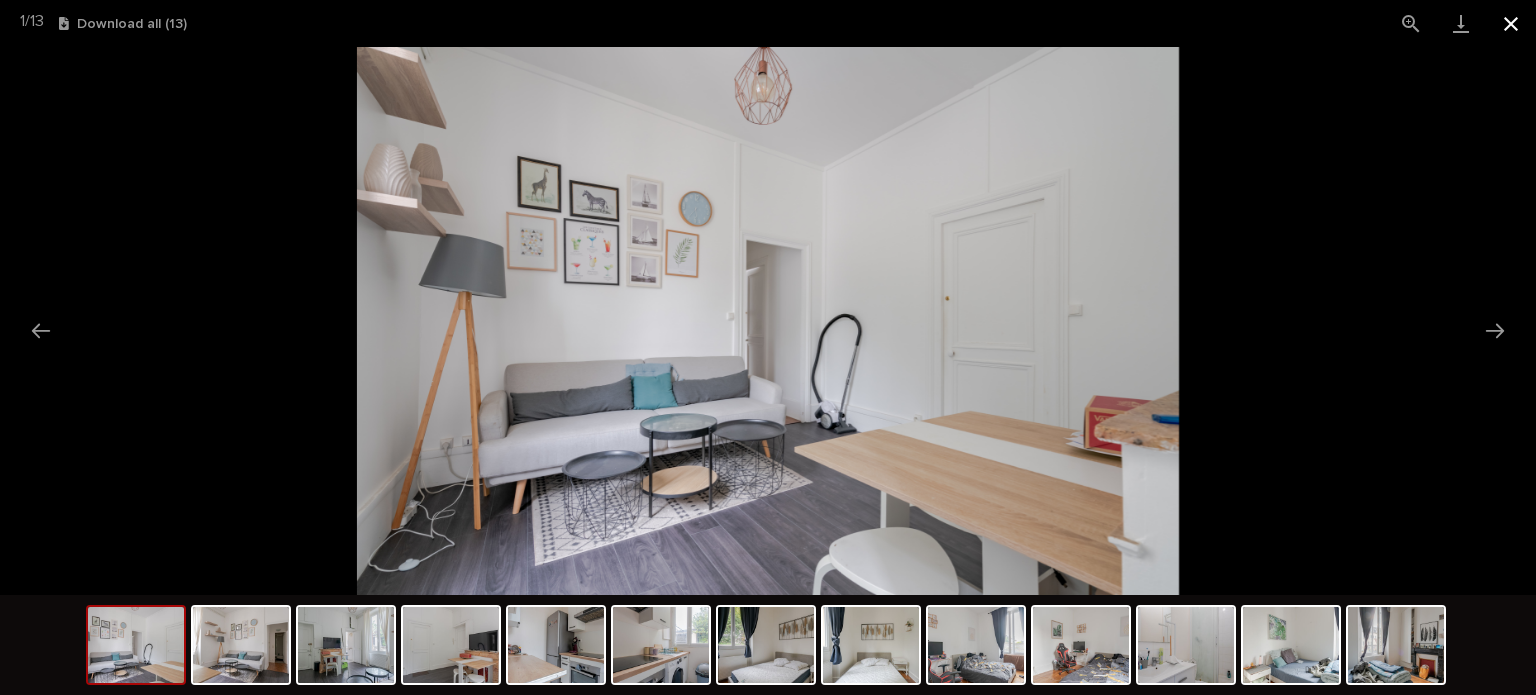 click at bounding box center [1511, 23] 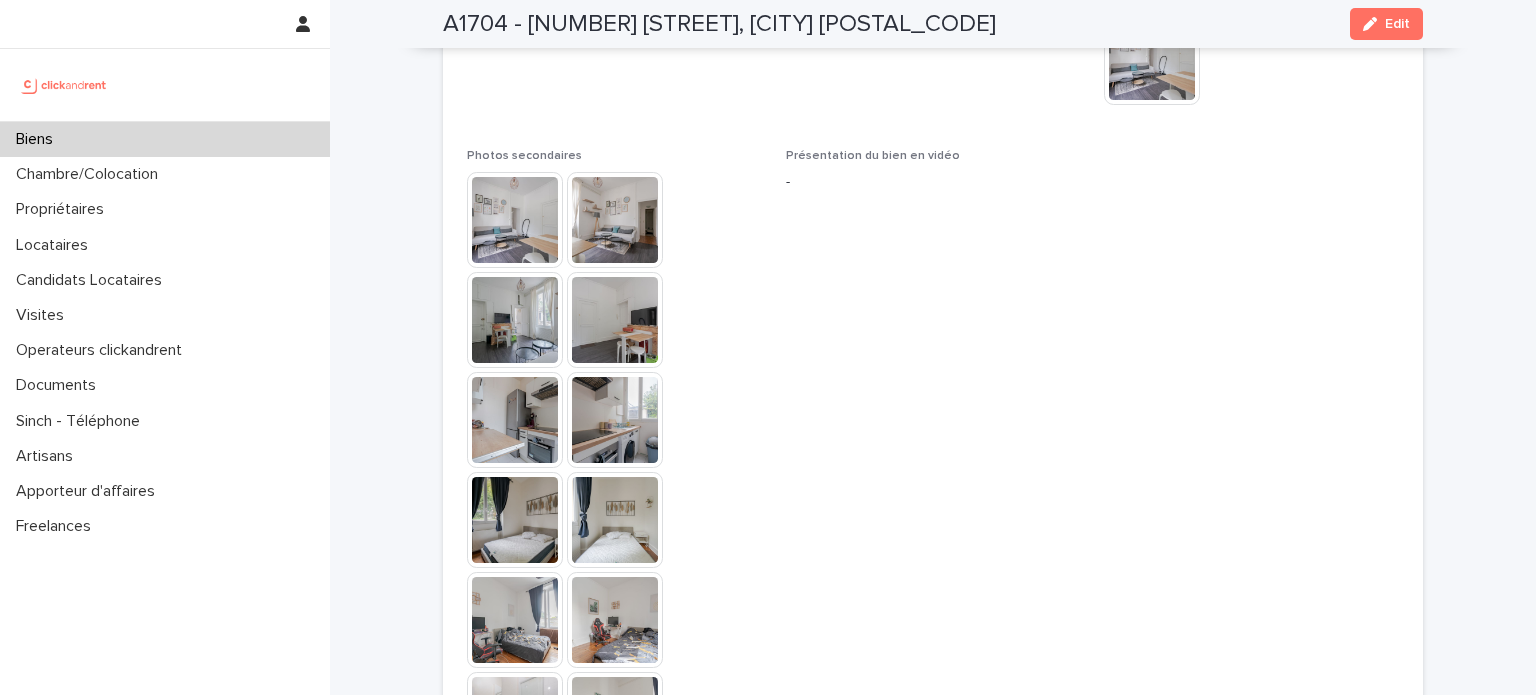 click on "Biens" at bounding box center (165, 139) 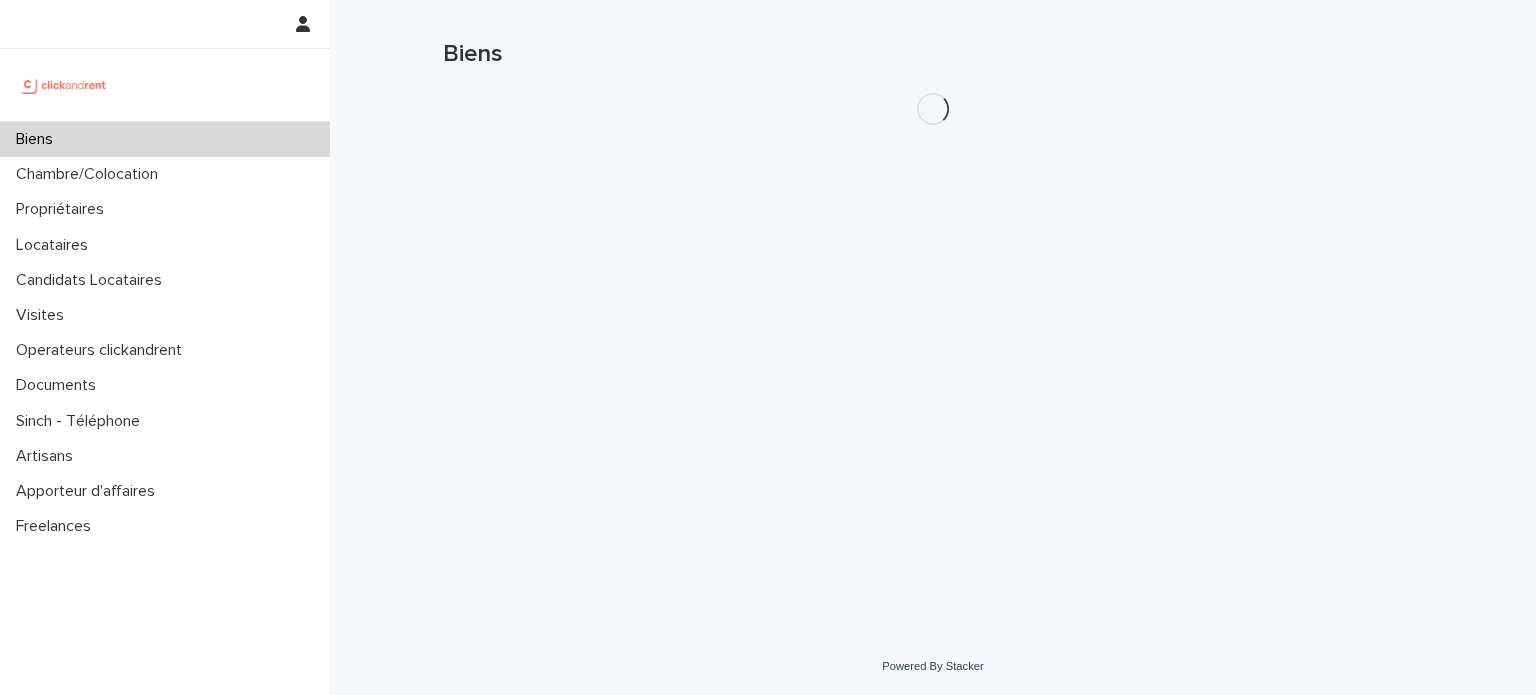 scroll, scrollTop: 0, scrollLeft: 0, axis: both 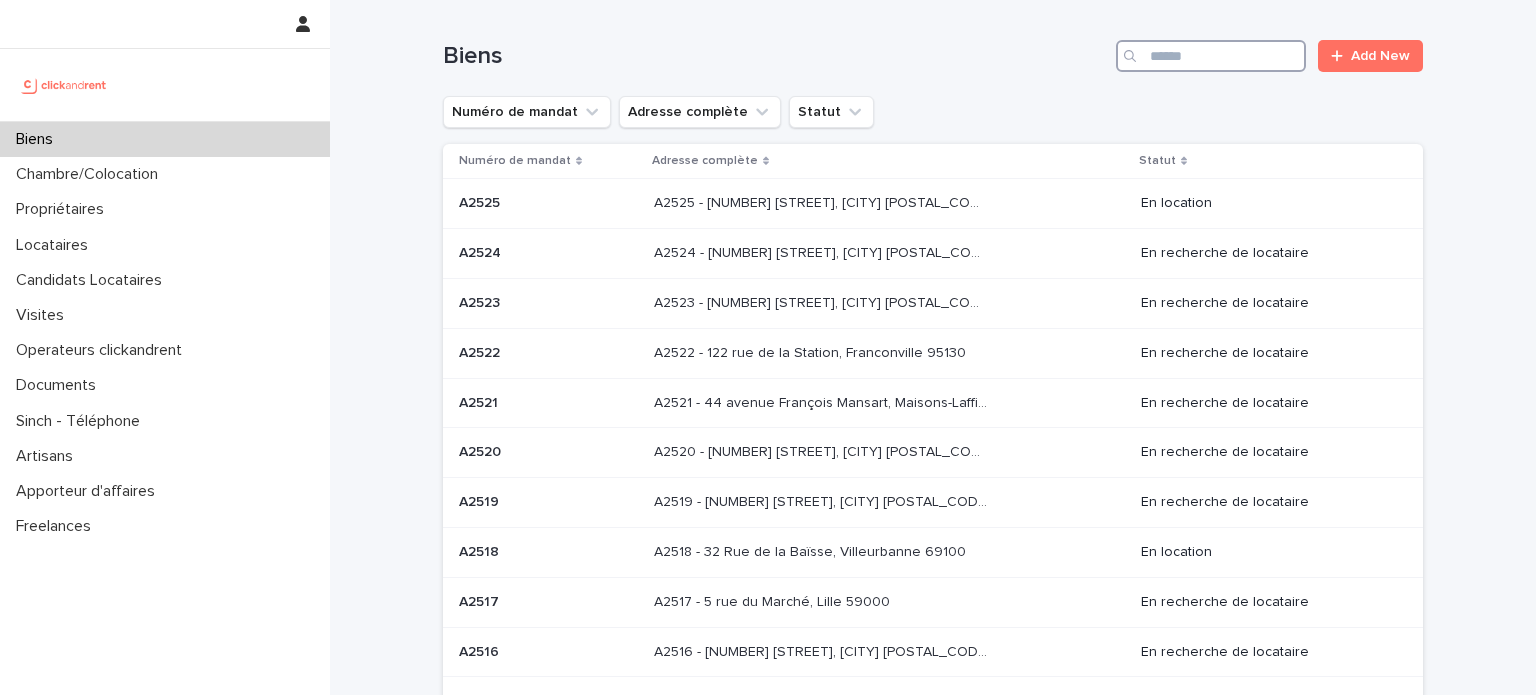 click at bounding box center [1211, 56] 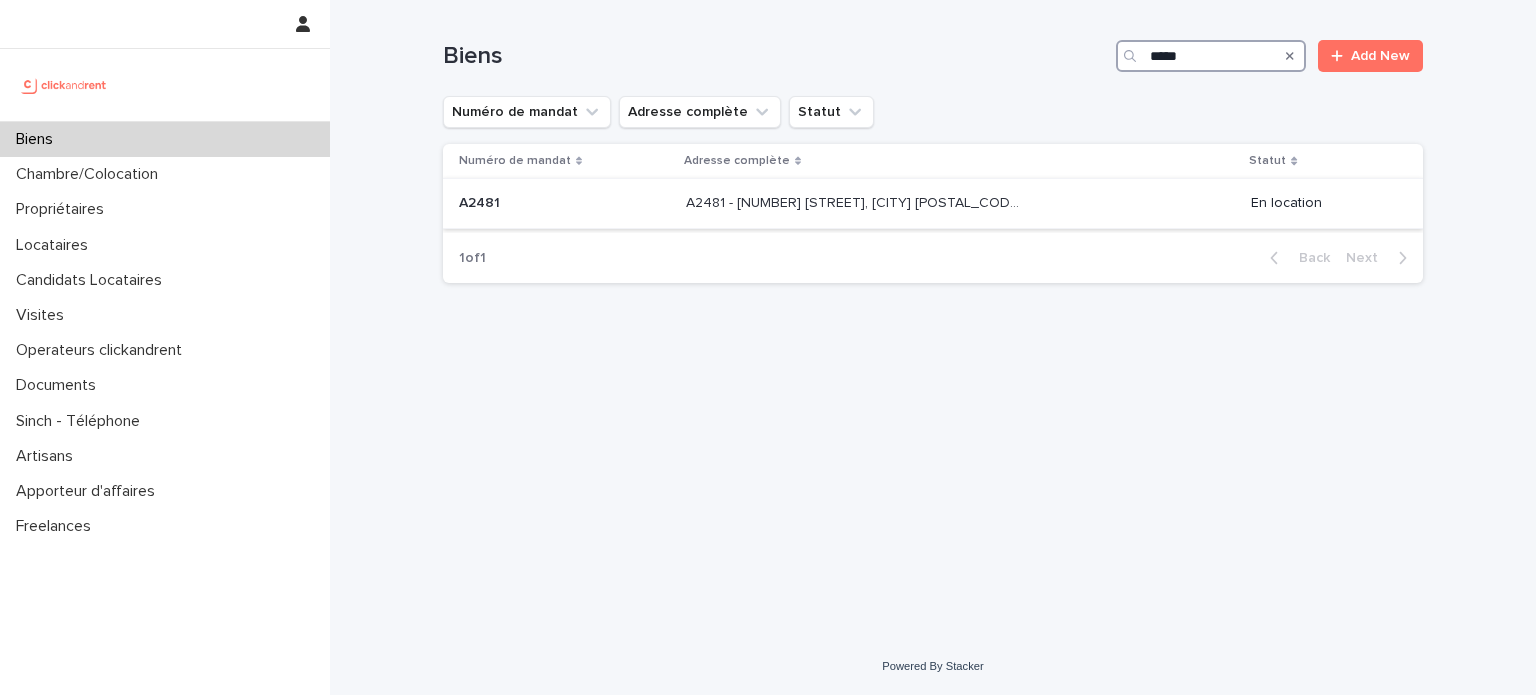 type on "*****" 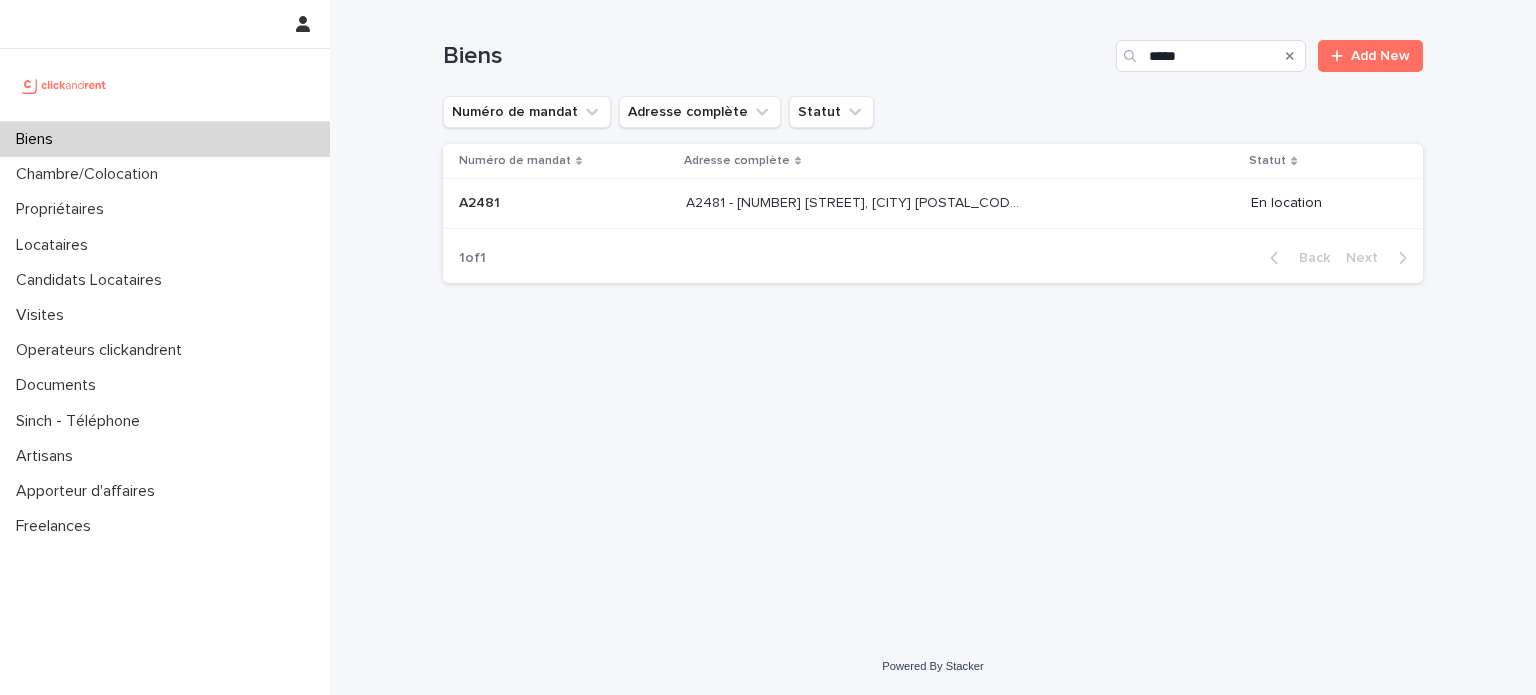 click on "A2481 - [NUMBER] [STREET], [CITY] [POSTAL_CODE] A2481 - [NUMBER] [STREET], [CITY] [POSTAL_CODE]" at bounding box center (960, 203) 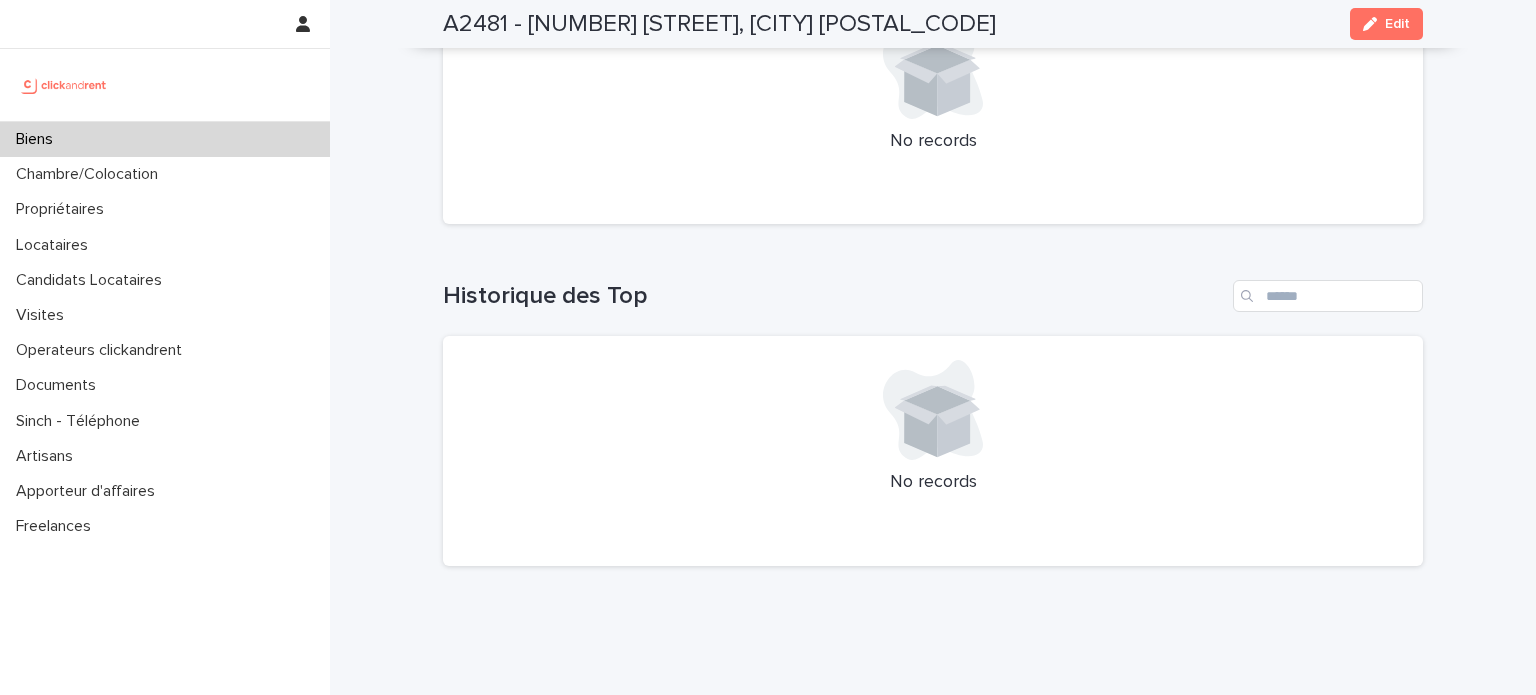 scroll, scrollTop: 6408, scrollLeft: 0, axis: vertical 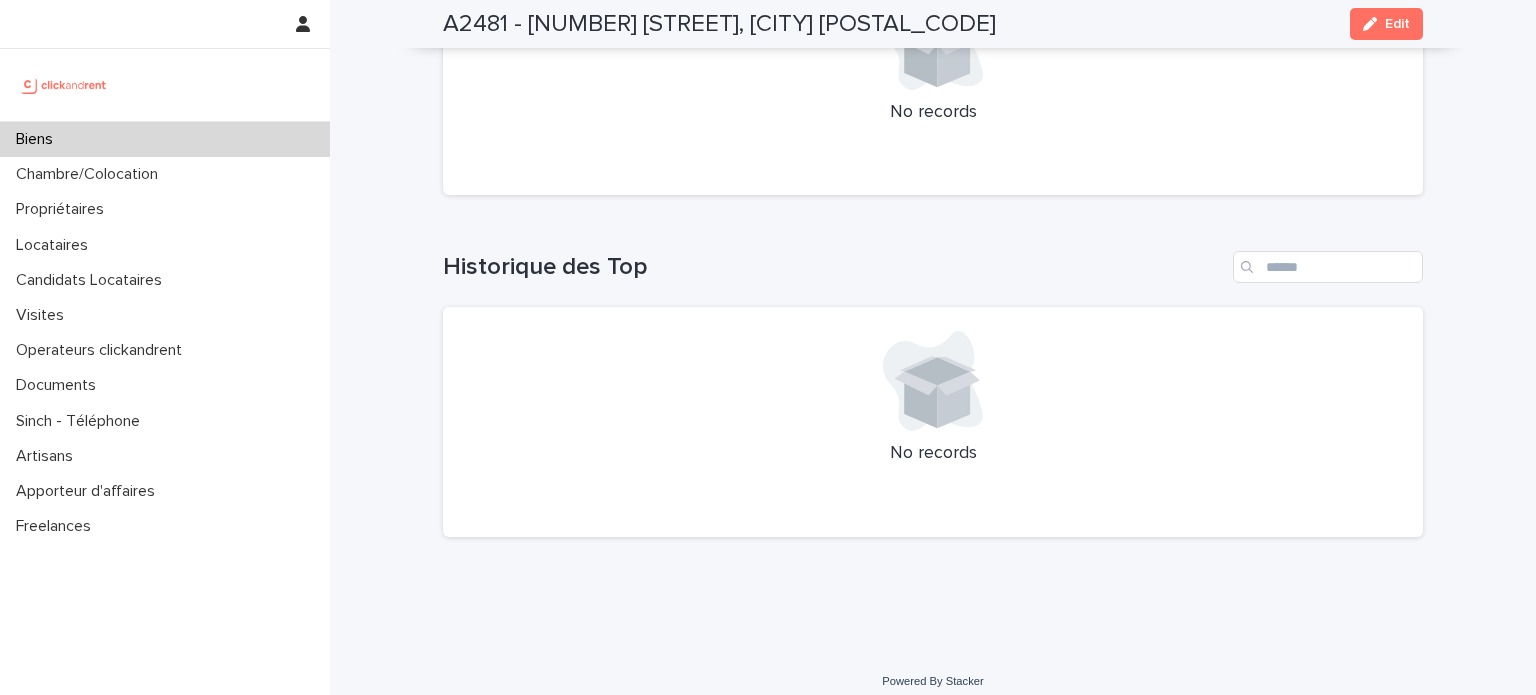 click at bounding box center [165, 85] 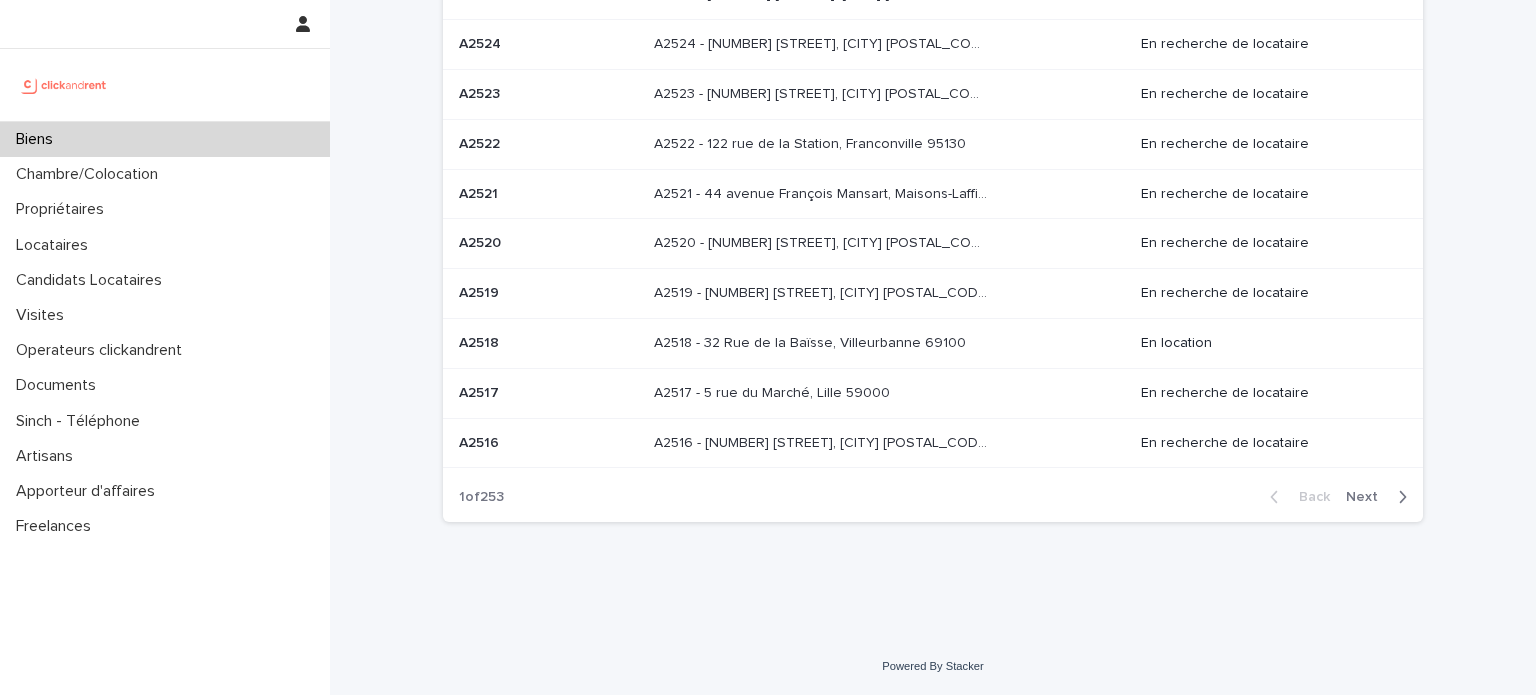 scroll, scrollTop: 0, scrollLeft: 0, axis: both 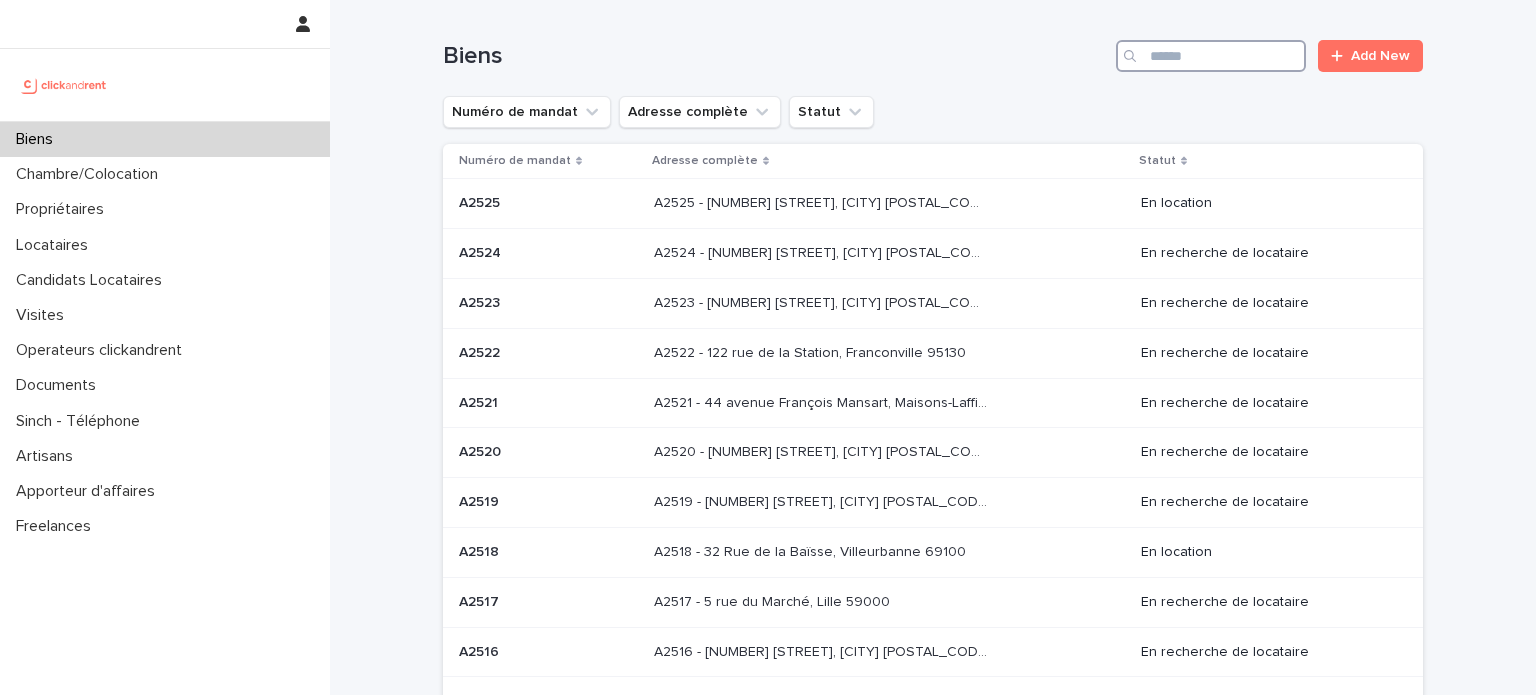 click at bounding box center (1211, 56) 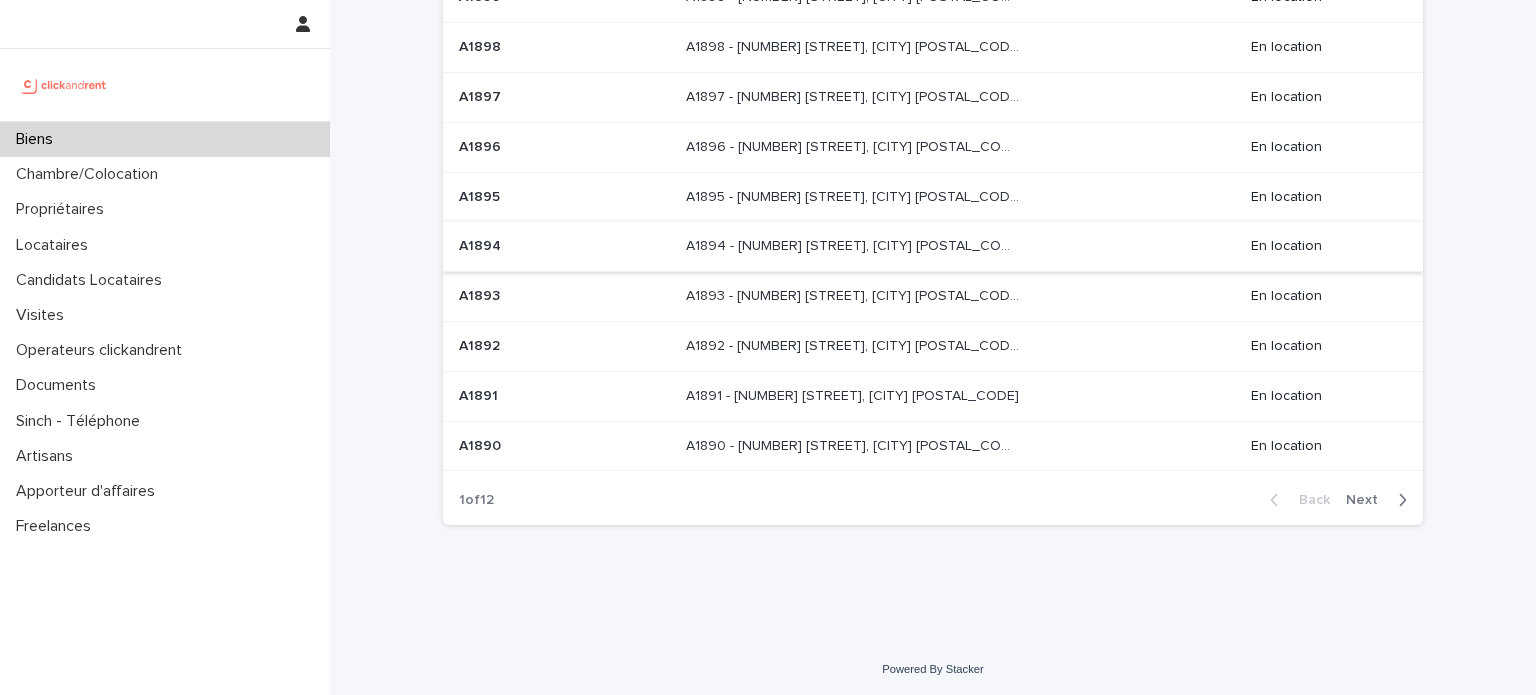 scroll, scrollTop: 205, scrollLeft: 0, axis: vertical 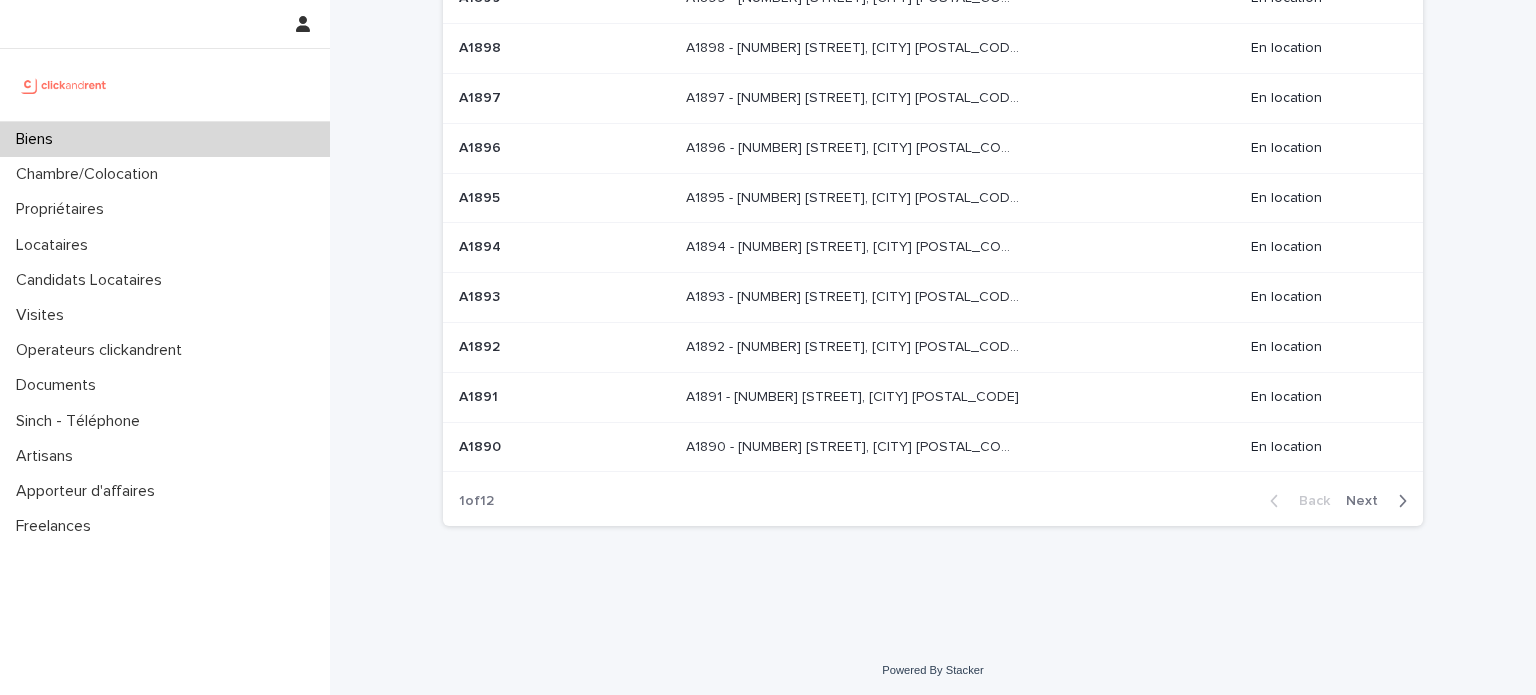type on "***" 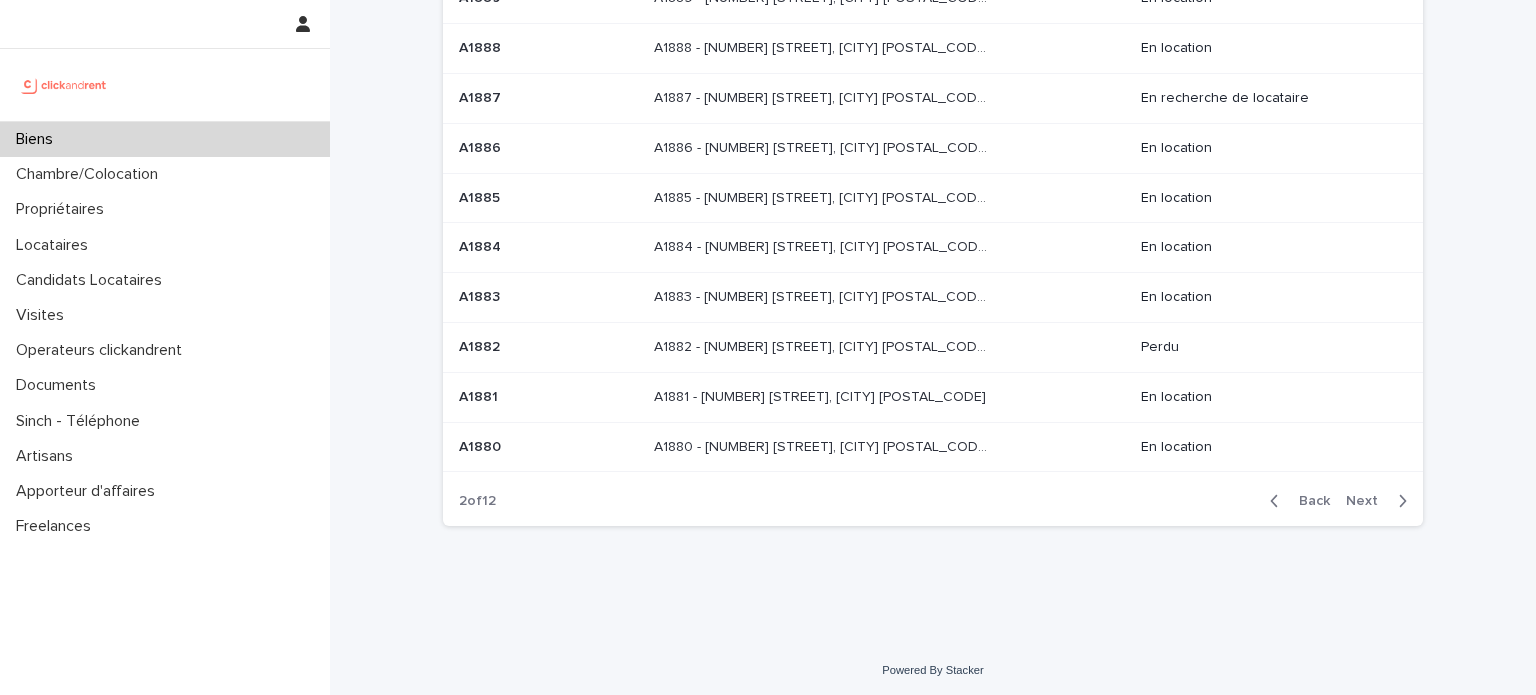 click on "Next" at bounding box center [1368, 501] 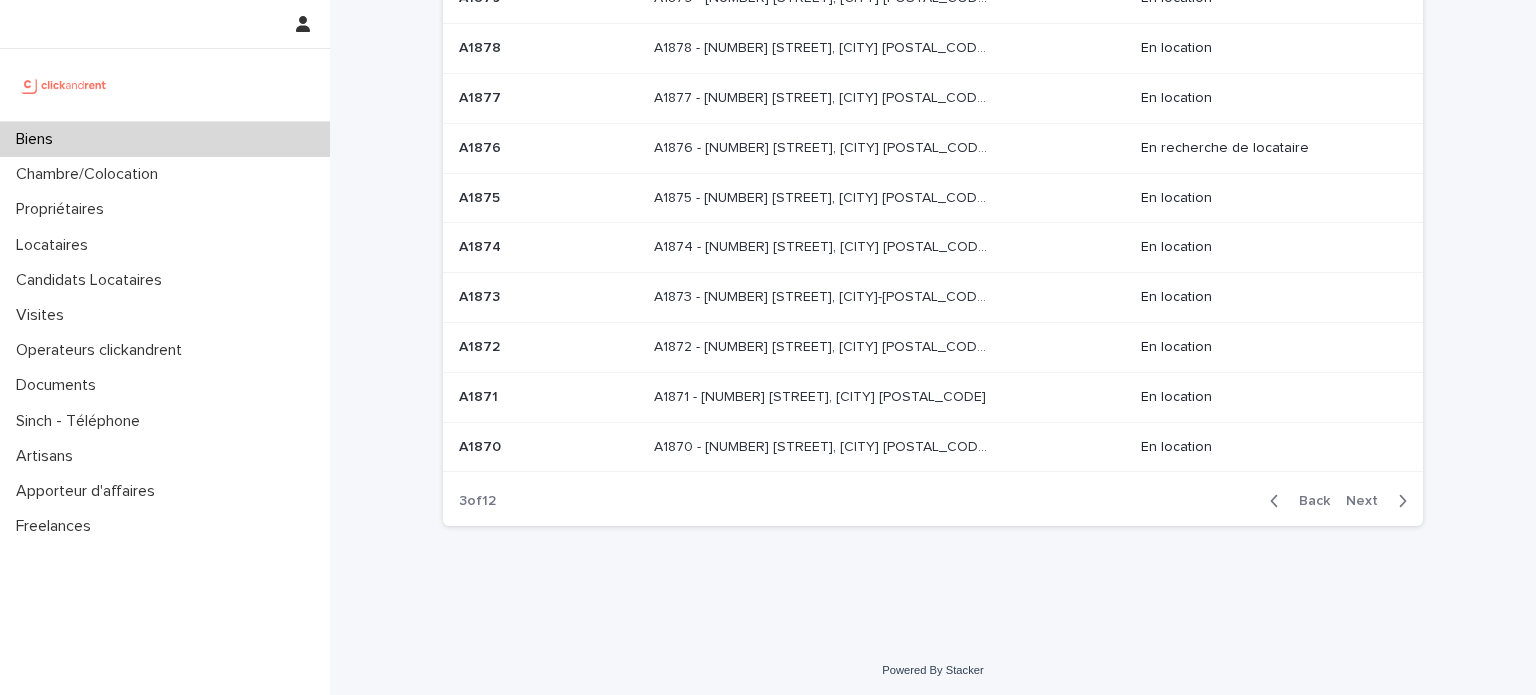 click on "Next" at bounding box center [1368, 501] 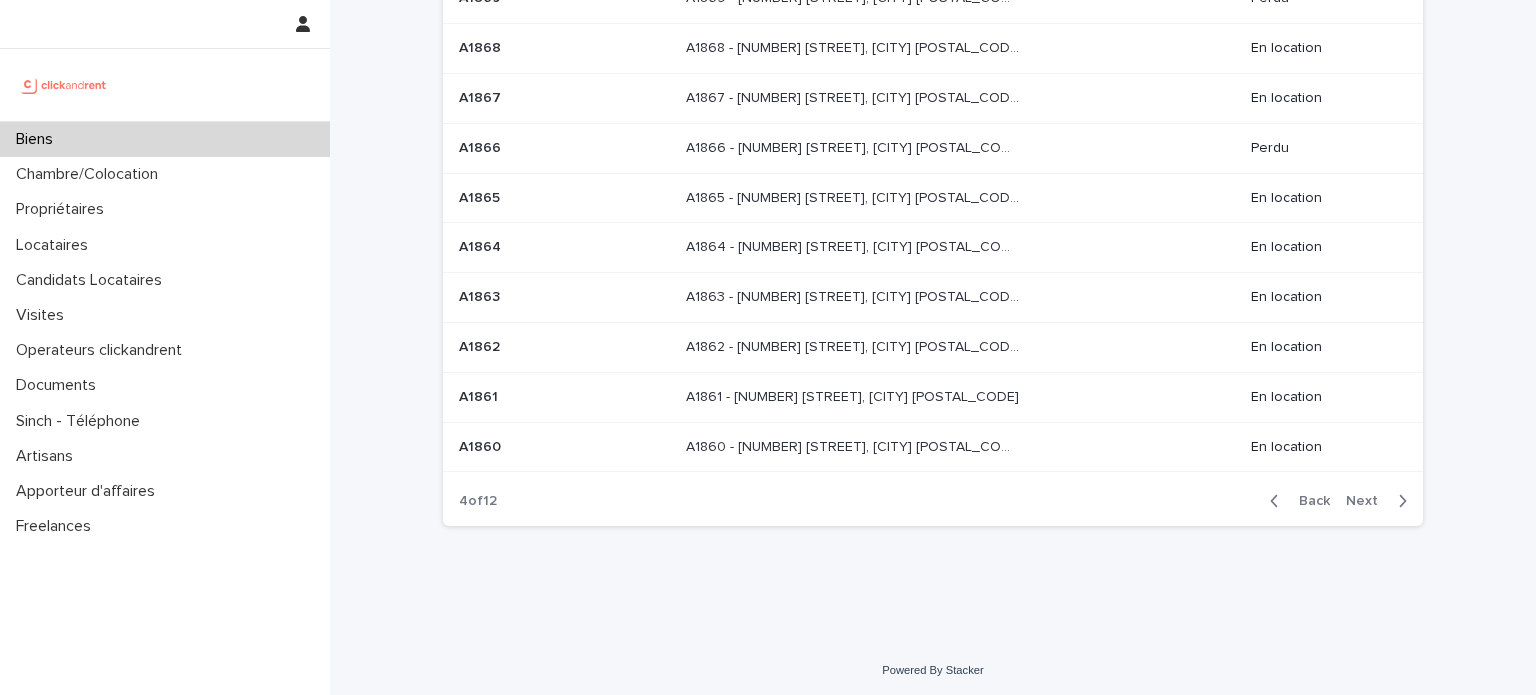 click on "Next" at bounding box center (1368, 501) 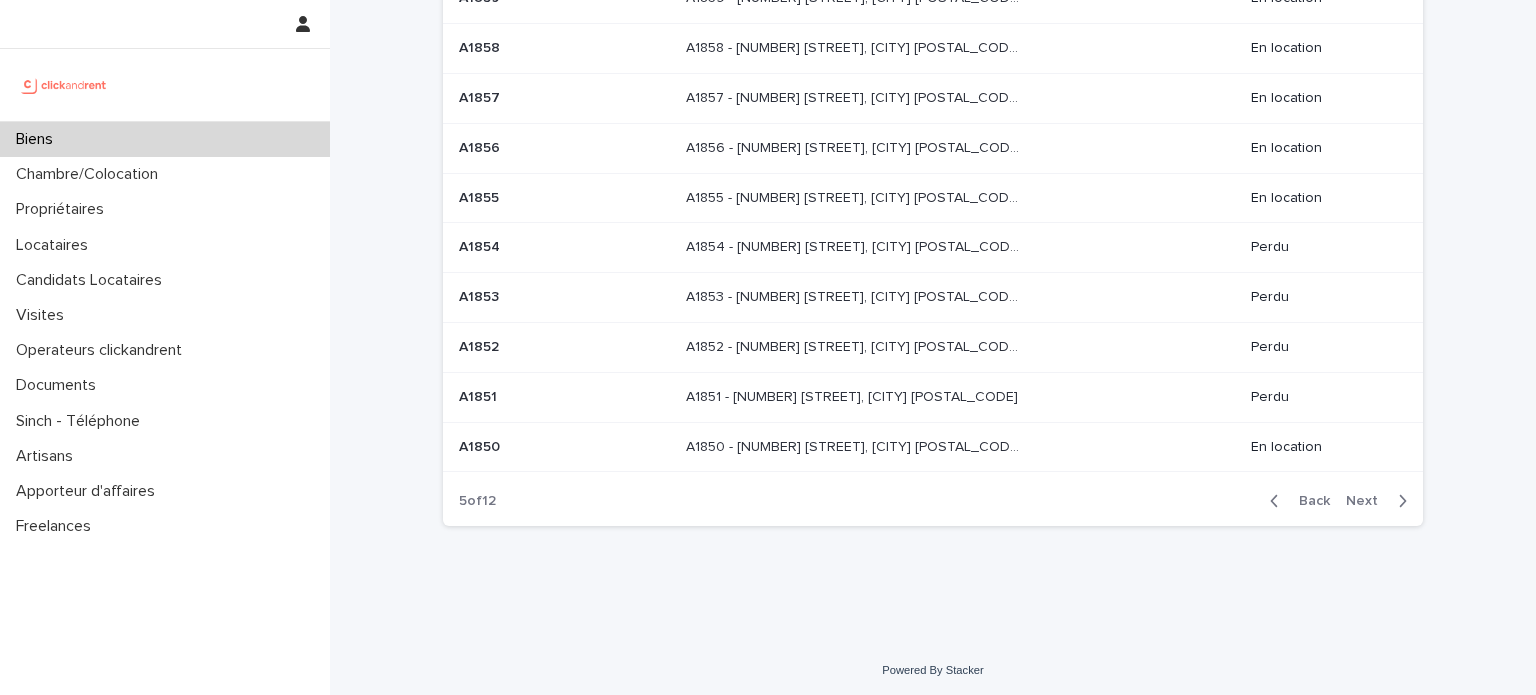 click on "Next" at bounding box center (1368, 501) 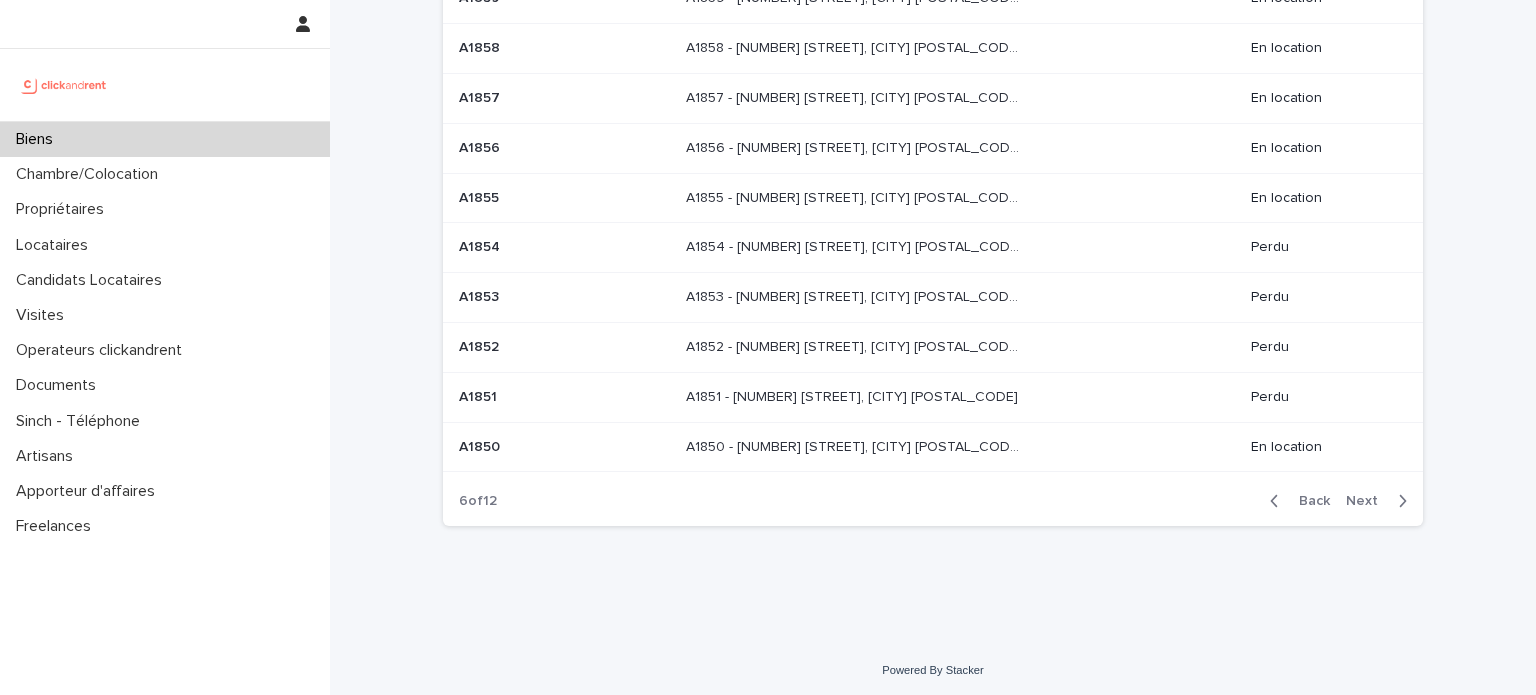 click on "Next" at bounding box center [1368, 501] 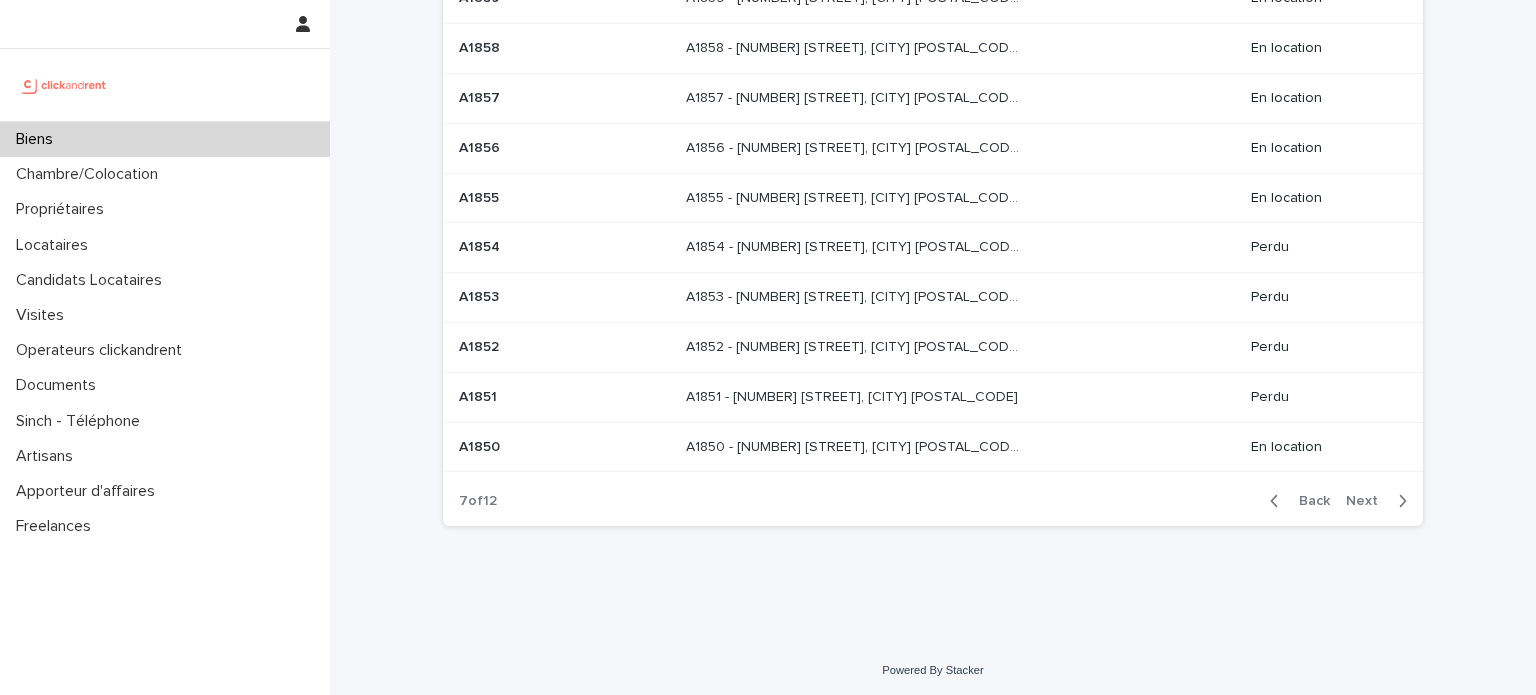 click on "Next" at bounding box center (1368, 501) 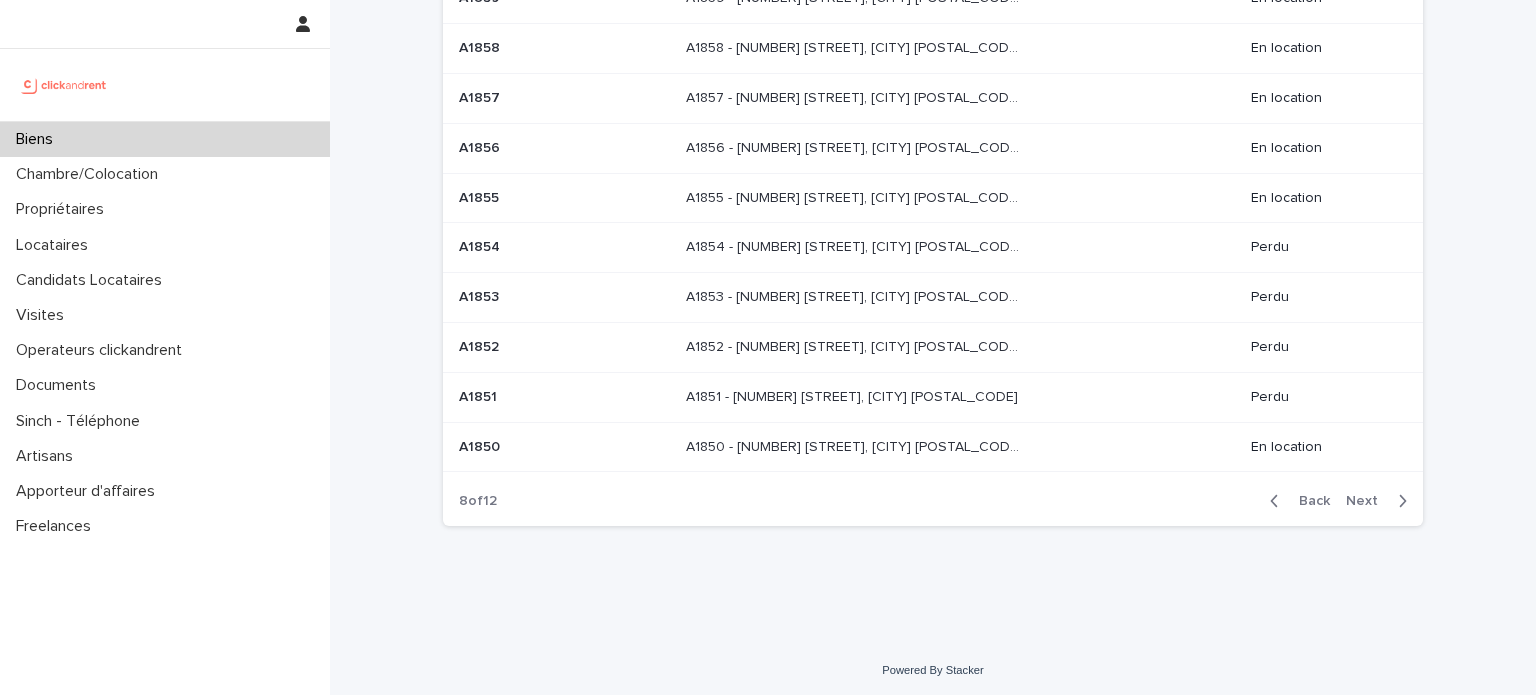 click on "Next" at bounding box center (1368, 501) 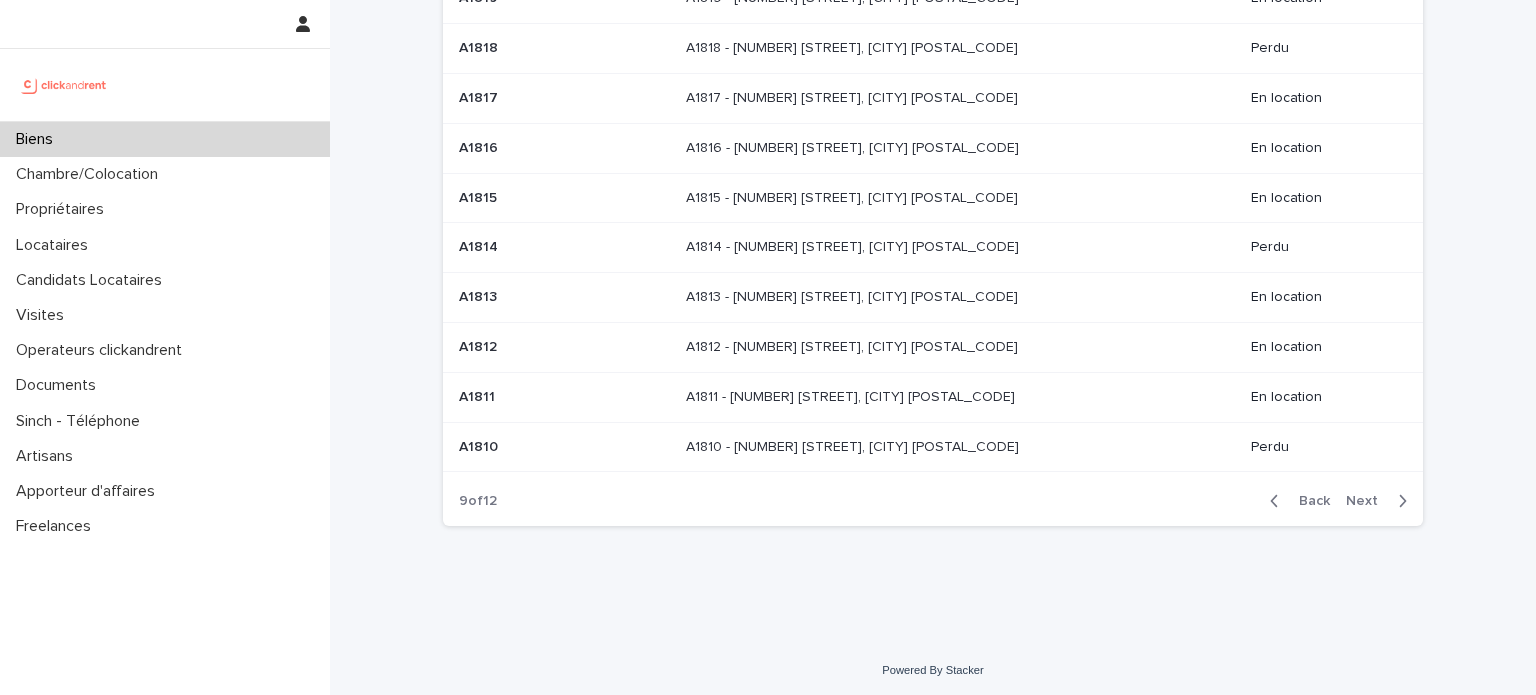 drag, startPoint x: 1344, startPoint y: 499, endPoint x: 1357, endPoint y: 495, distance: 13.601471 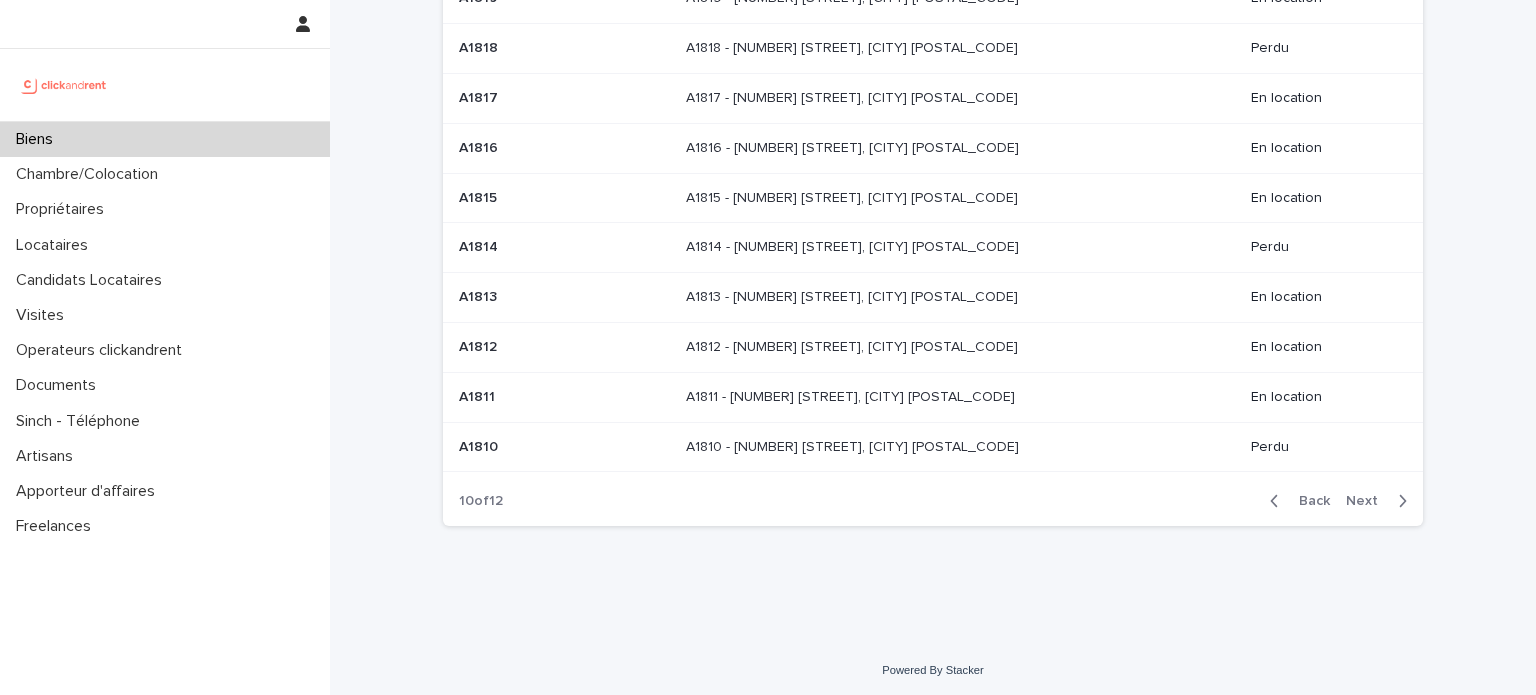 click on "Next" at bounding box center (1368, 501) 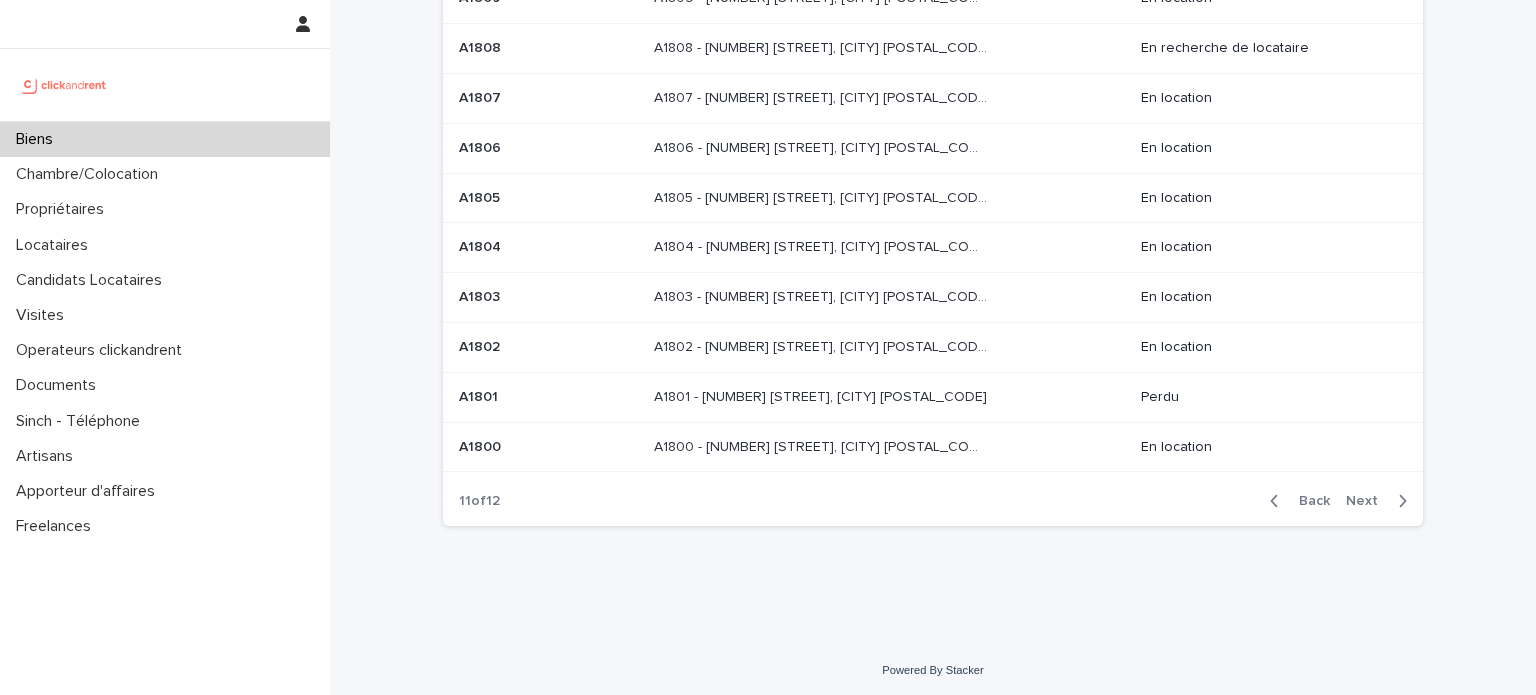 click on "Next" at bounding box center (1368, 501) 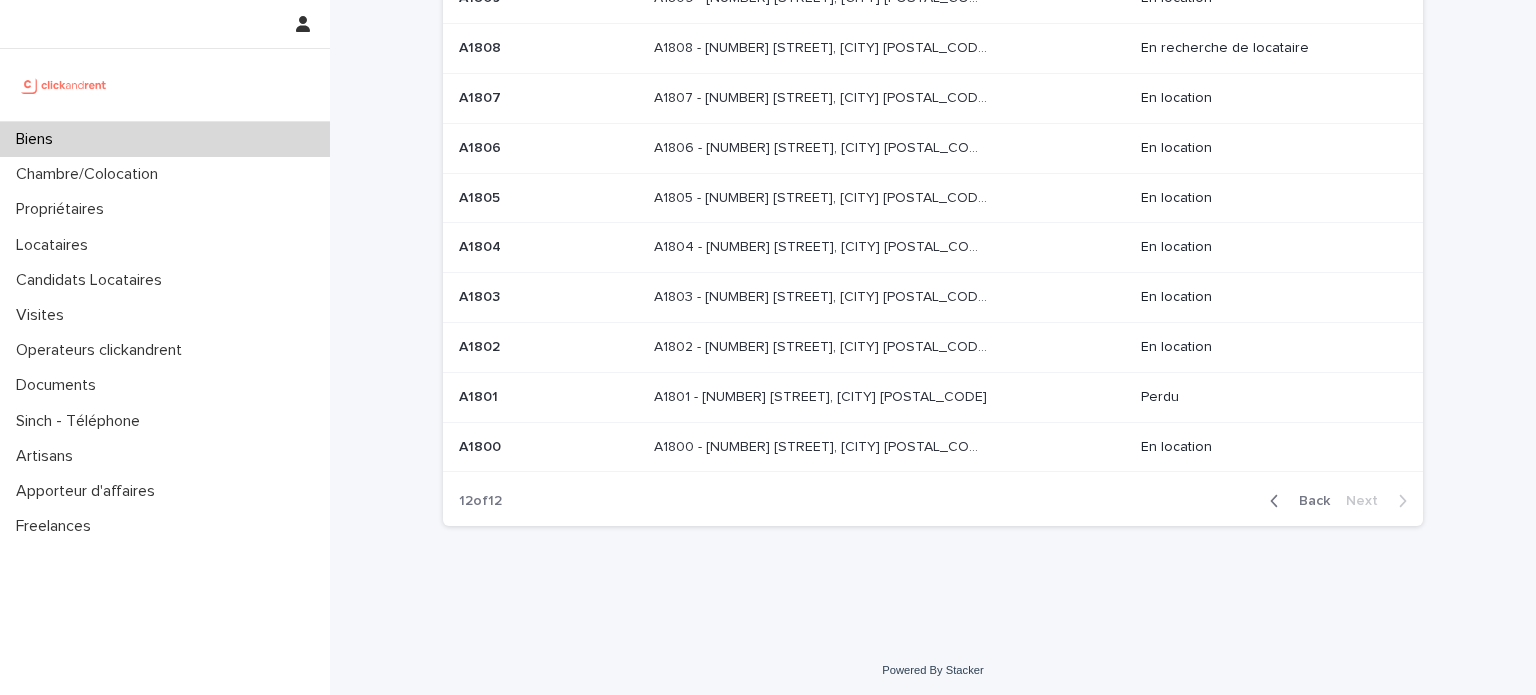 scroll, scrollTop: 0, scrollLeft: 0, axis: both 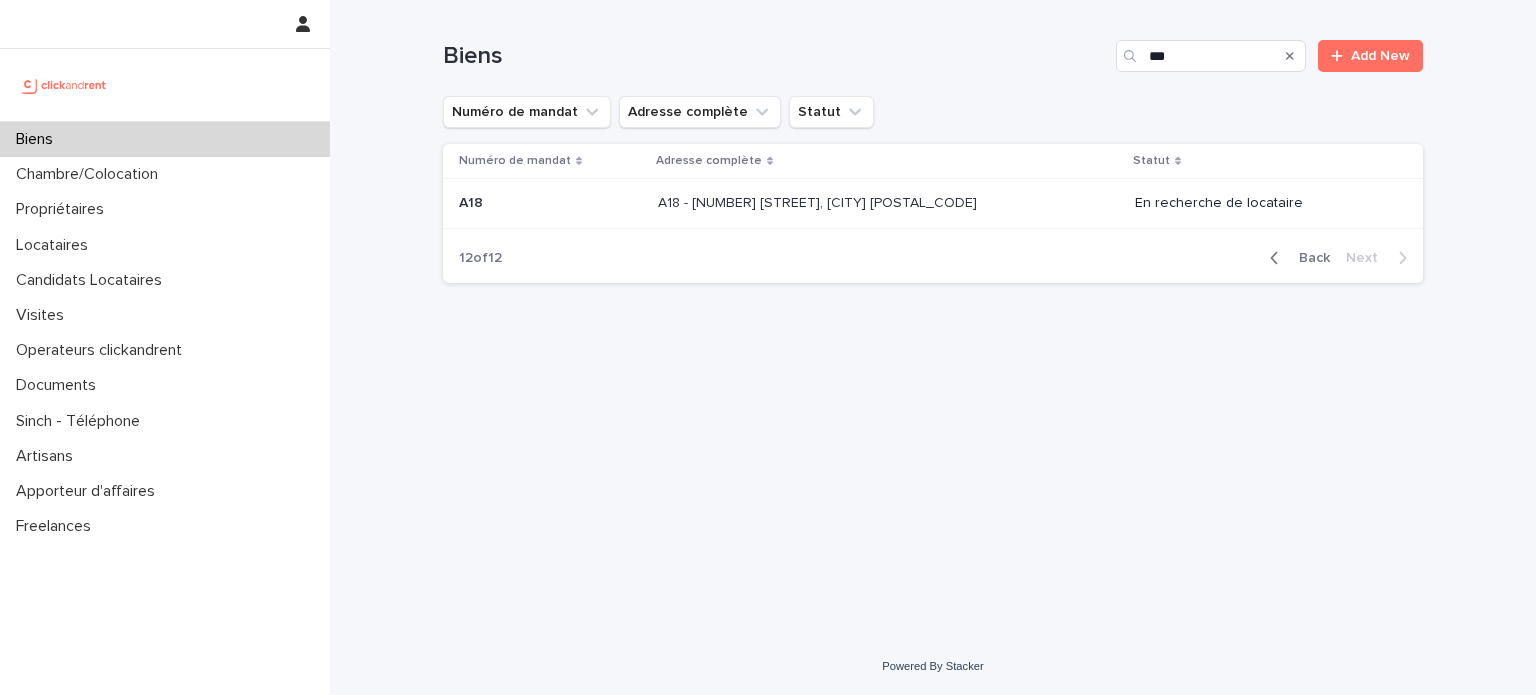 click on "A18 - [NUMBER] [STREET], [CITY] [POSTAL_CODE] A18 - [NUMBER] [STREET], [CITY] [POSTAL_CODE]" at bounding box center (888, 203) 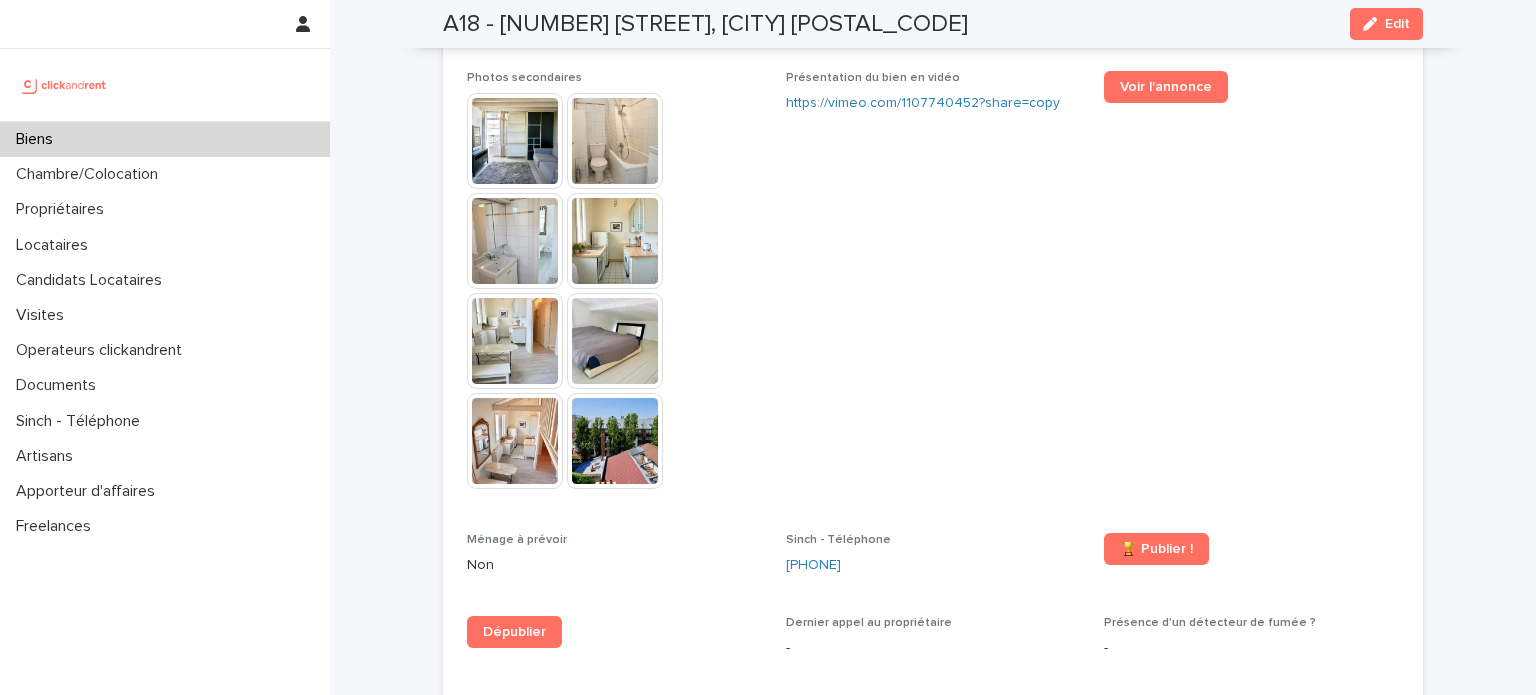 scroll, scrollTop: 5170, scrollLeft: 0, axis: vertical 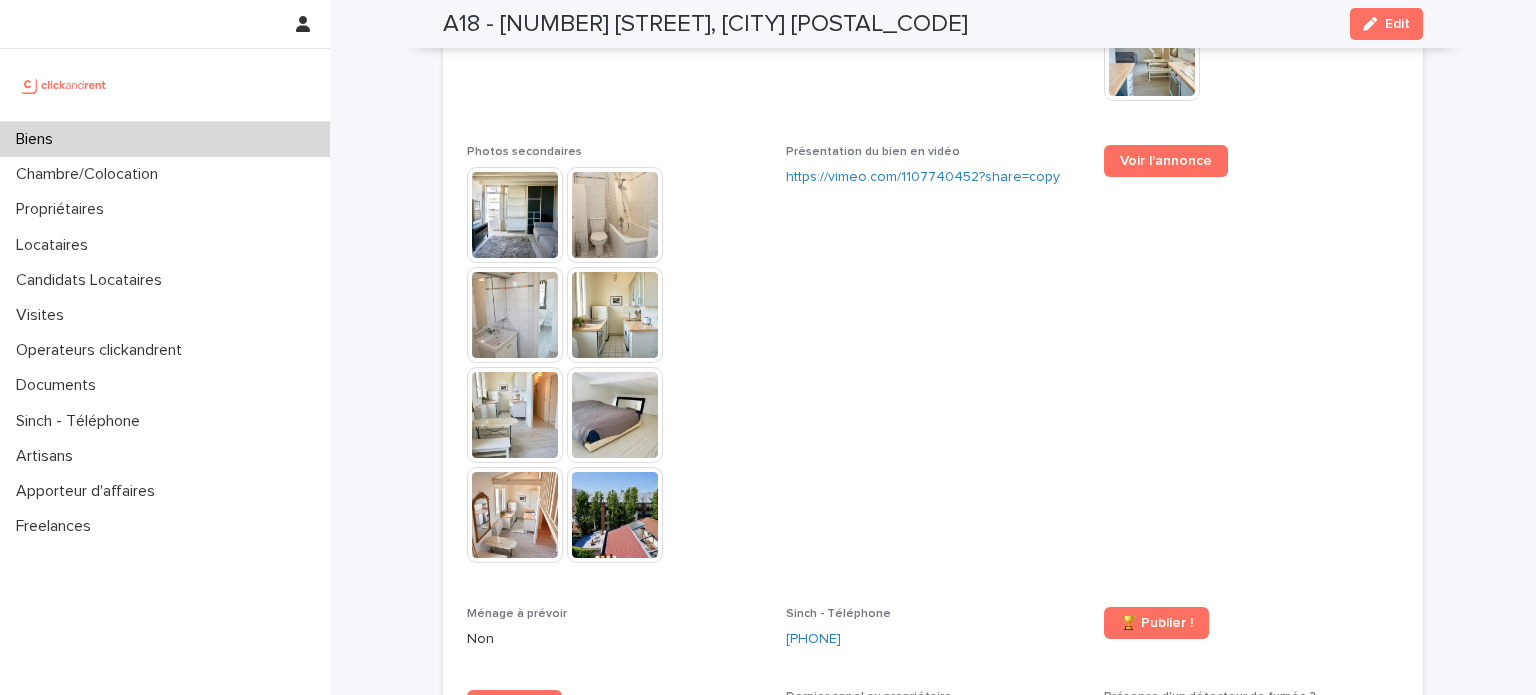 click at bounding box center [515, 215] 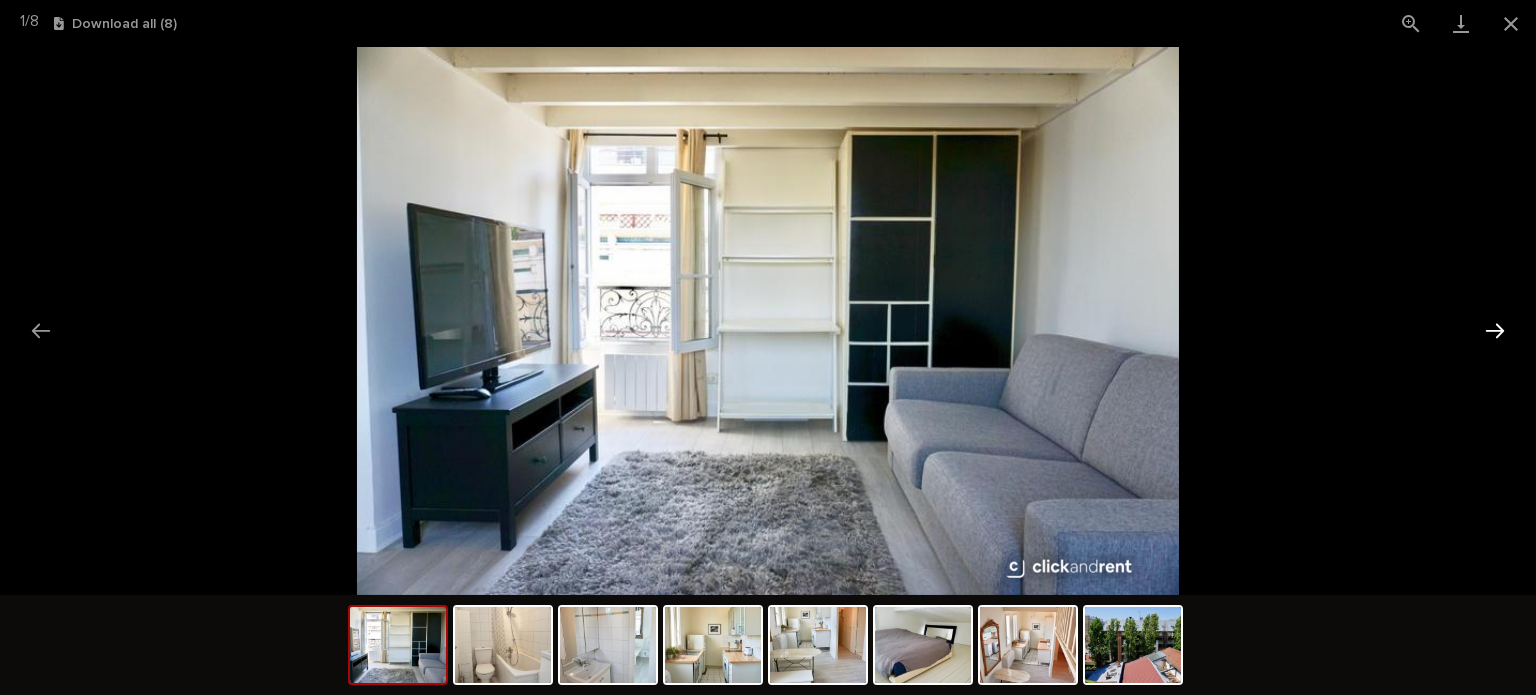 click at bounding box center [1495, 330] 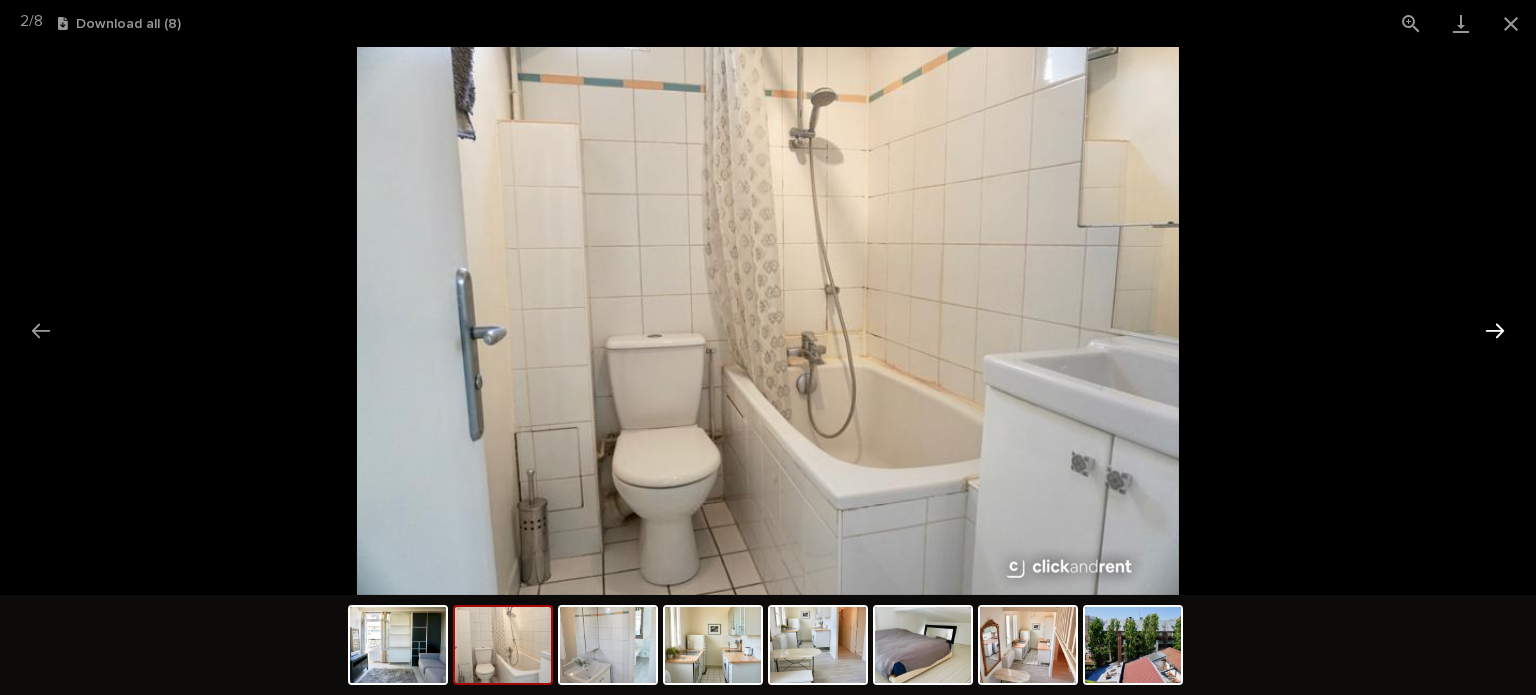 click at bounding box center [1495, 330] 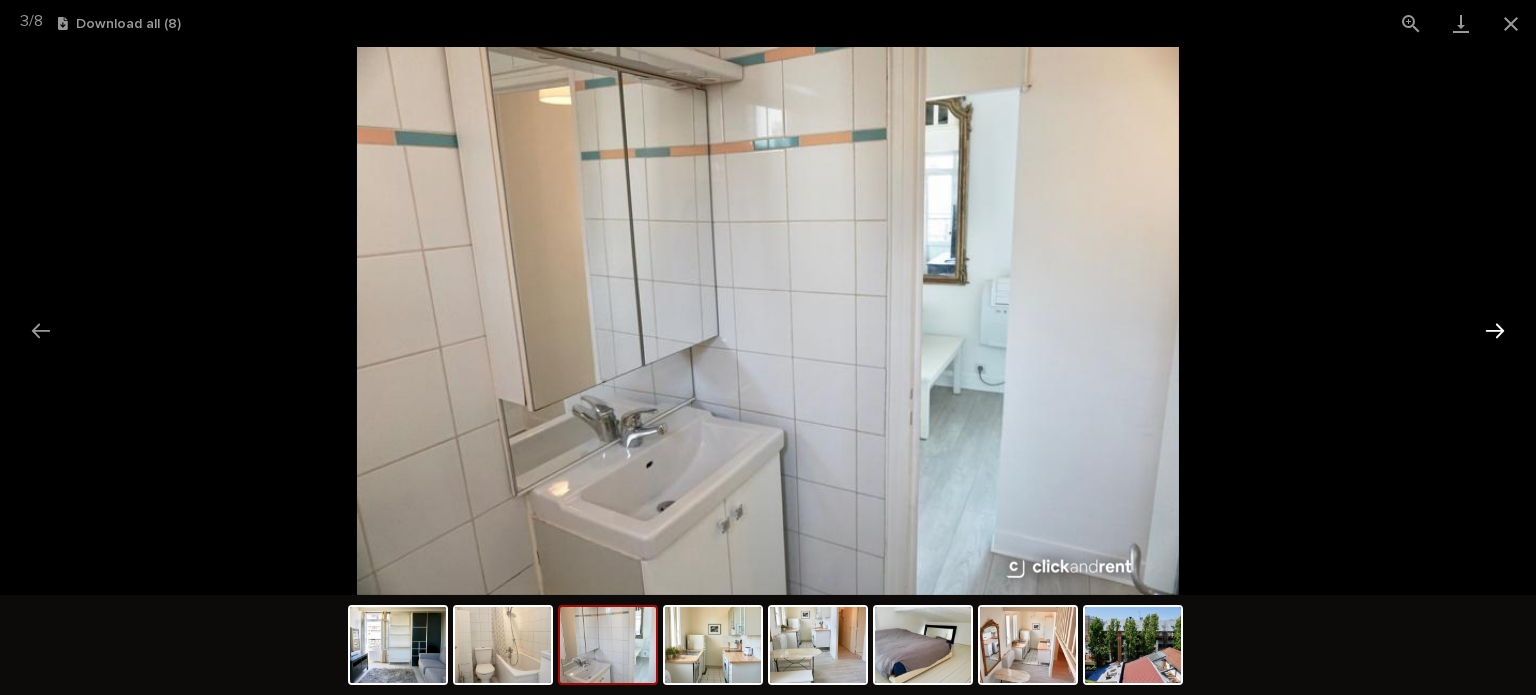 click at bounding box center [1495, 330] 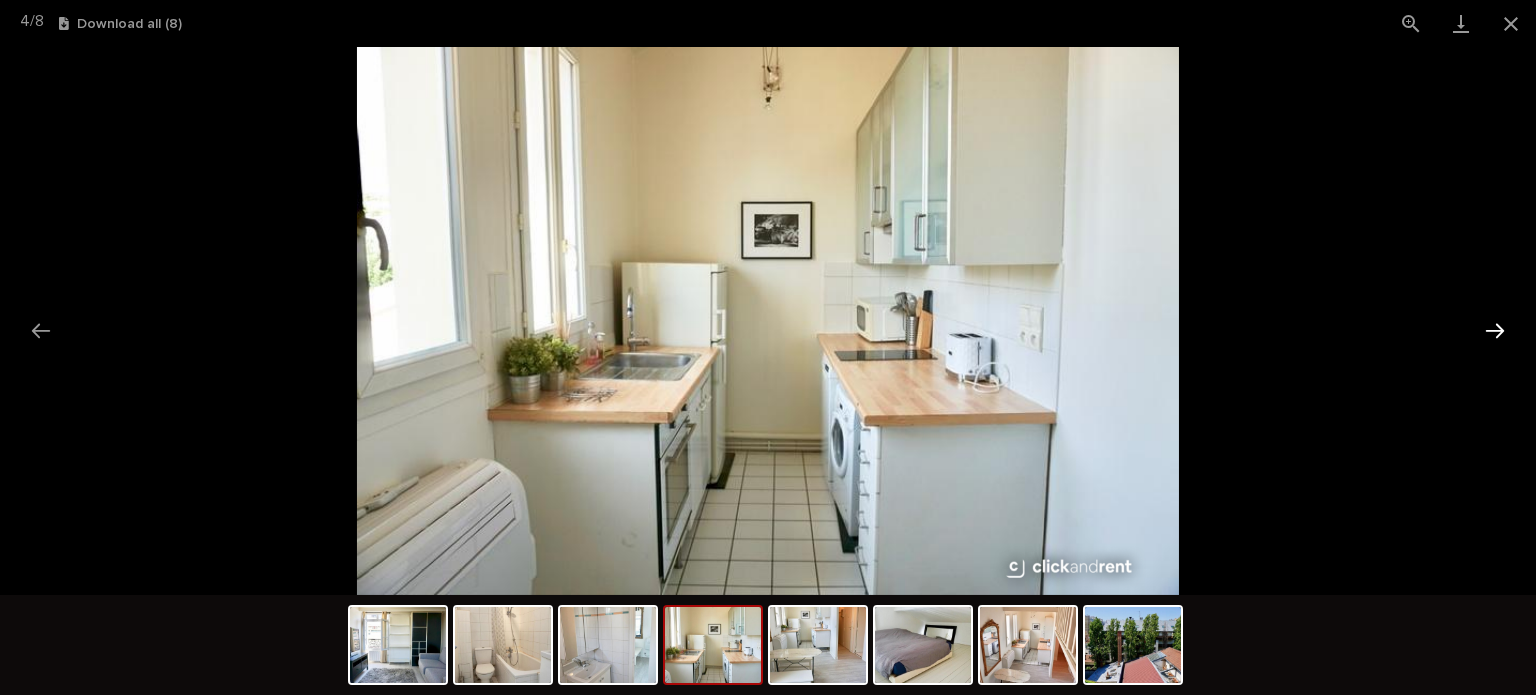 click at bounding box center [1495, 330] 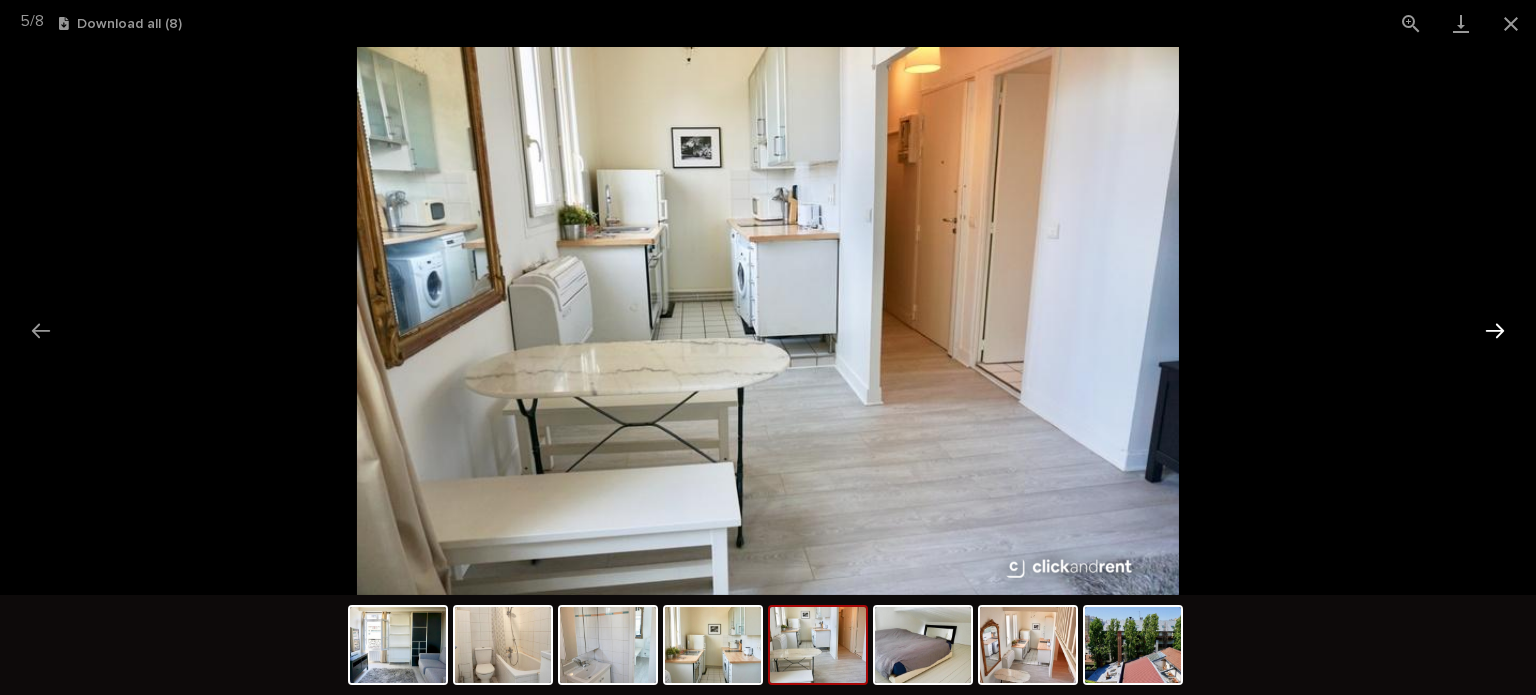 click at bounding box center (1495, 330) 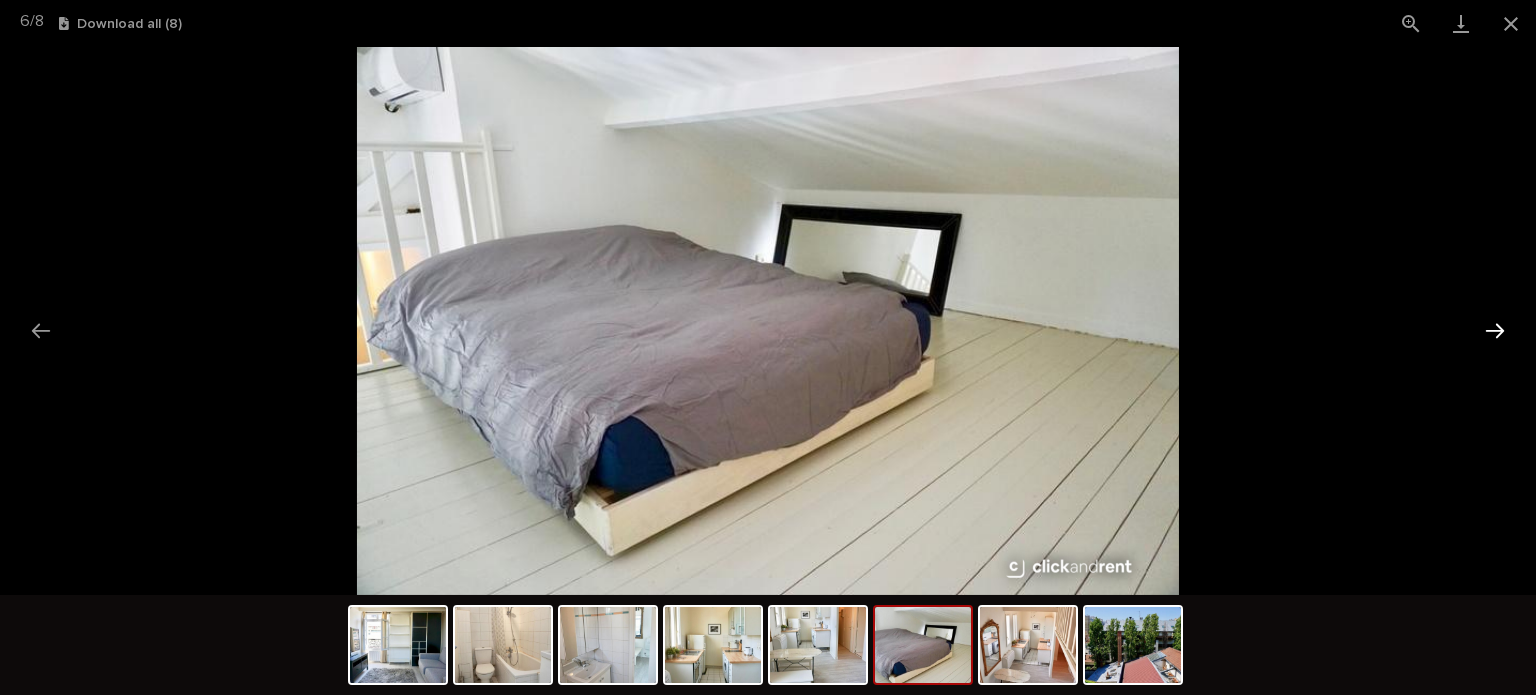 click at bounding box center (1495, 330) 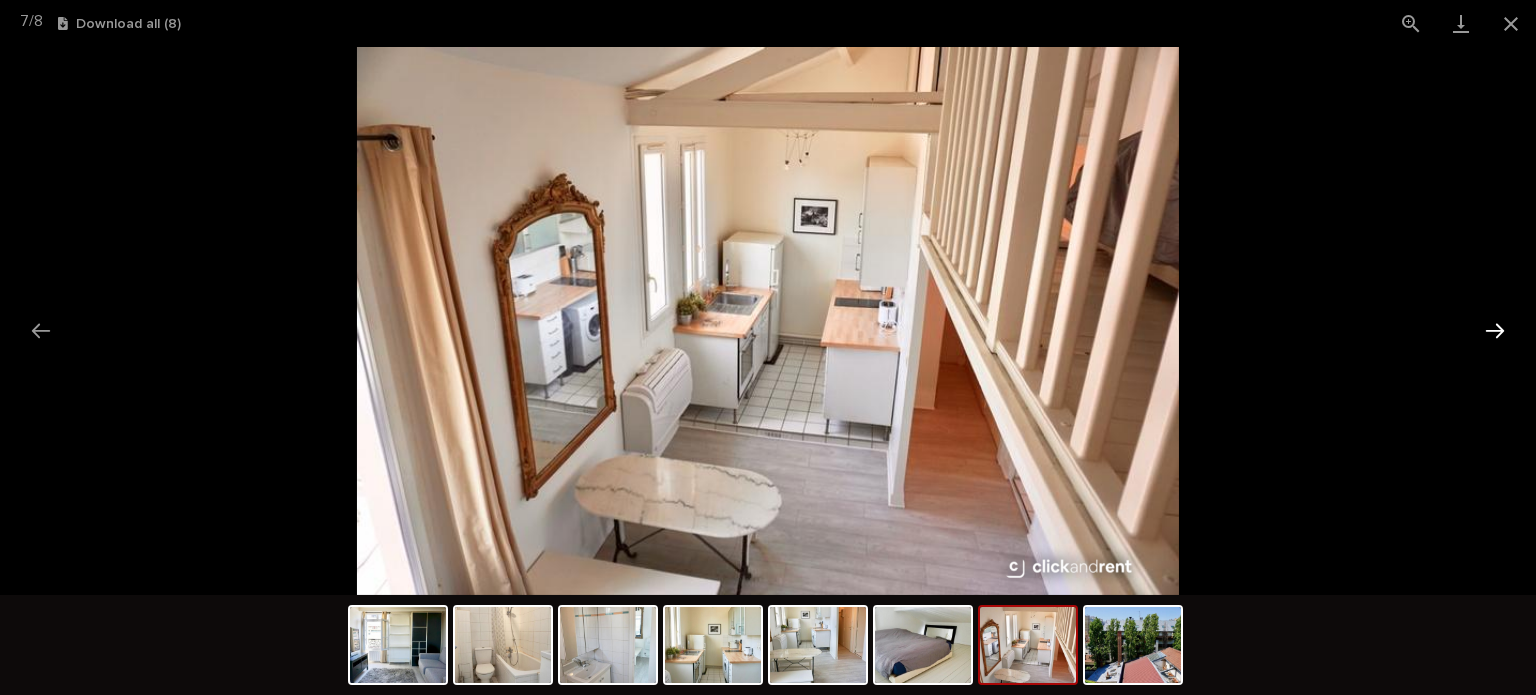 click at bounding box center [1495, 330] 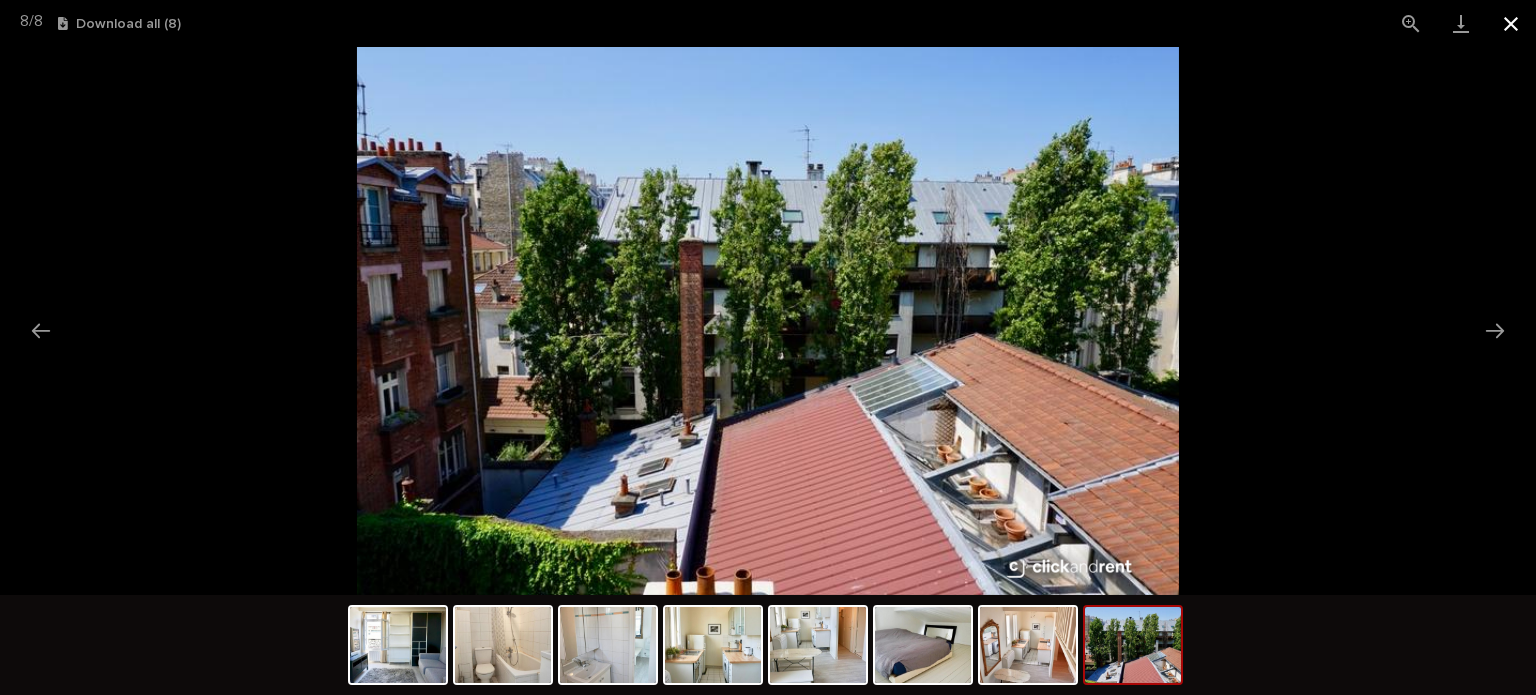 click at bounding box center (1511, 23) 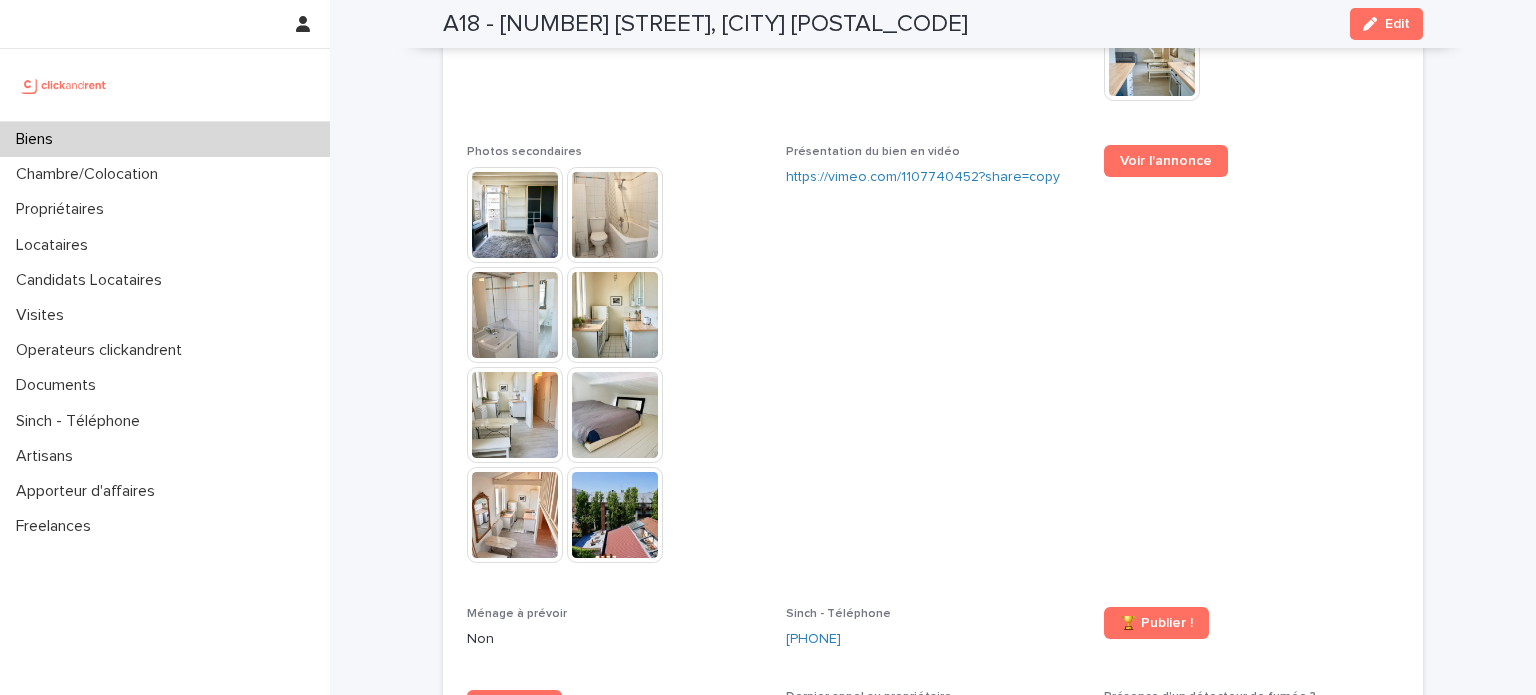 click on "Biens" at bounding box center [165, 139] 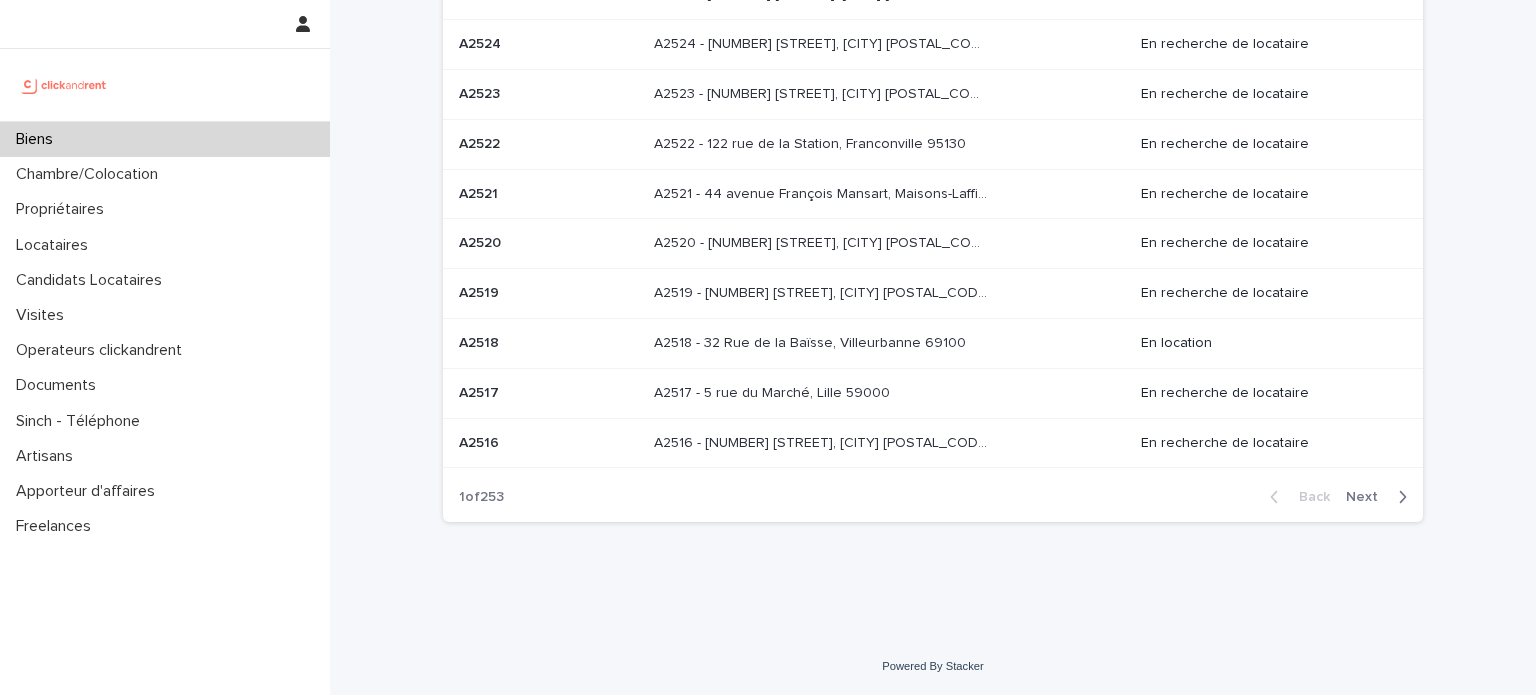scroll, scrollTop: 0, scrollLeft: 0, axis: both 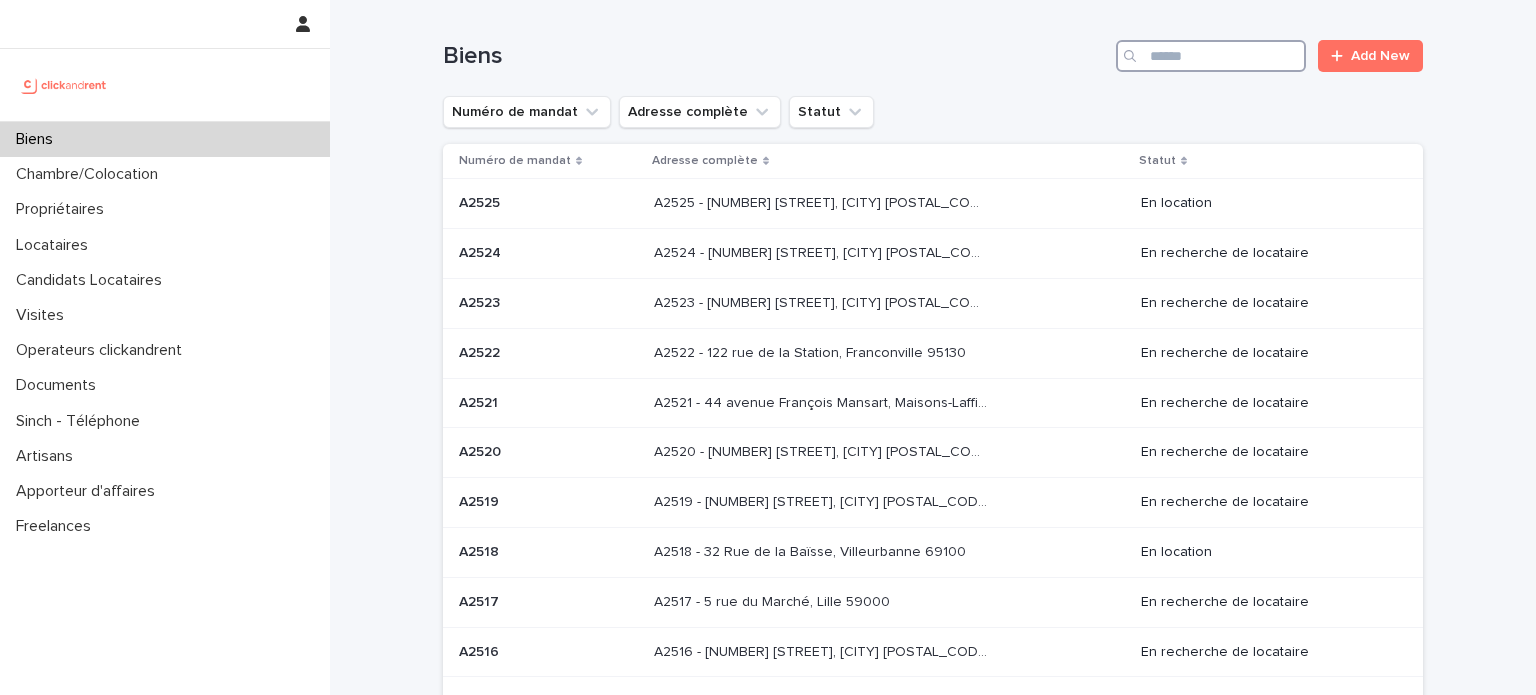click at bounding box center [1211, 56] 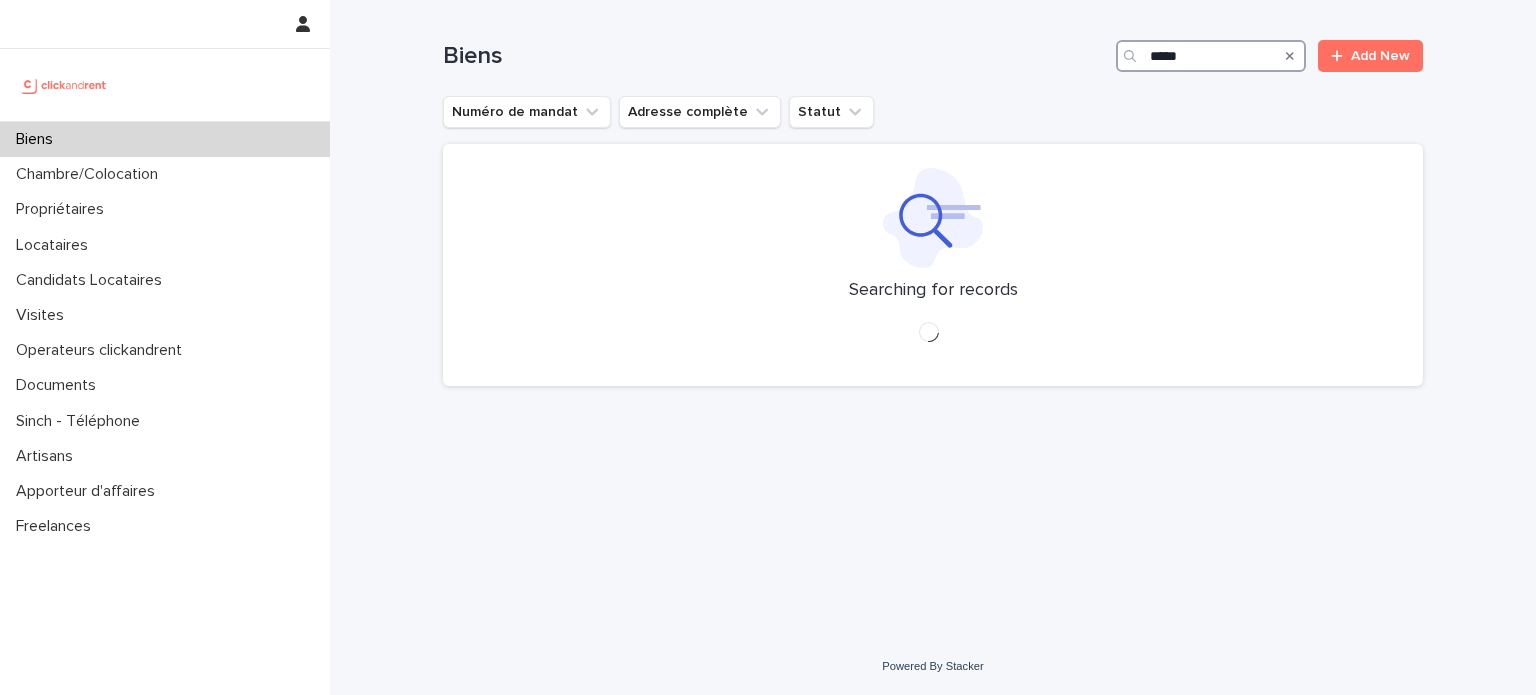 scroll, scrollTop: 0, scrollLeft: 0, axis: both 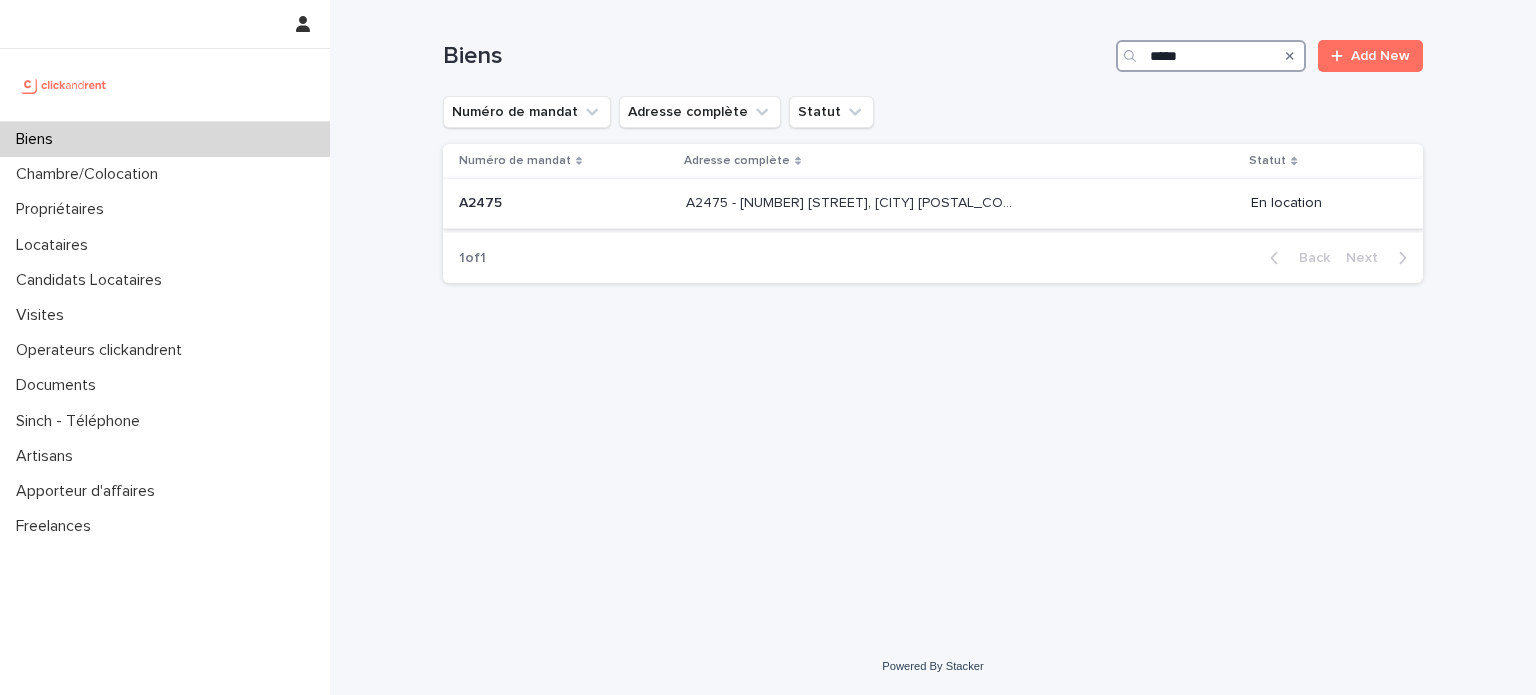 type on "*****" 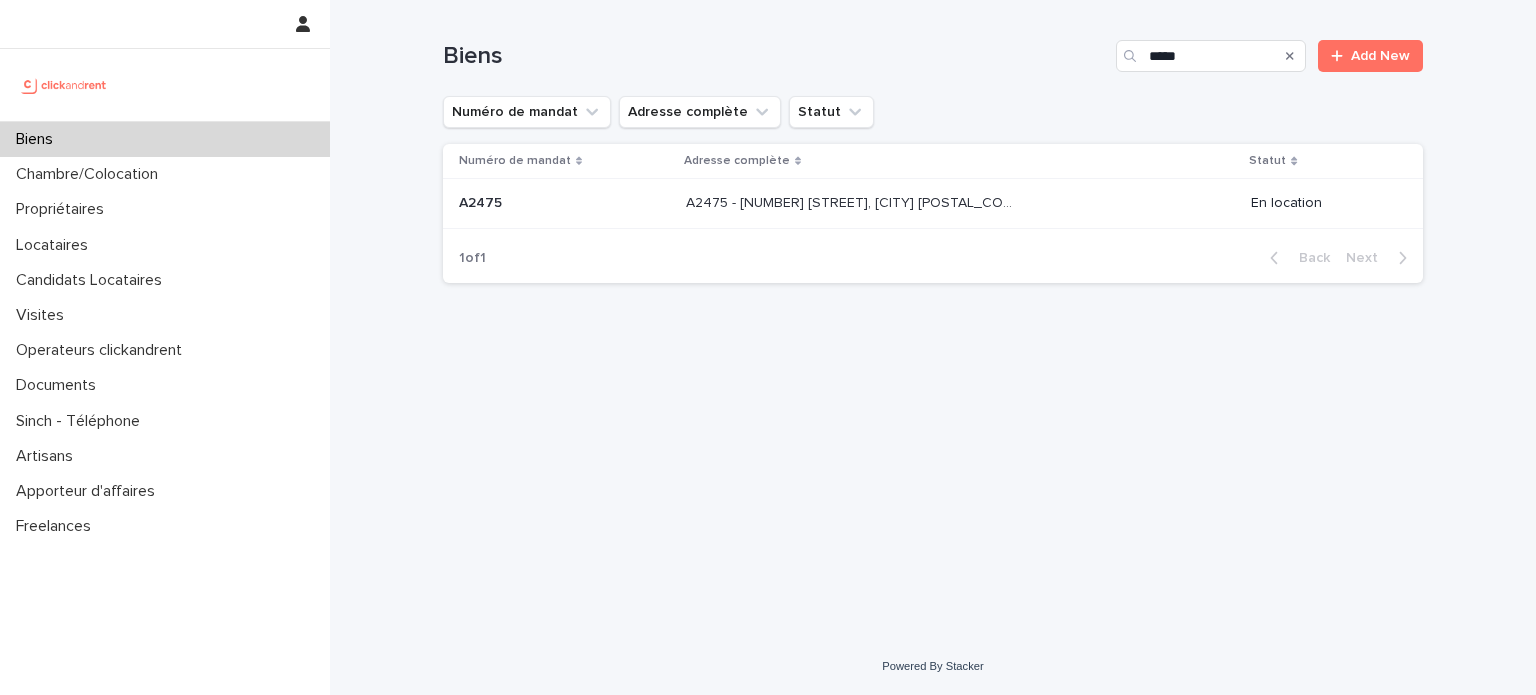 click on "A2475 - [NUMBER] [STREET], [CITY] [POSTAL_CODE] A2475 - [NUMBER] [STREET], [CITY] [POSTAL_CODE]" at bounding box center (960, 203) 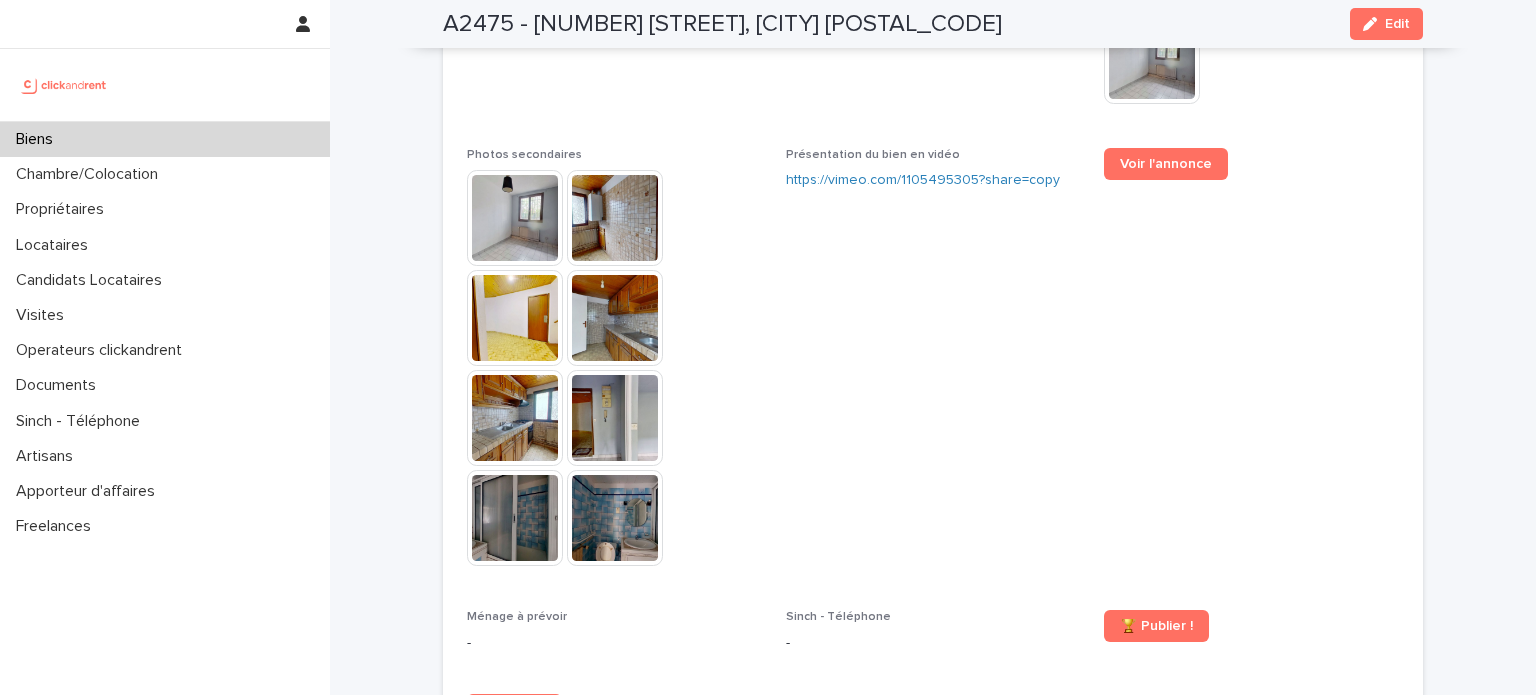 scroll, scrollTop: 4592, scrollLeft: 0, axis: vertical 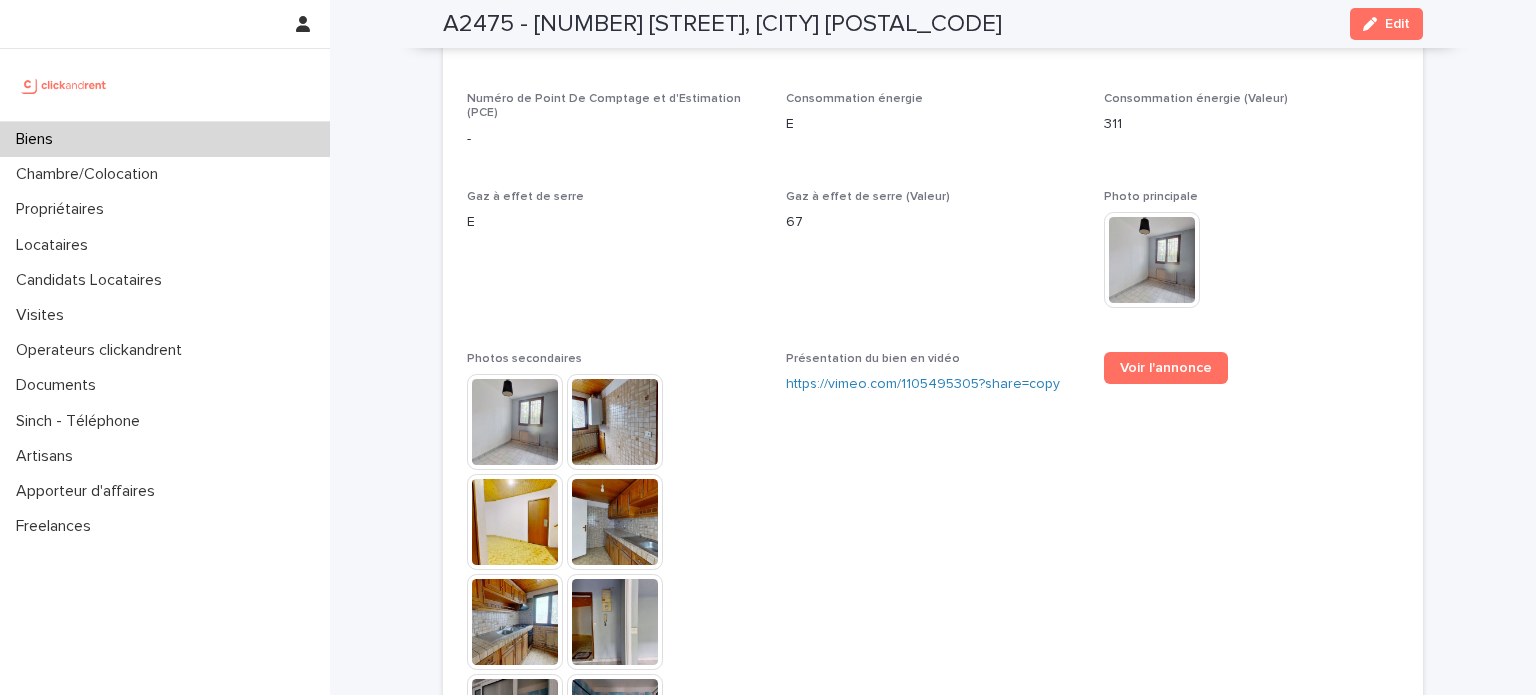 drag, startPoint x: 1029, startPoint y: 399, endPoint x: 481, endPoint y: 391, distance: 548.0584 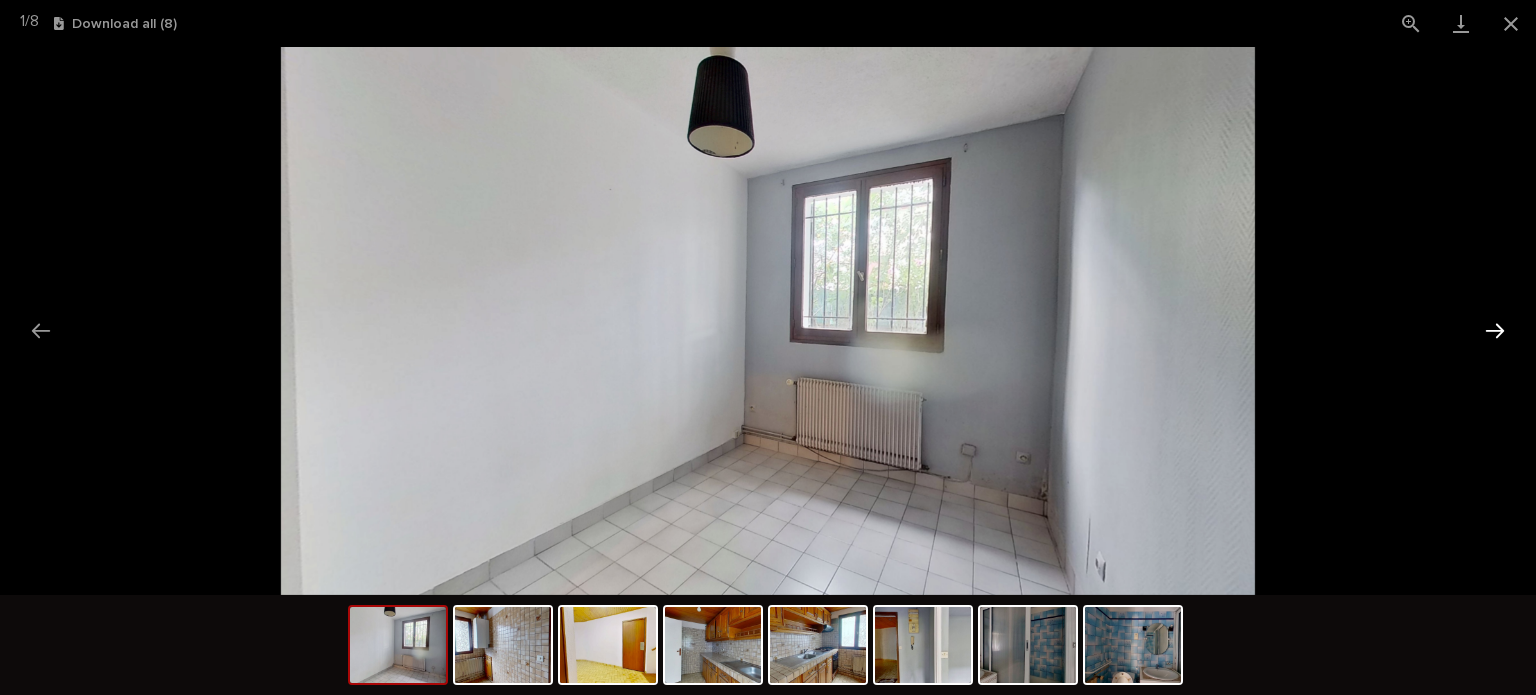 click at bounding box center [1495, 330] 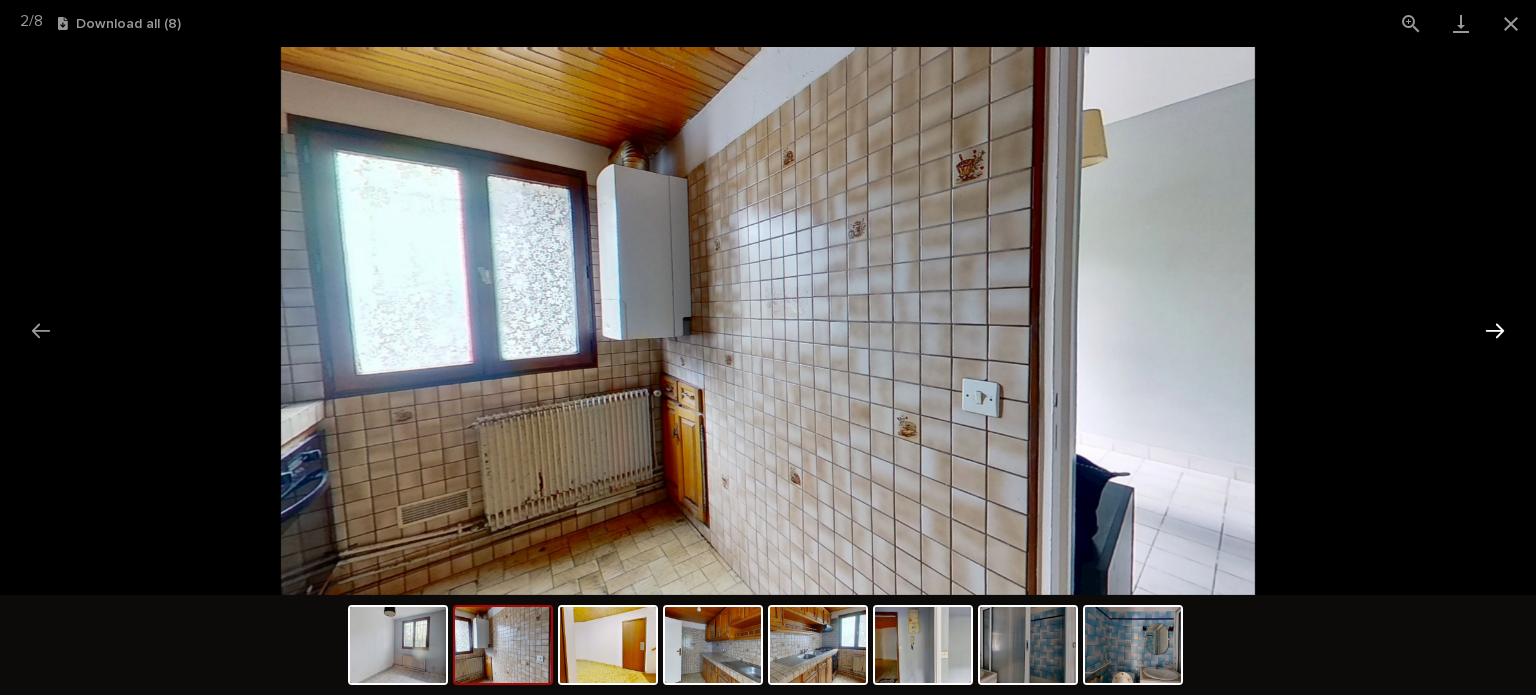 click at bounding box center (1495, 330) 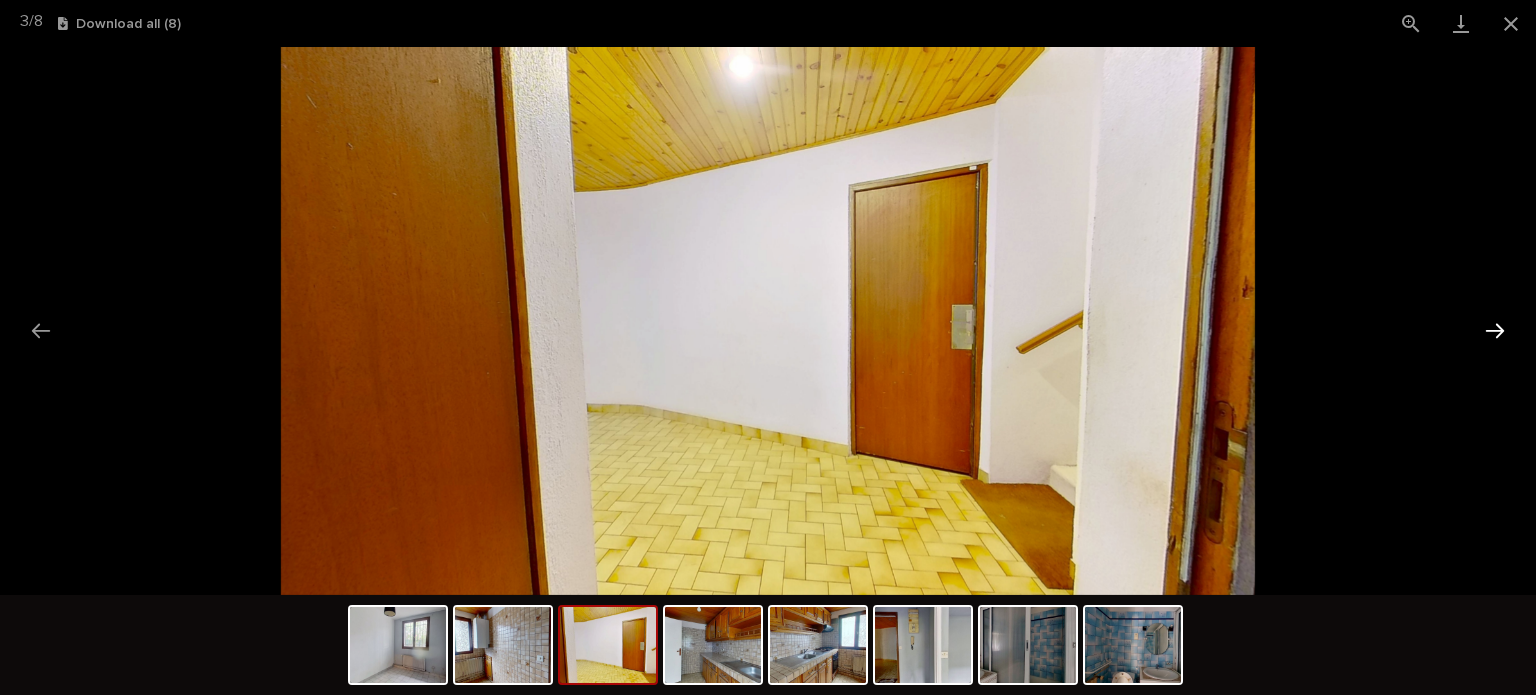 click at bounding box center (1495, 330) 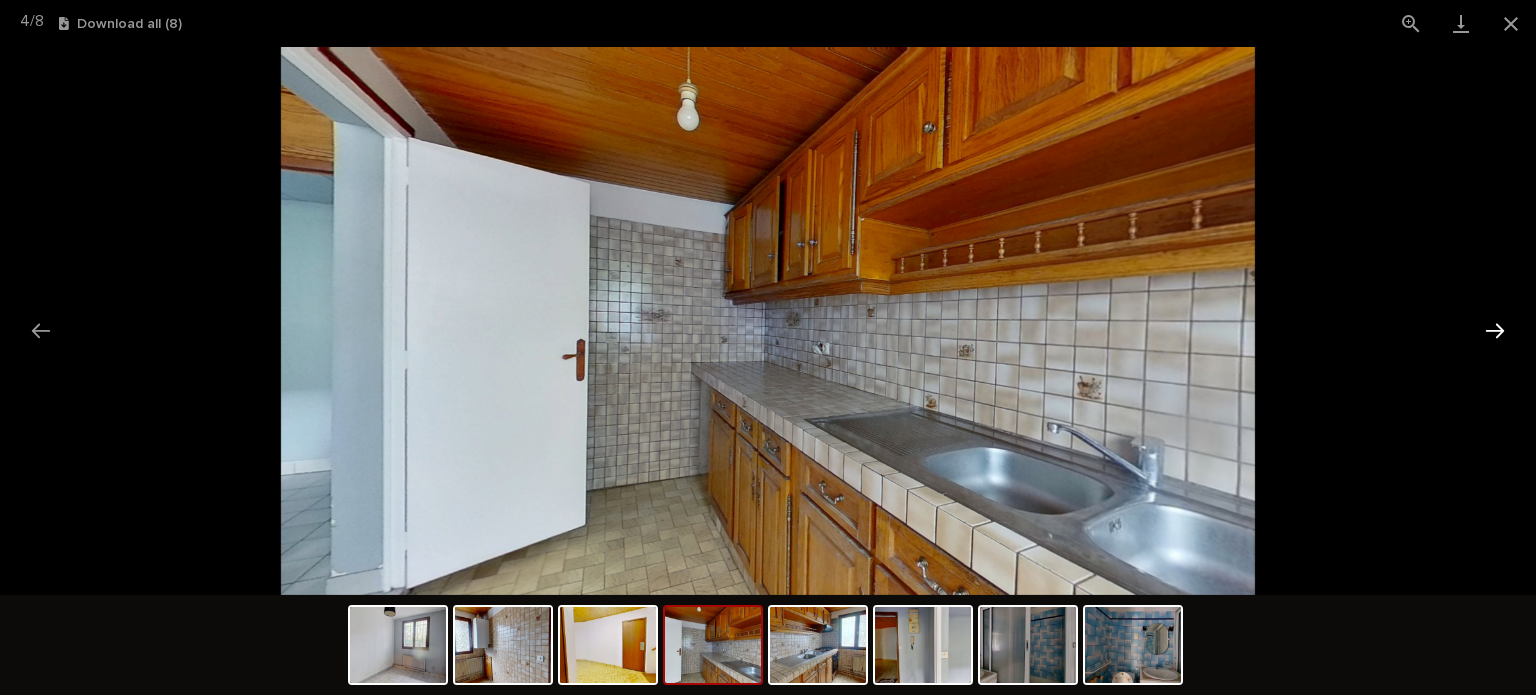 click at bounding box center [1495, 330] 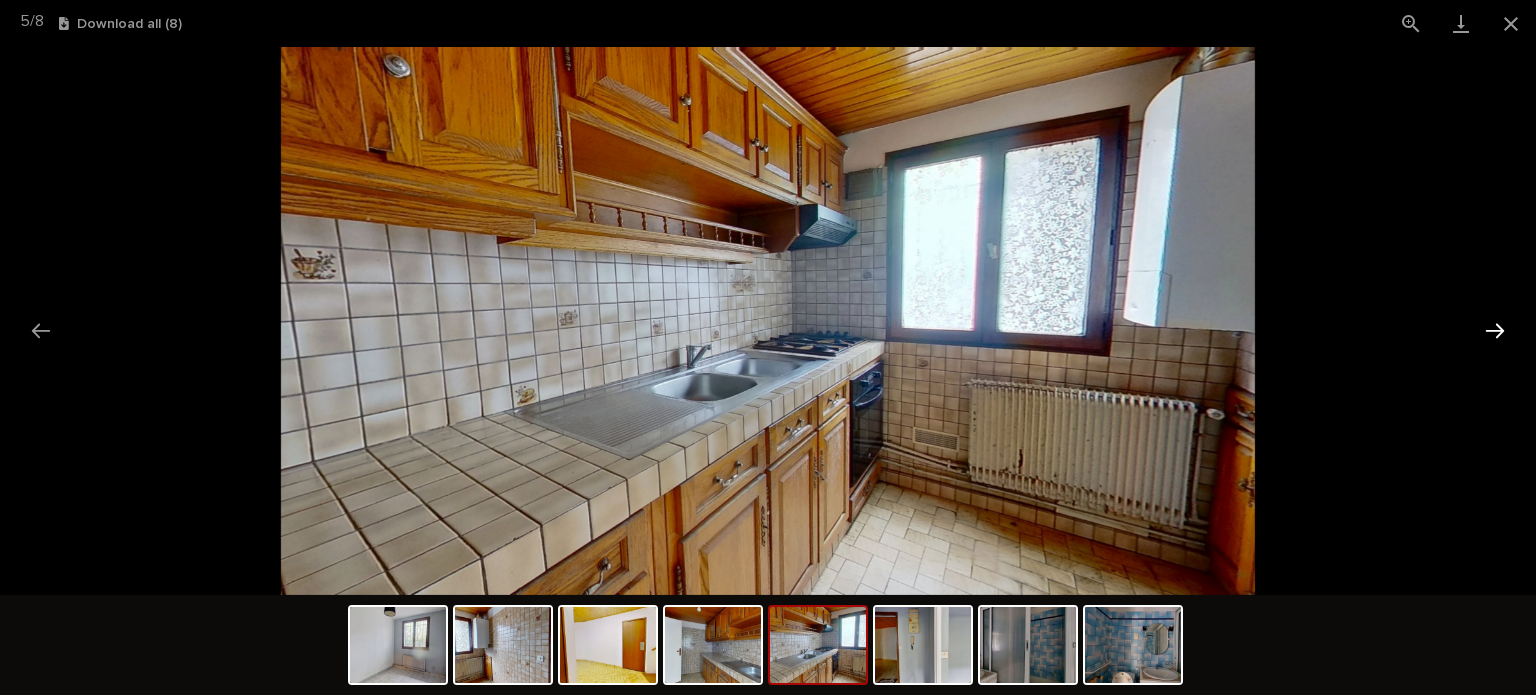 click at bounding box center (1495, 330) 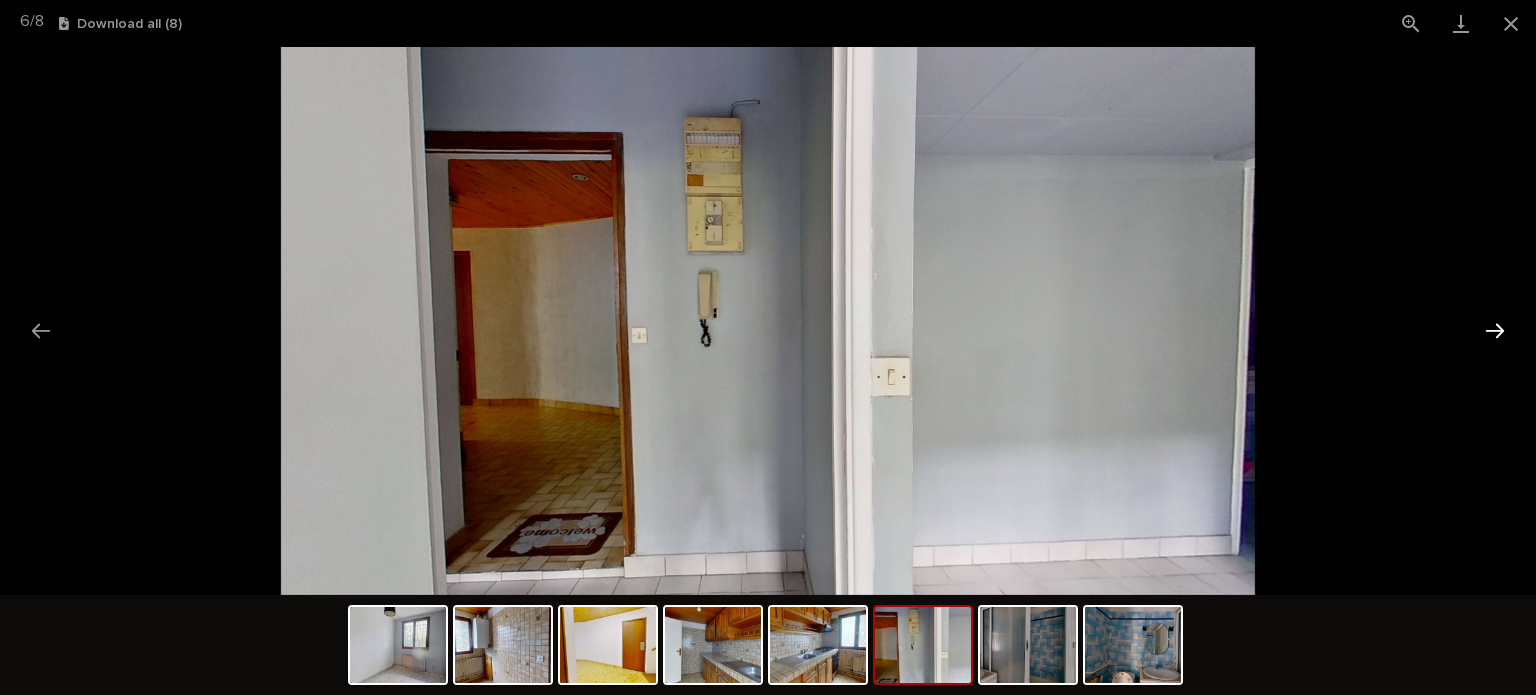 click at bounding box center (1495, 330) 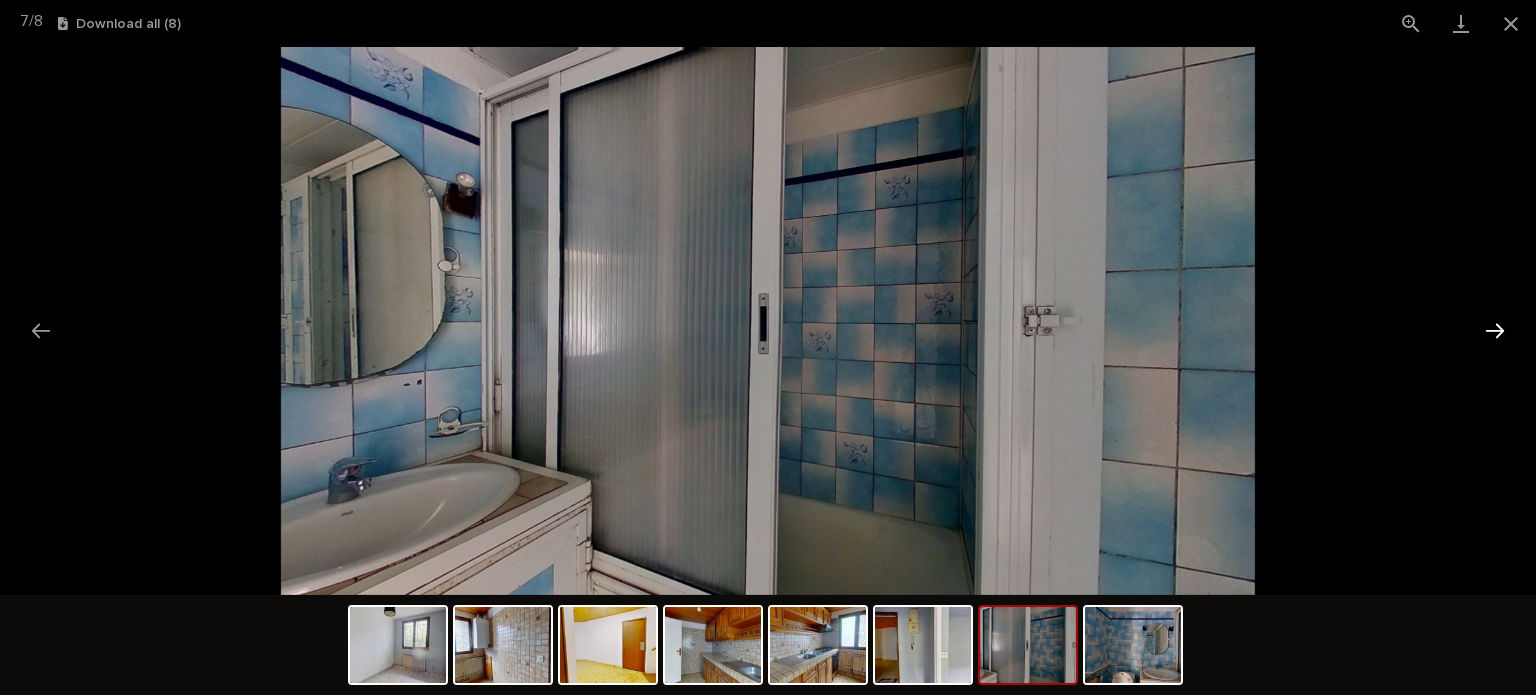 click at bounding box center [1495, 330] 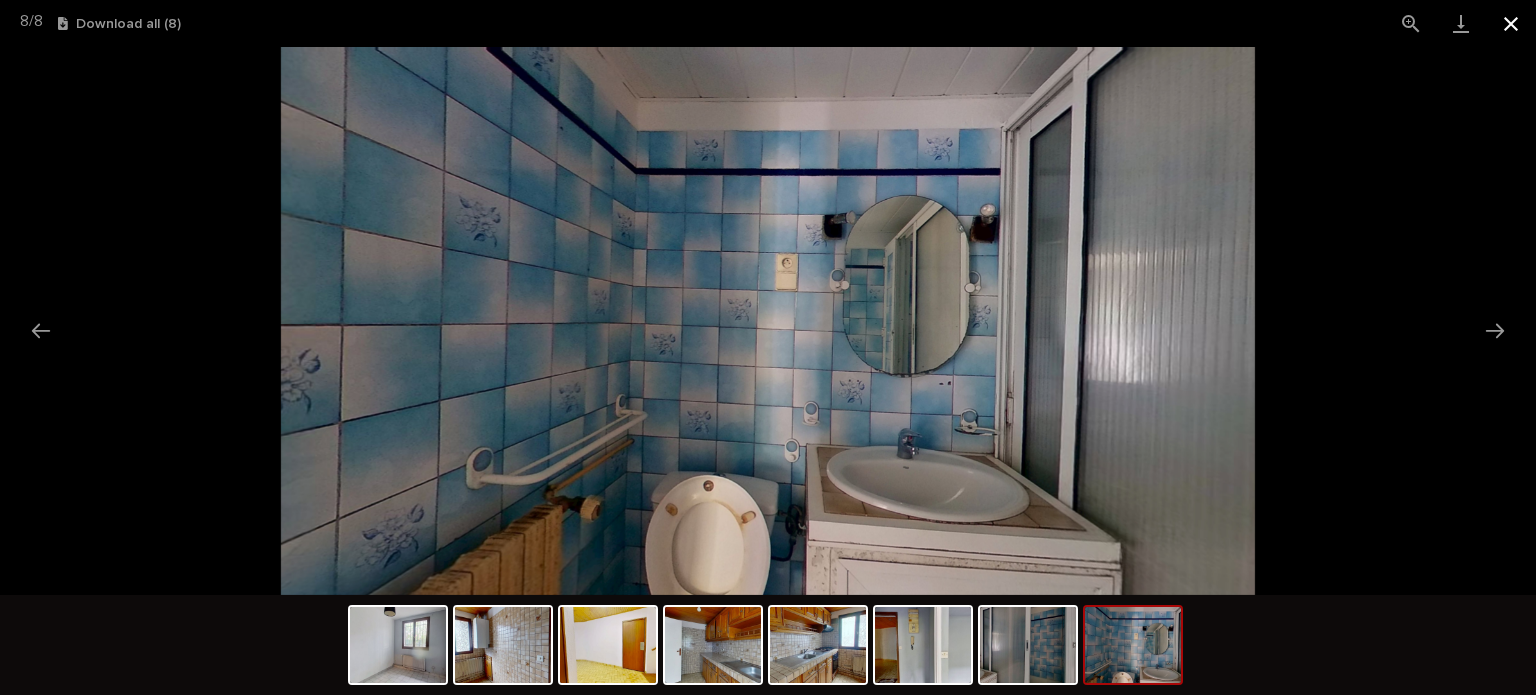 click at bounding box center [1511, 23] 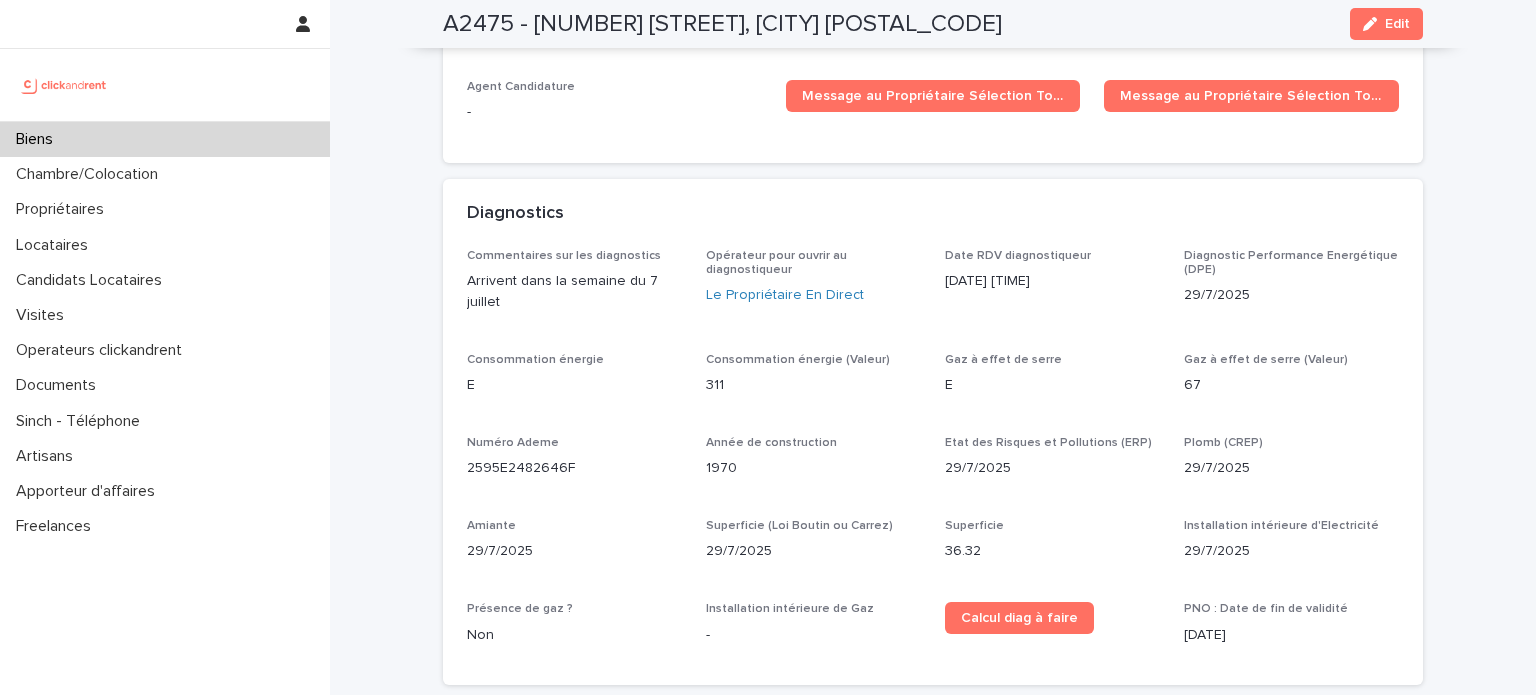 scroll, scrollTop: 5736, scrollLeft: 0, axis: vertical 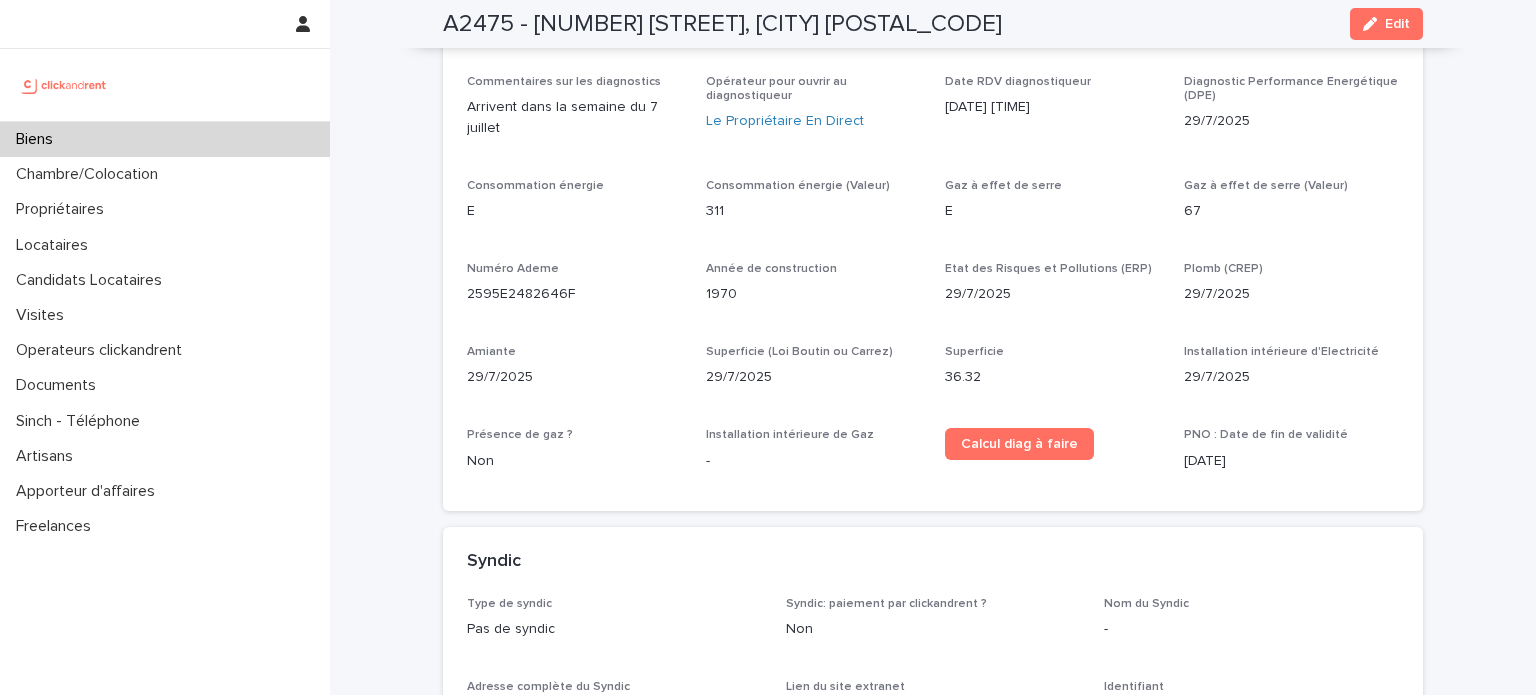 drag, startPoint x: 1248, startPoint y: 406, endPoint x: 1386, endPoint y: 457, distance: 147.12239 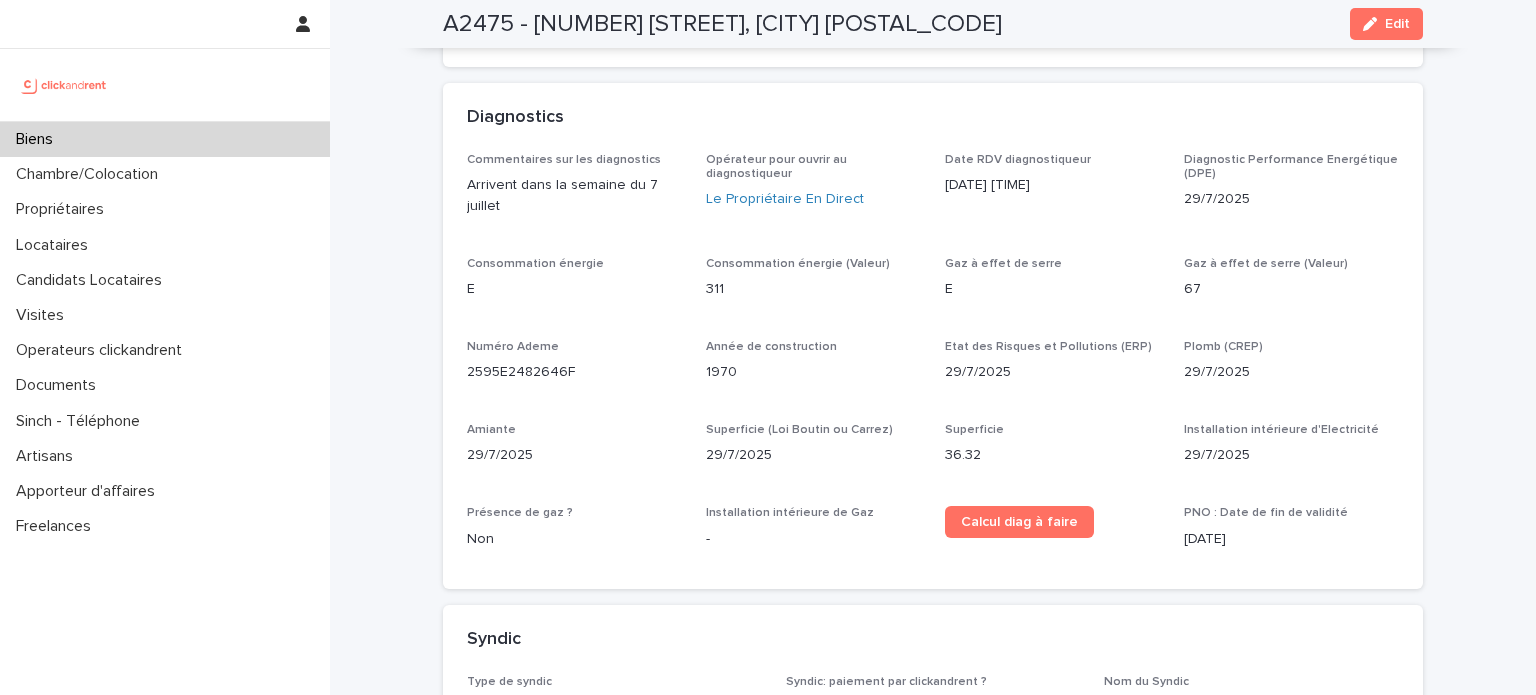 scroll, scrollTop: 5828, scrollLeft: 0, axis: vertical 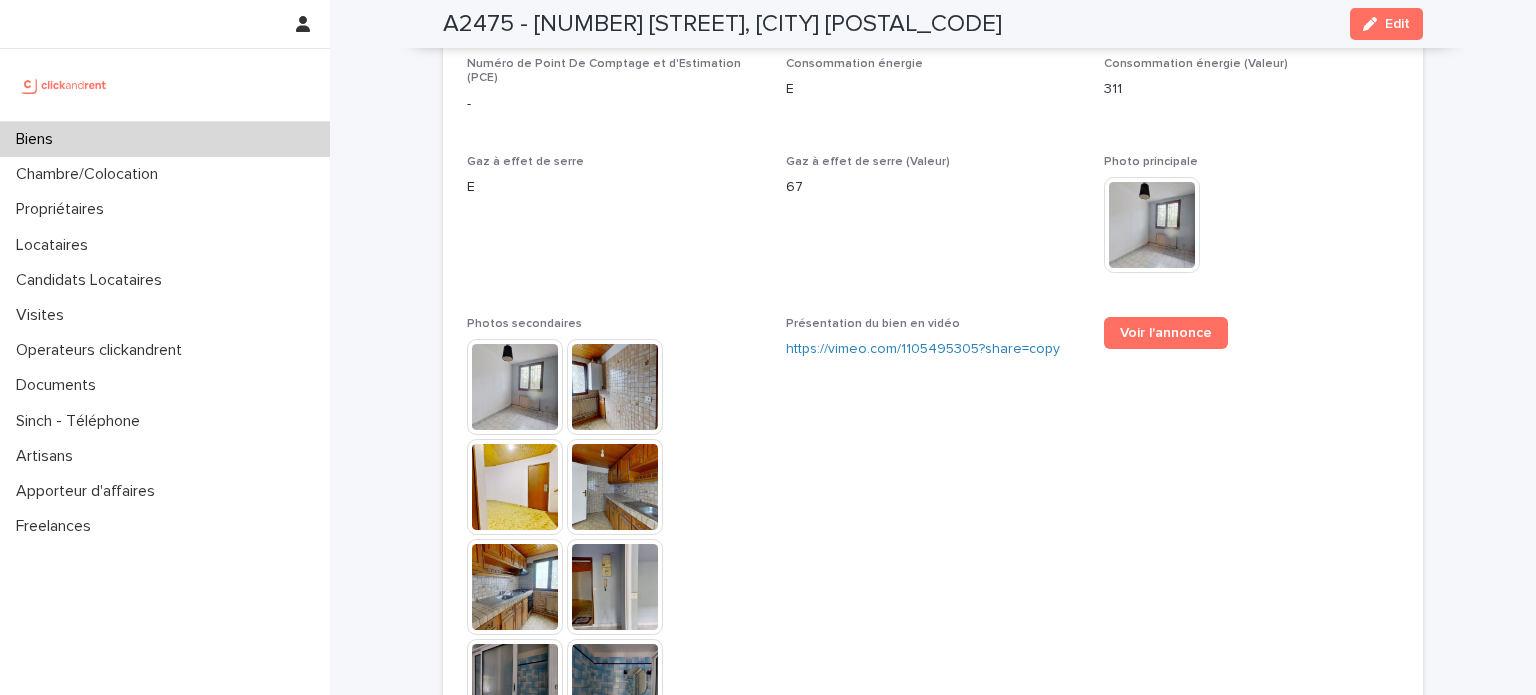 click at bounding box center [165, 121] 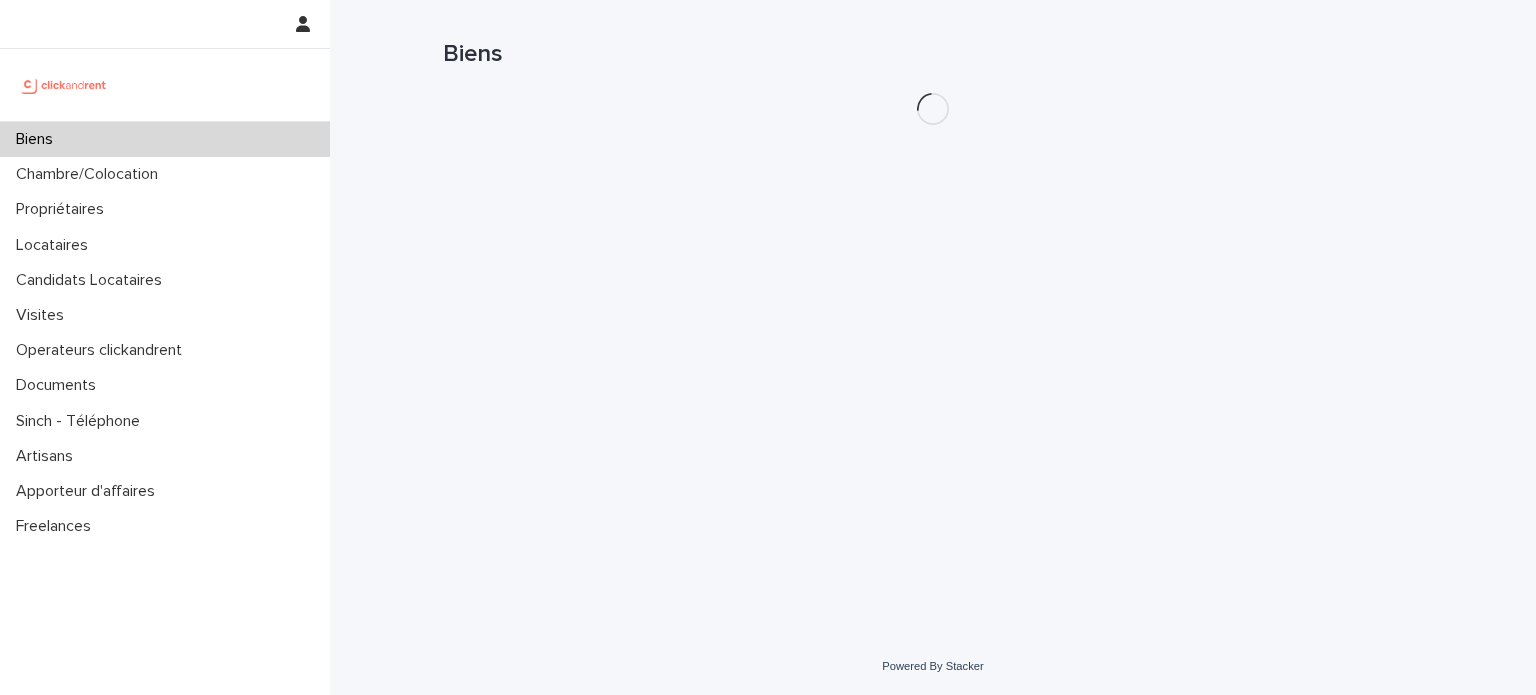 scroll, scrollTop: 0, scrollLeft: 0, axis: both 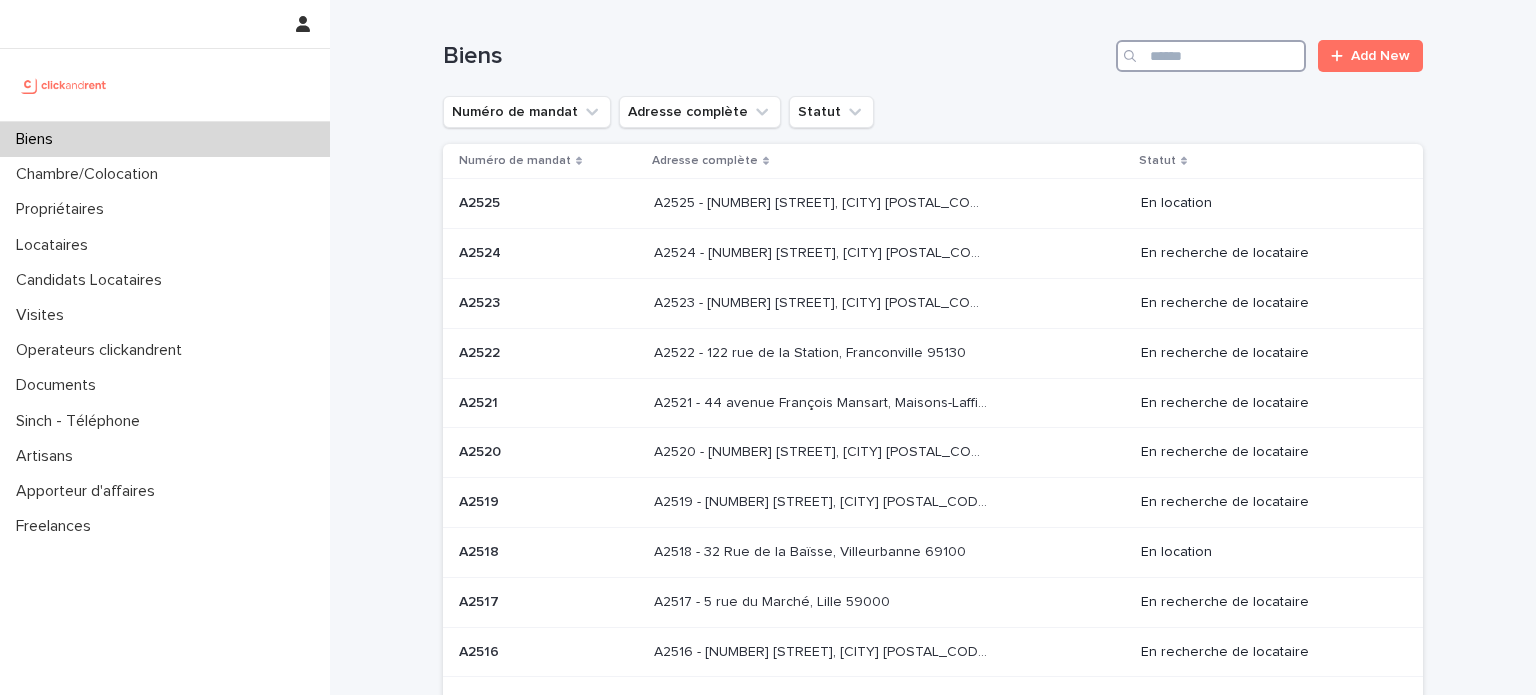 click at bounding box center [1211, 56] 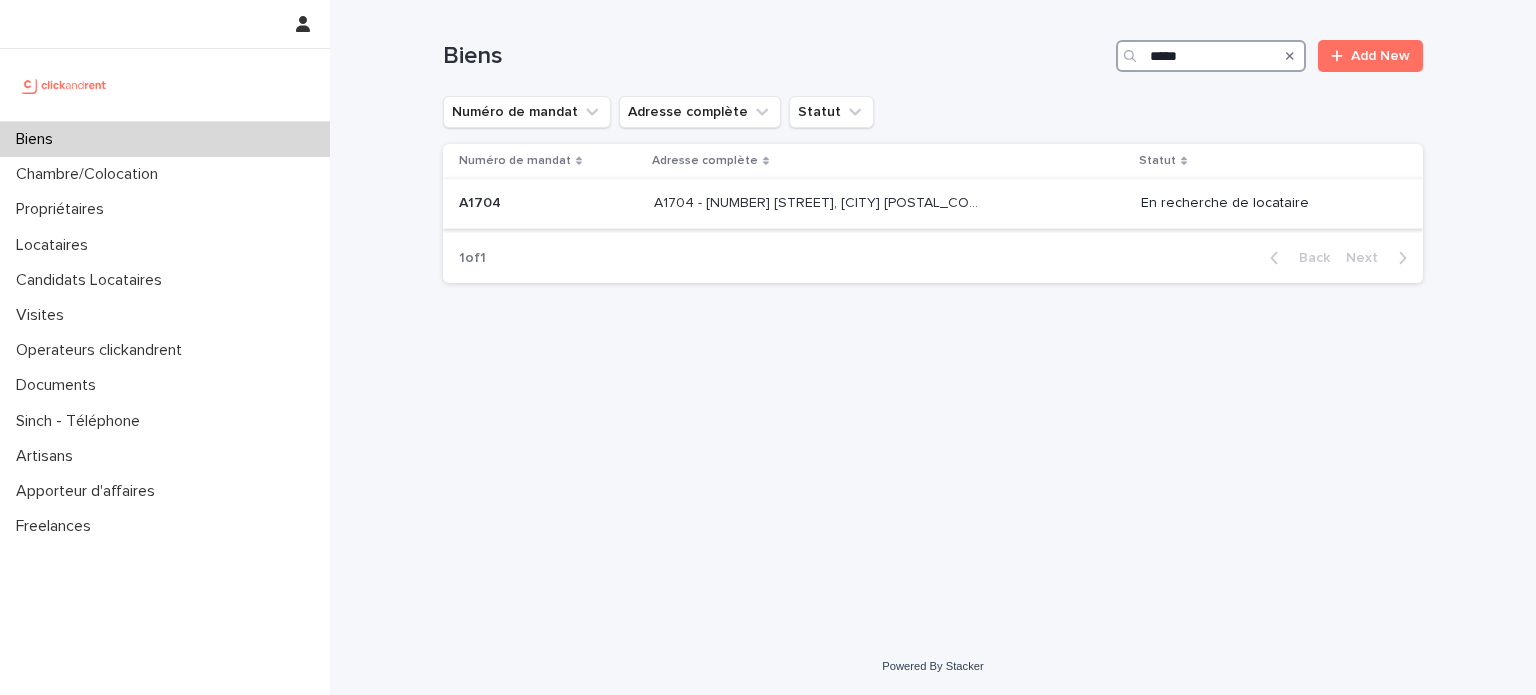 type on "*****" 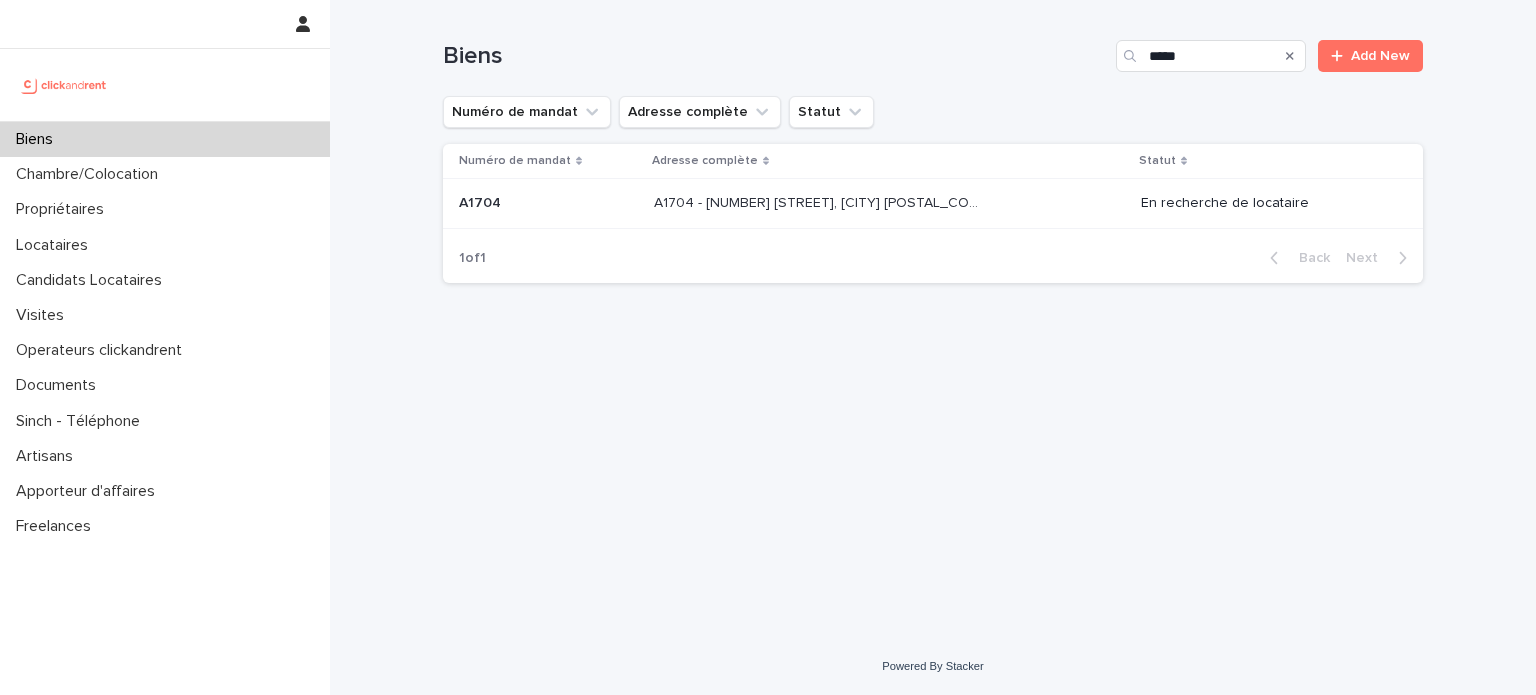 click on "A1704 - [NUMBER] [STREET], [CITY] [POSTAL_CODE]" at bounding box center (822, 201) 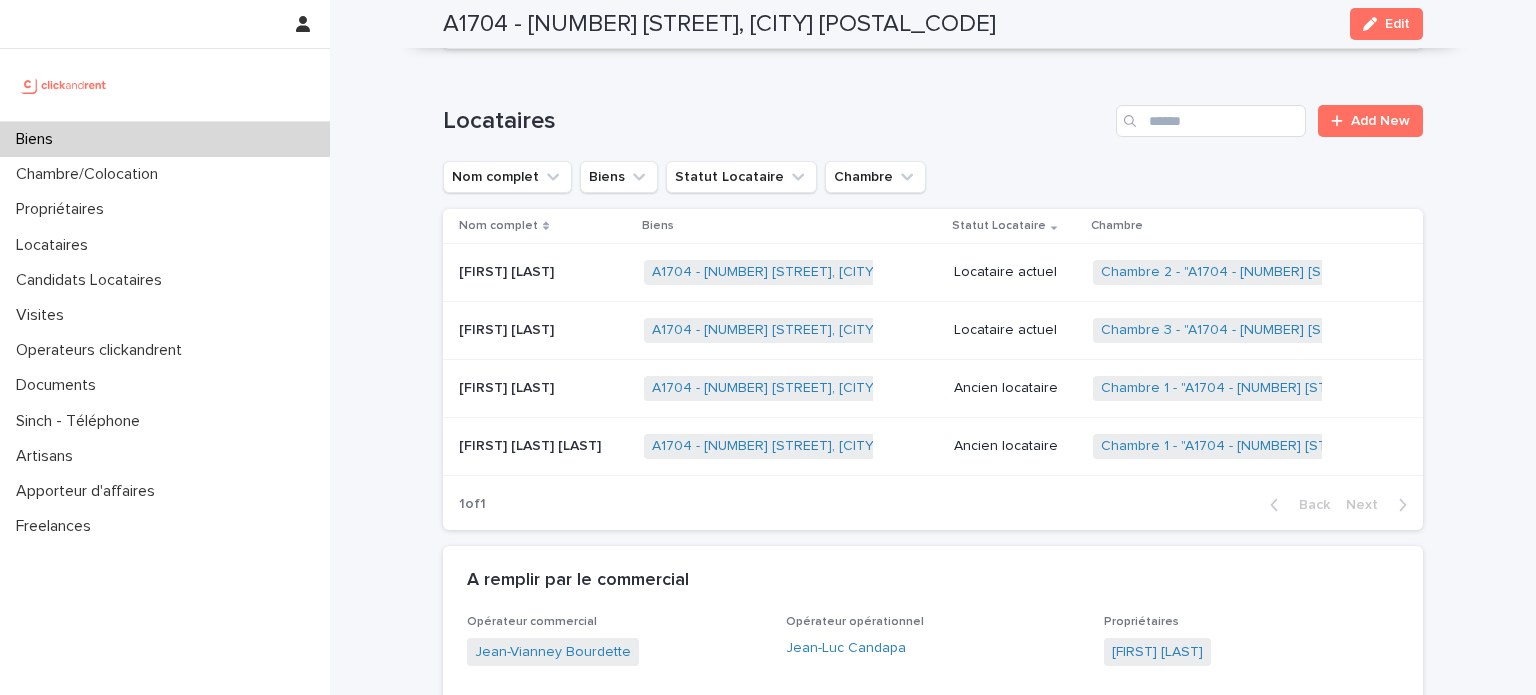 scroll, scrollTop: 1167, scrollLeft: 0, axis: vertical 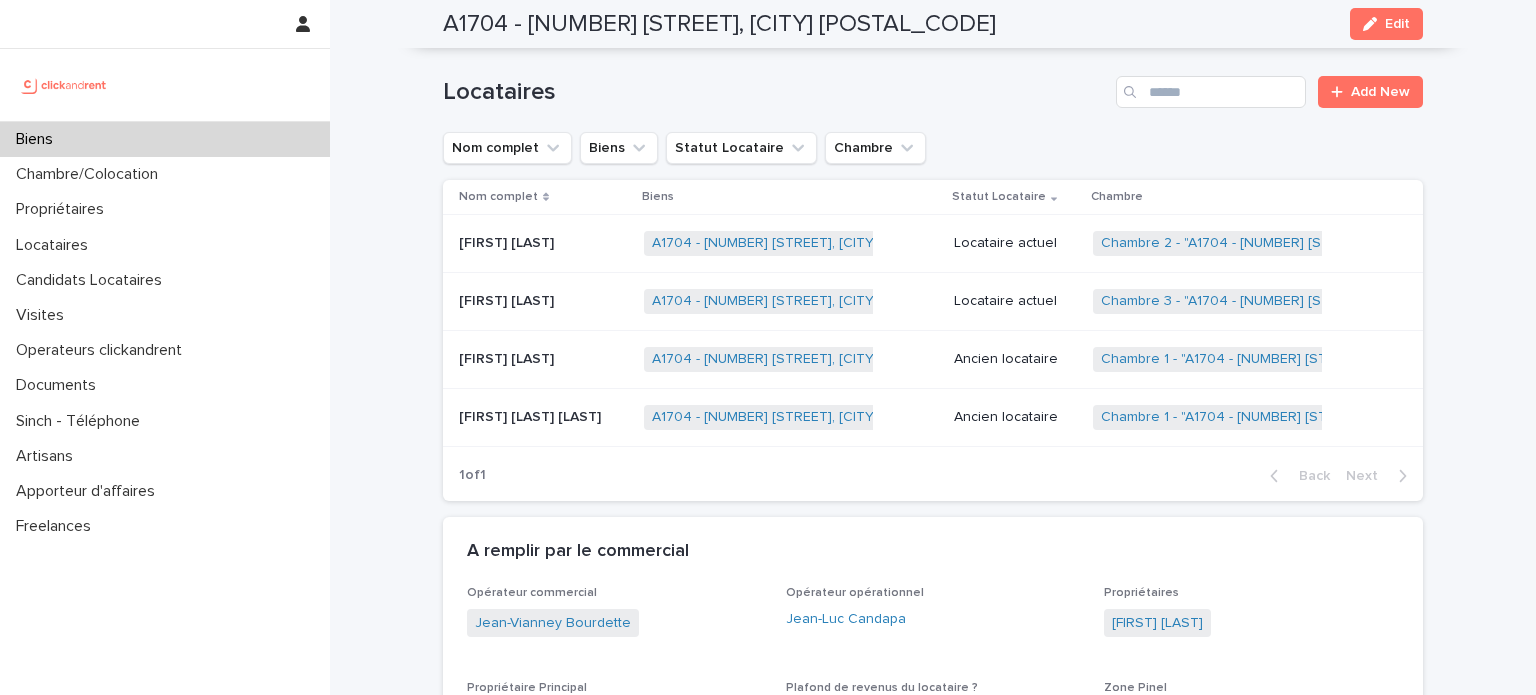 click on "A1704 - [NUMBER] [STREET], [CITY] [POSTAL_CODE] + [NUMBER]" at bounding box center [791, 243] 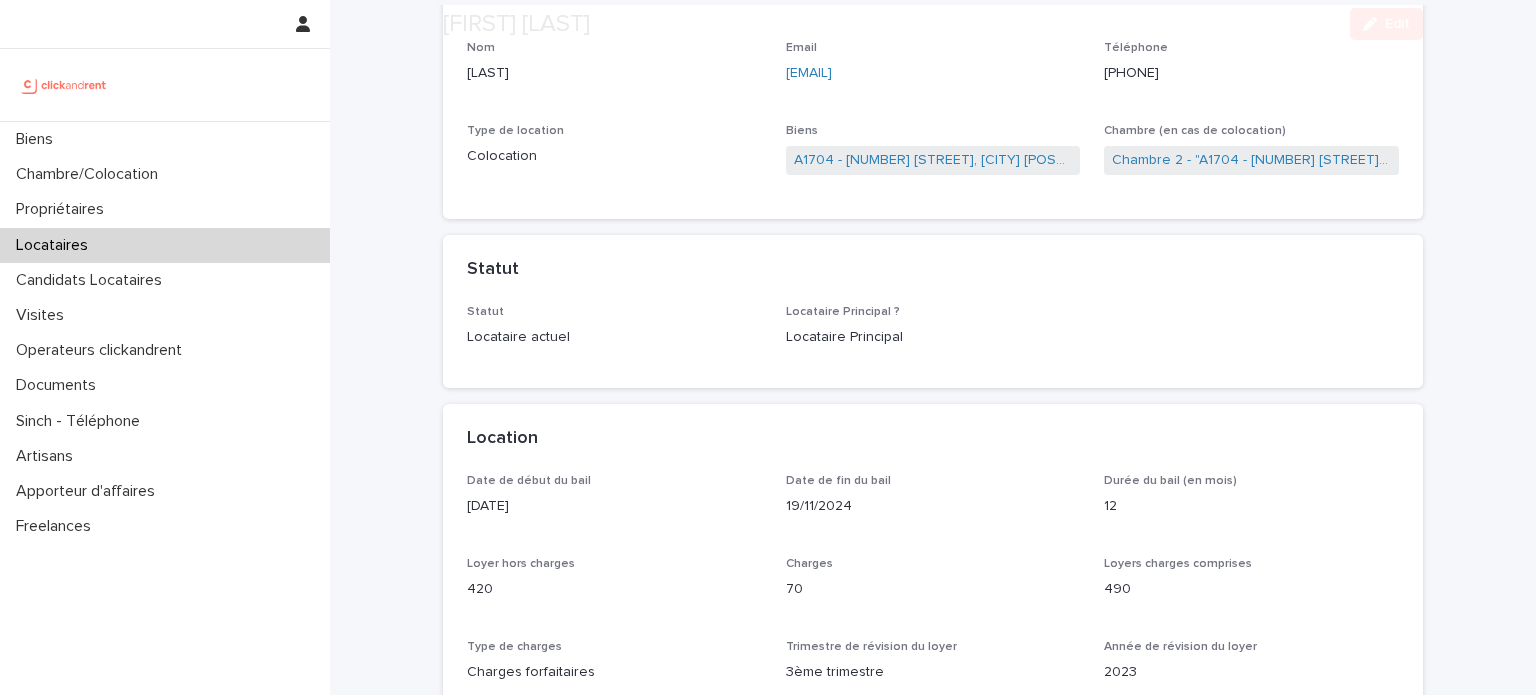 scroll, scrollTop: 255, scrollLeft: 0, axis: vertical 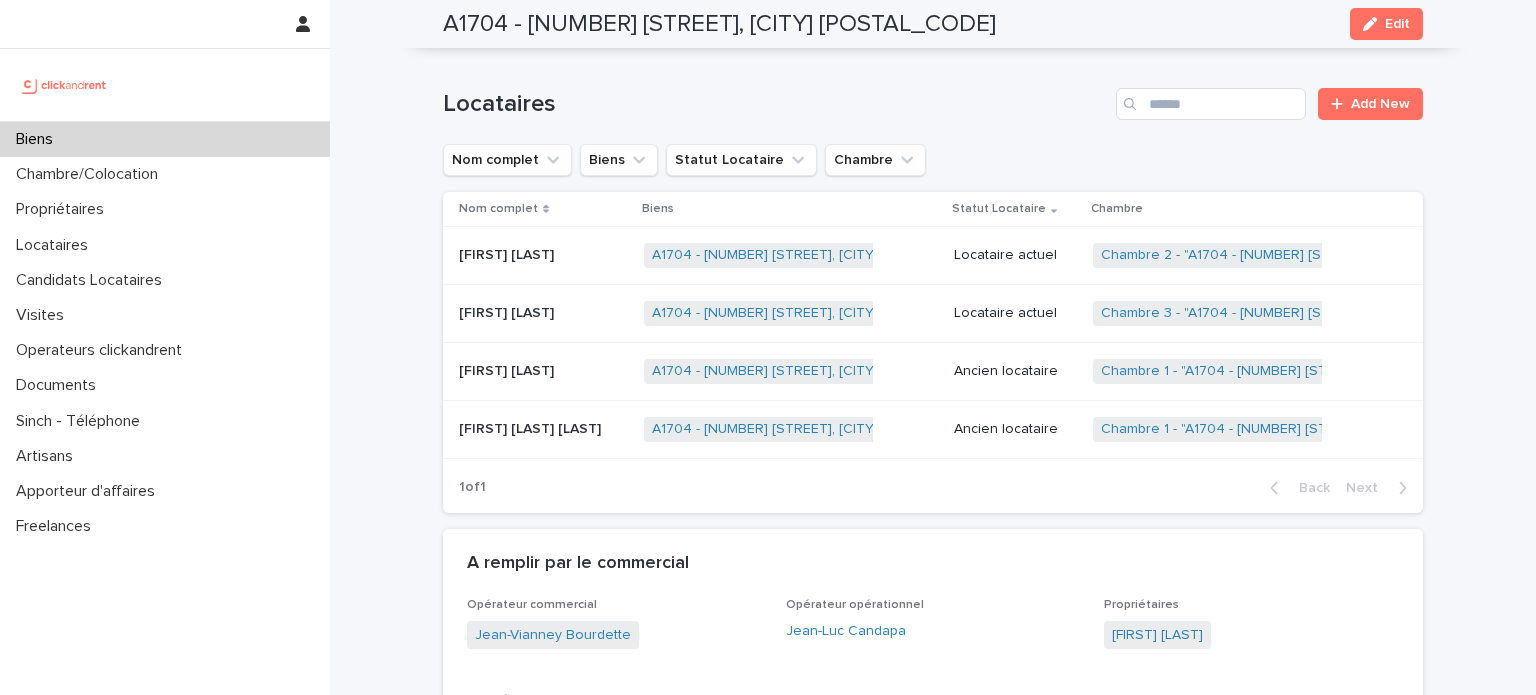 click on "[FIRST] [LAST] [FIRST] [LAST]" at bounding box center [543, 313] 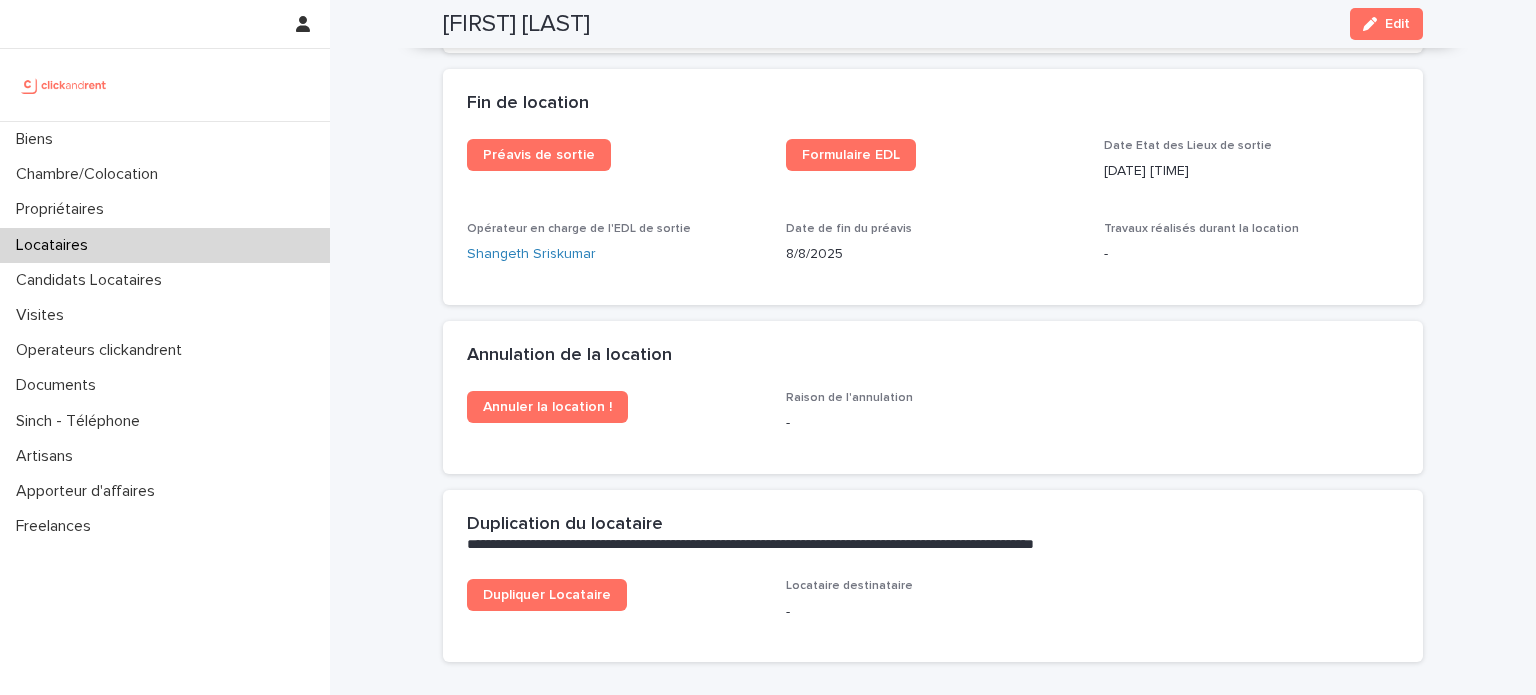 scroll, scrollTop: 2560, scrollLeft: 0, axis: vertical 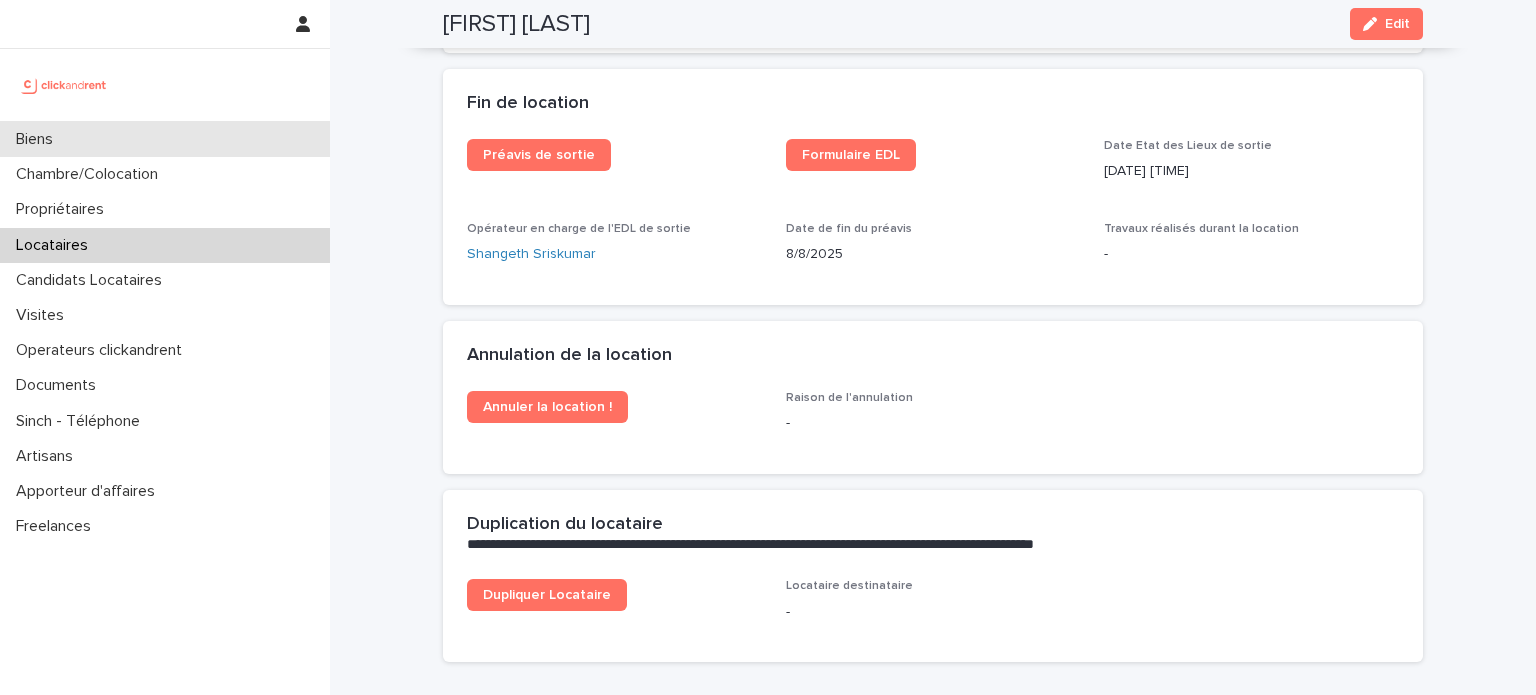 click on "Biens" at bounding box center [165, 139] 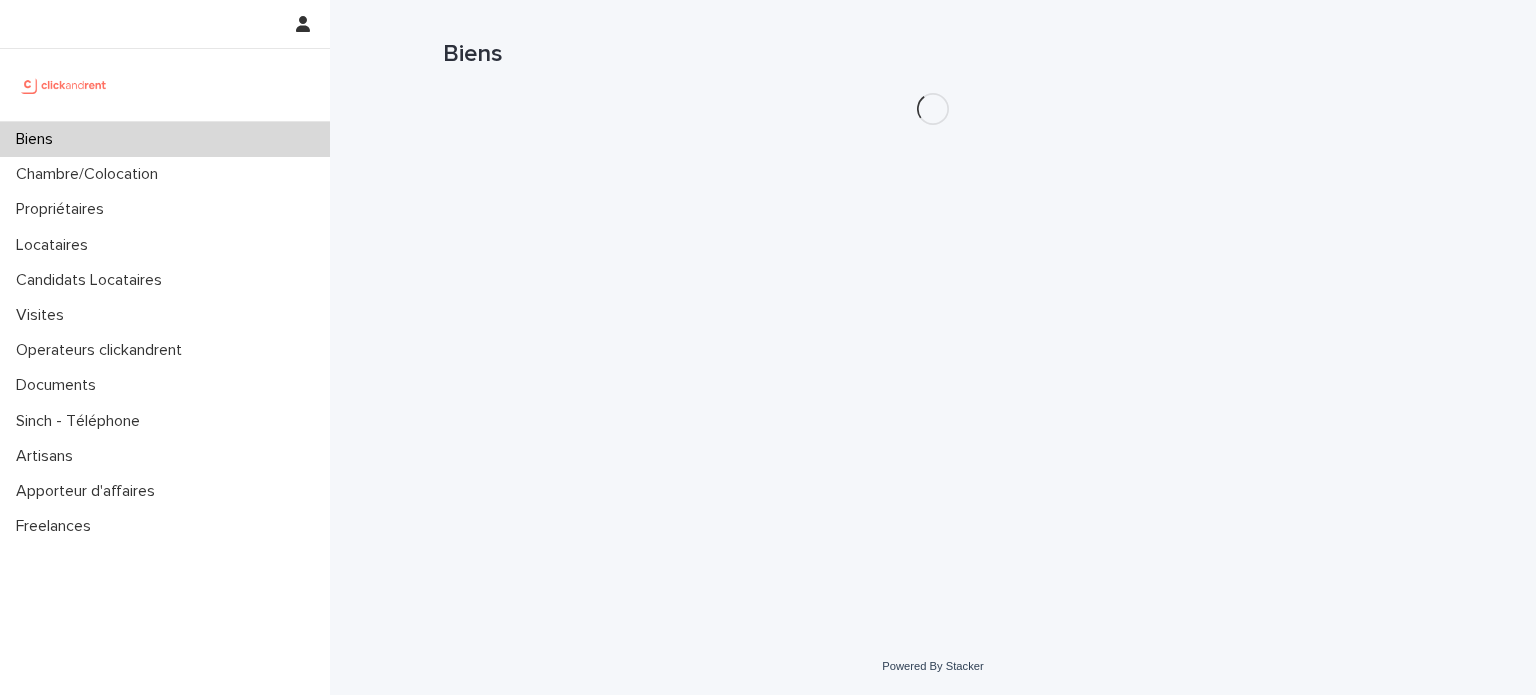 scroll, scrollTop: 0, scrollLeft: 0, axis: both 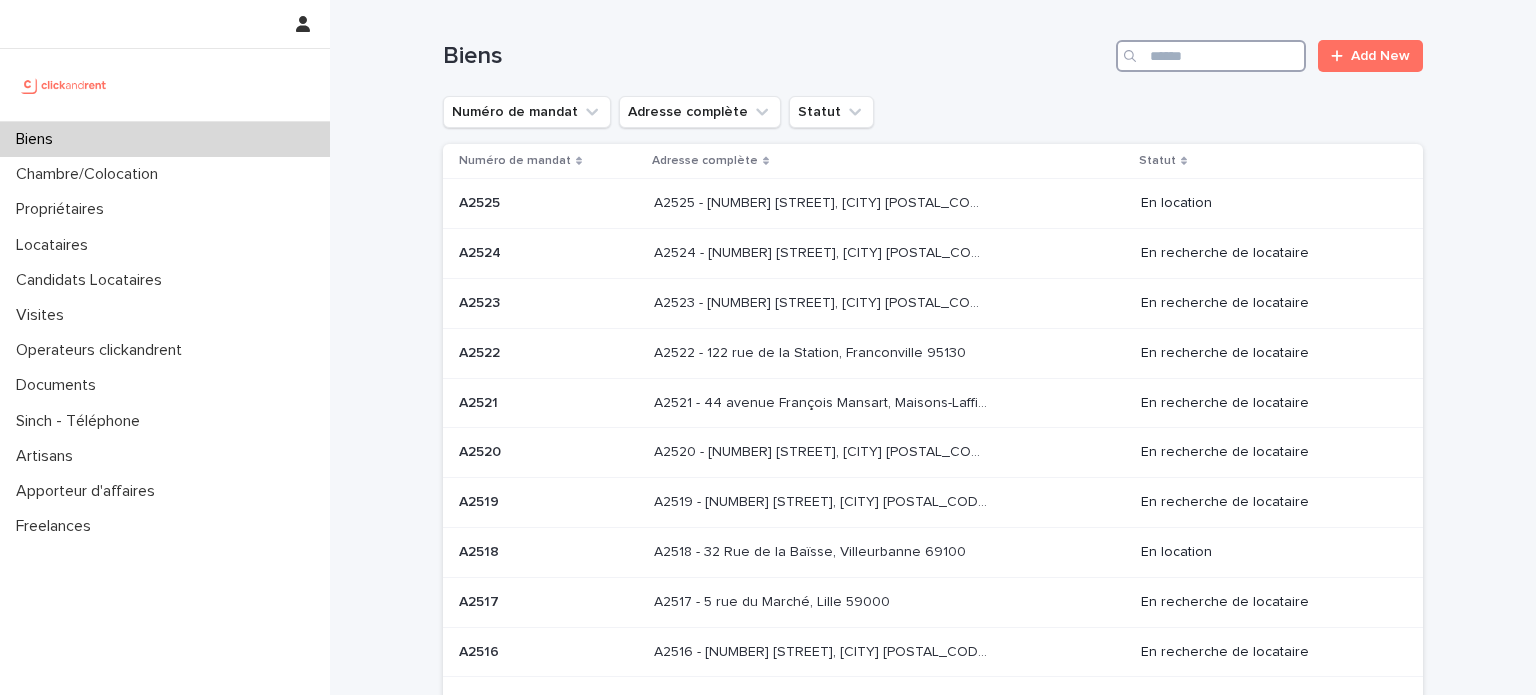 click at bounding box center (1211, 56) 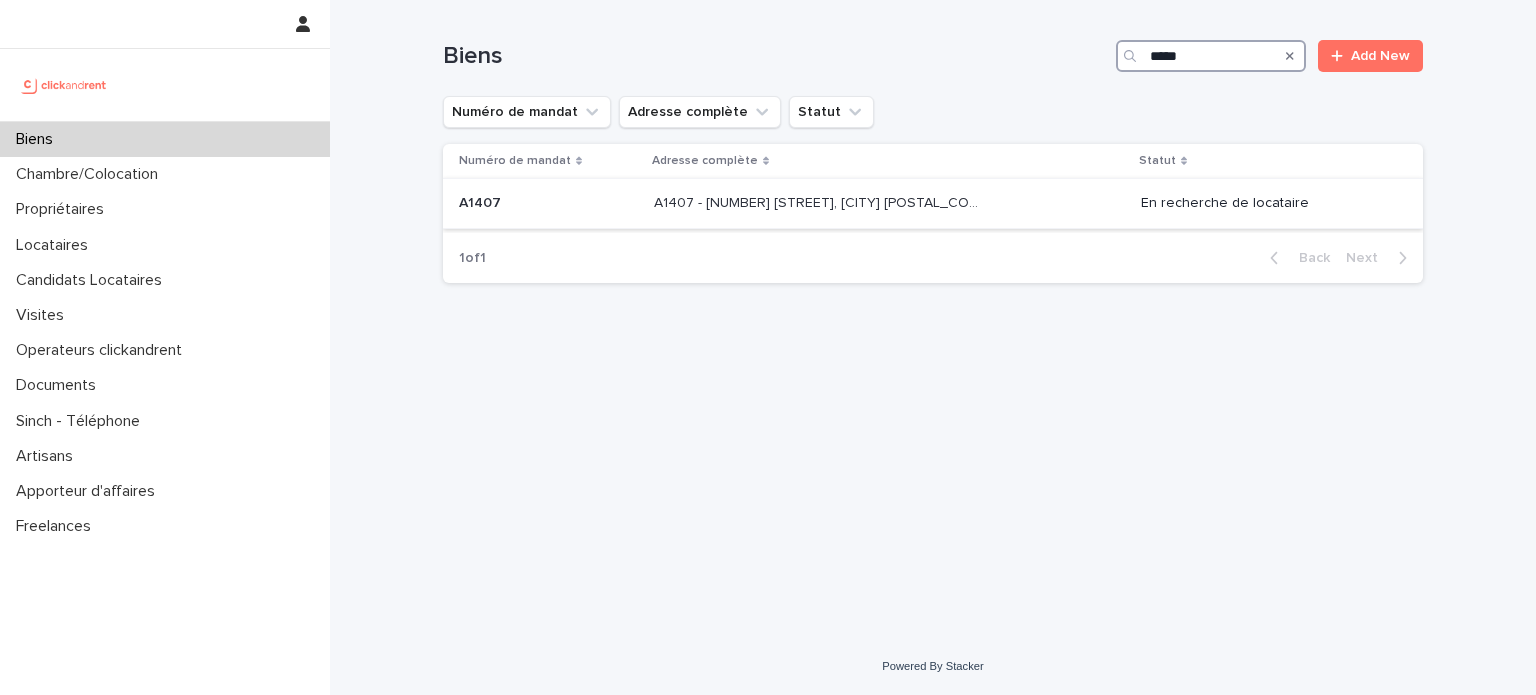 type on "*****" 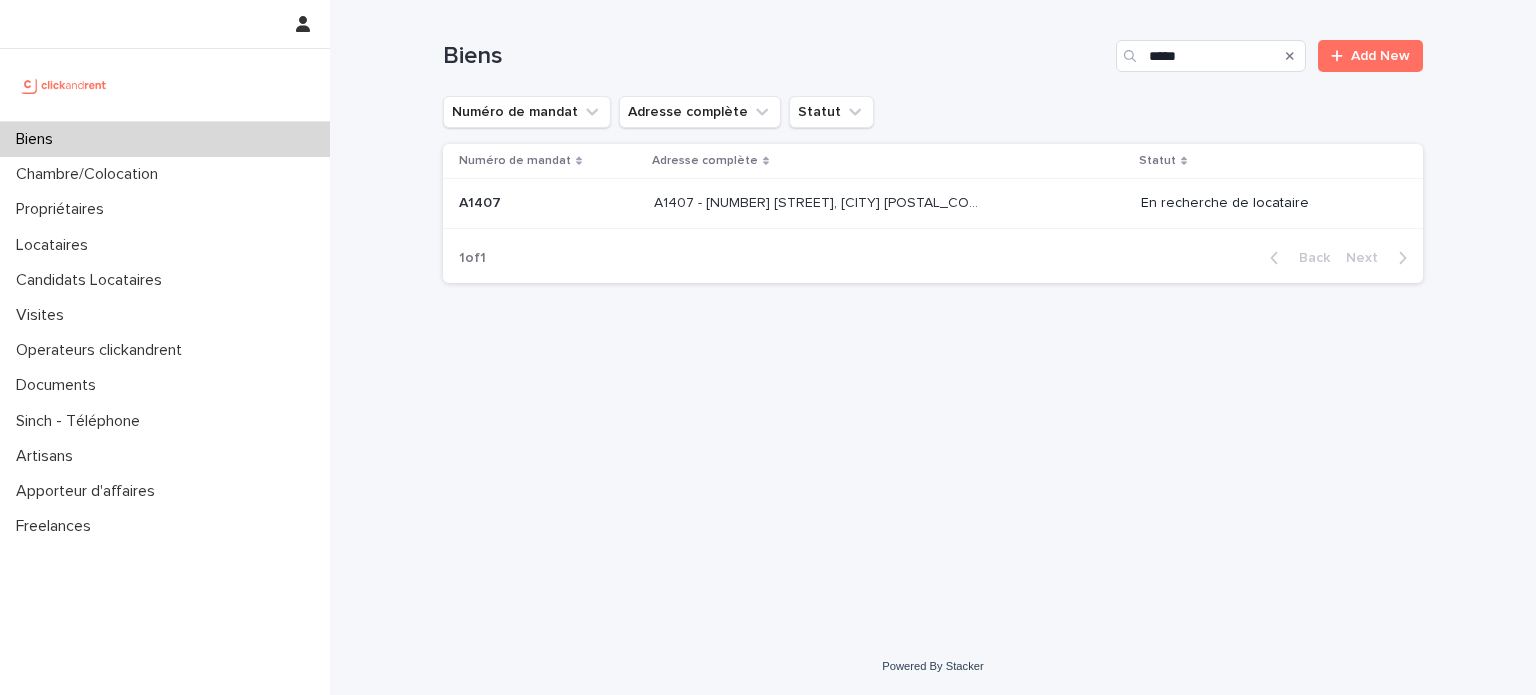 click on "A1407 - [NUMBER] [STREET], [CITY] [POSTAL_CODE] A1407 - [NUMBER] [STREET], [CITY] [POSTAL_CODE]" at bounding box center [889, 203] 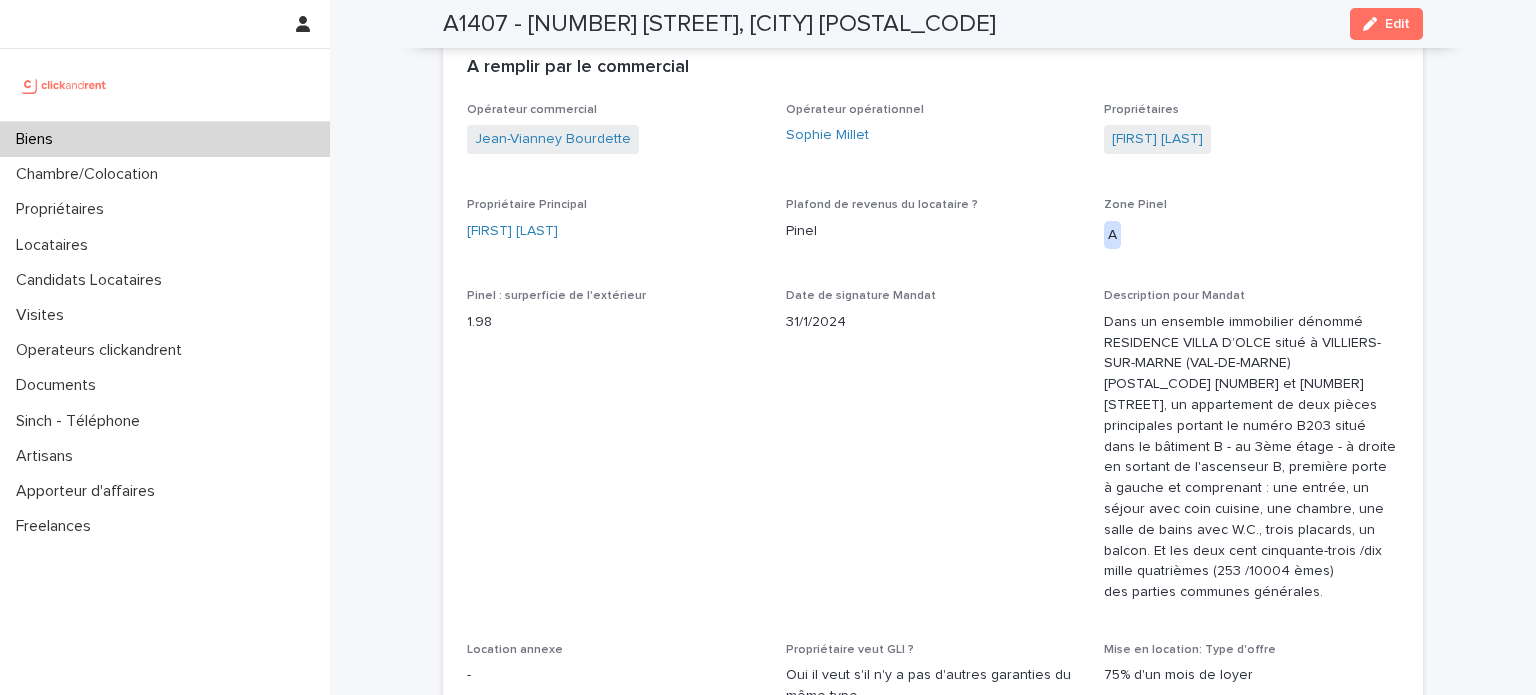 scroll, scrollTop: 1248, scrollLeft: 0, axis: vertical 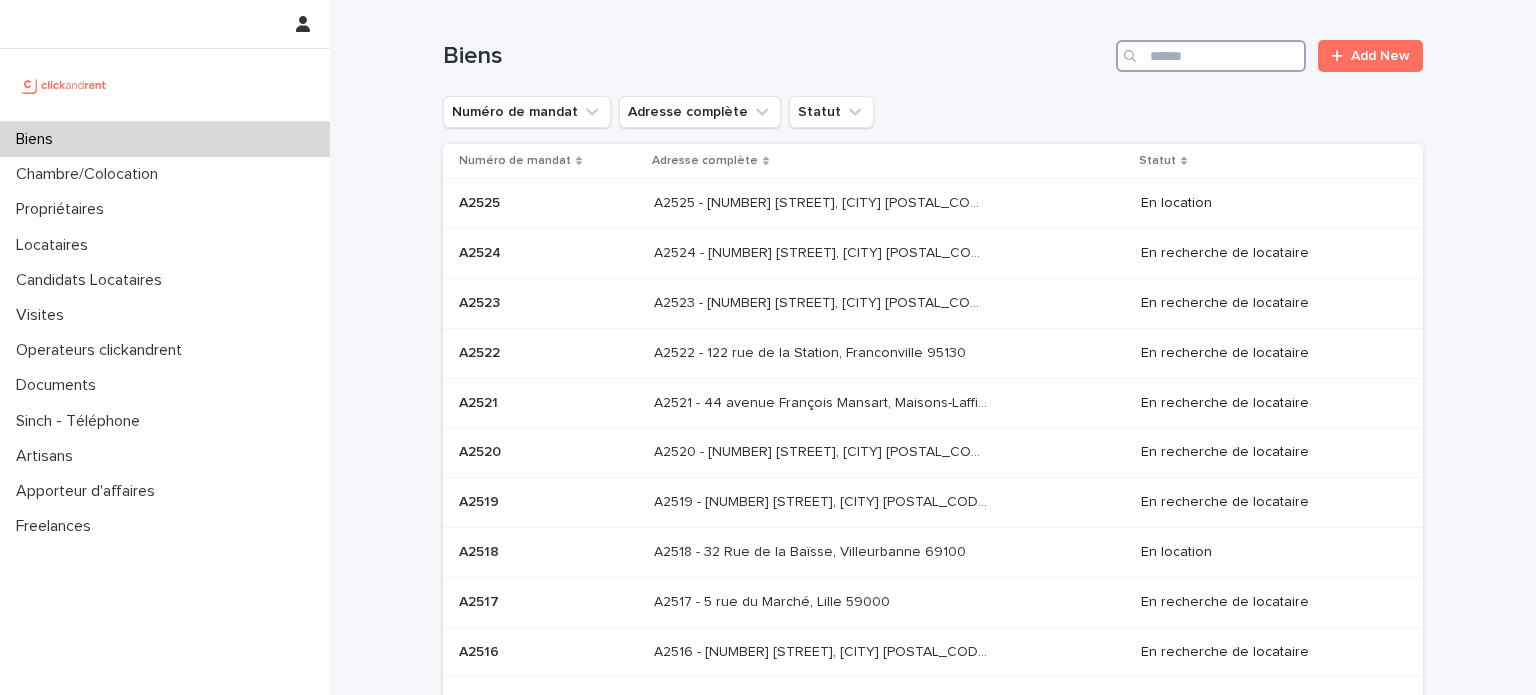 click at bounding box center [1211, 56] 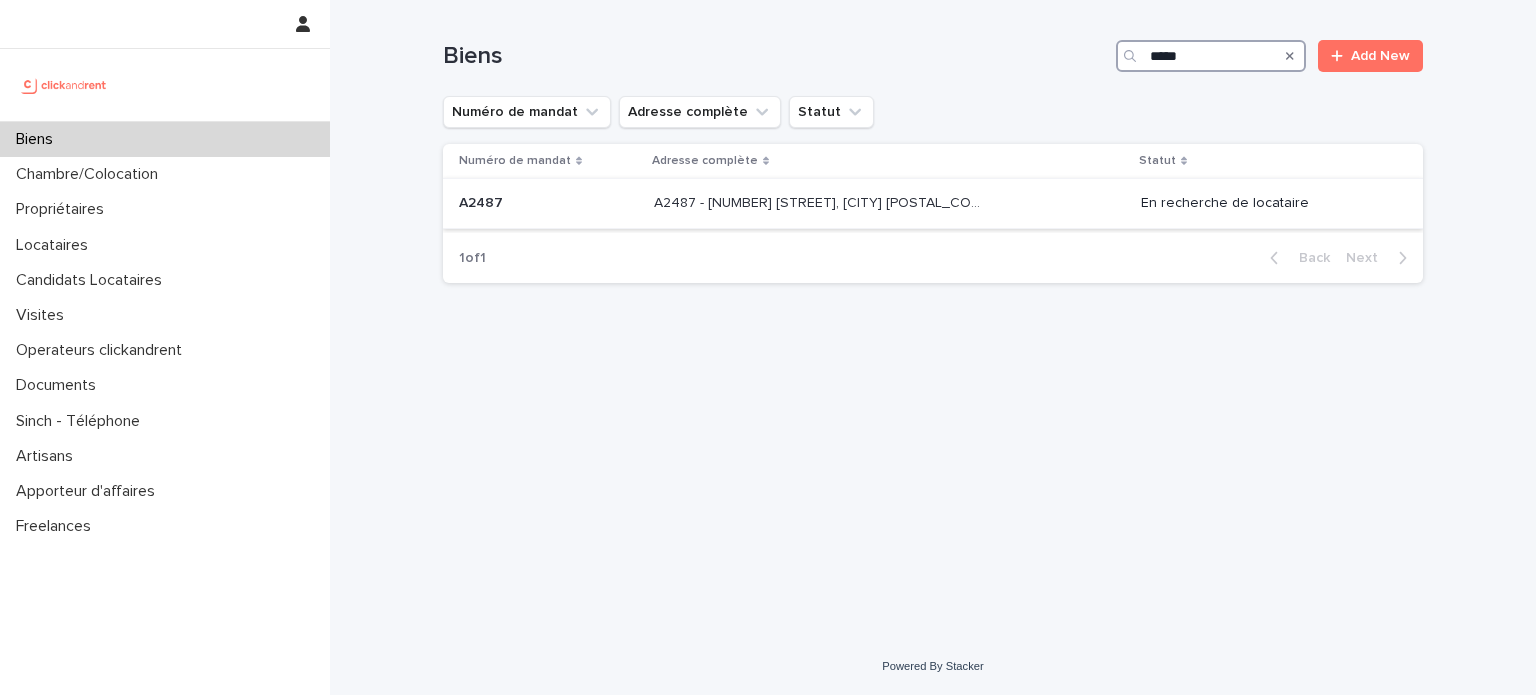 type on "*****" 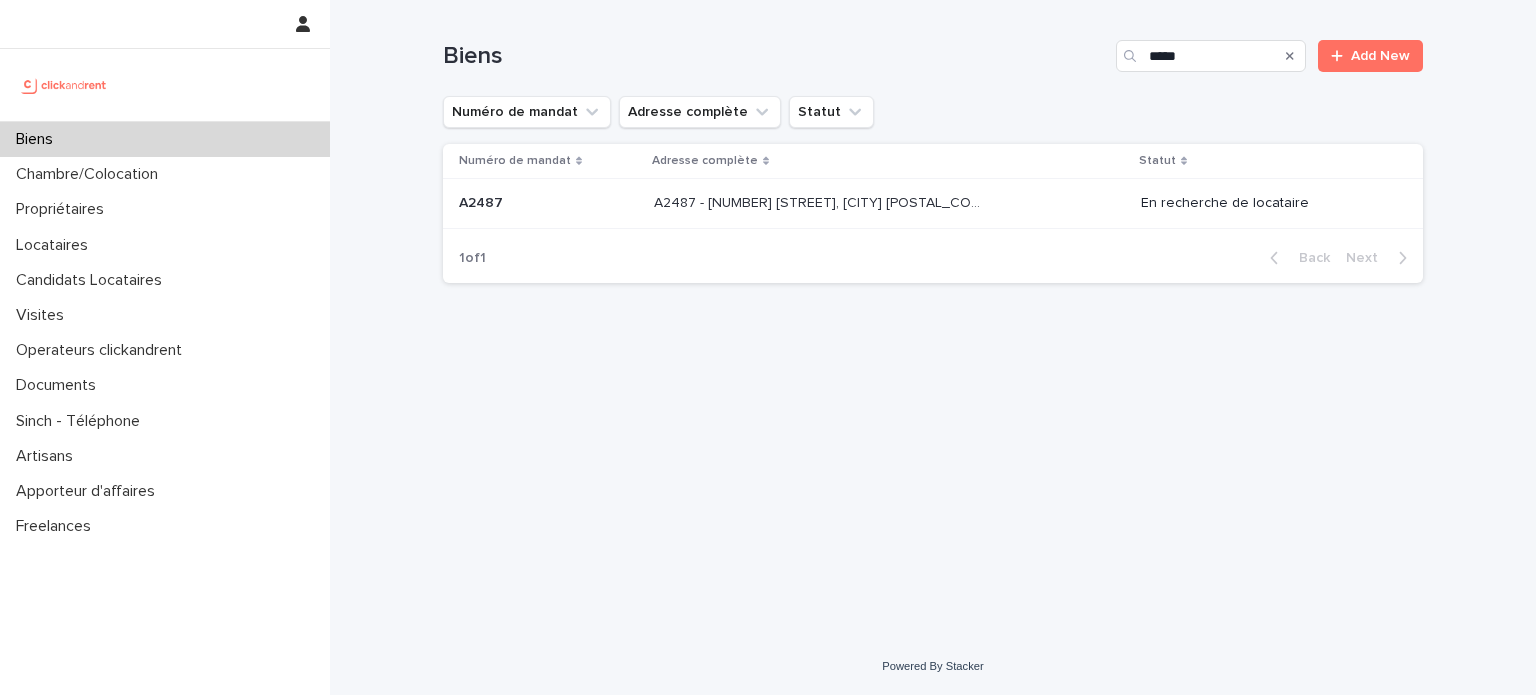 click at bounding box center (820, 203) 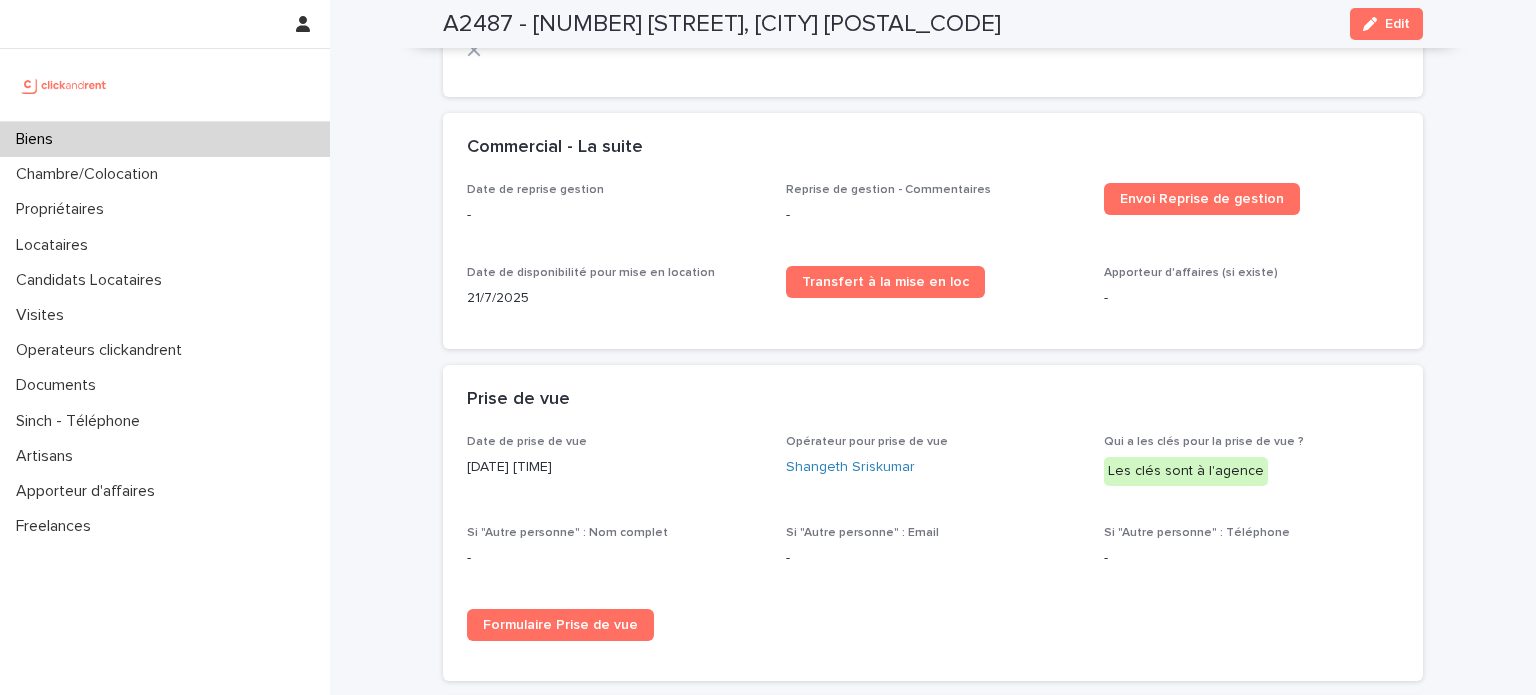 scroll, scrollTop: 2824, scrollLeft: 0, axis: vertical 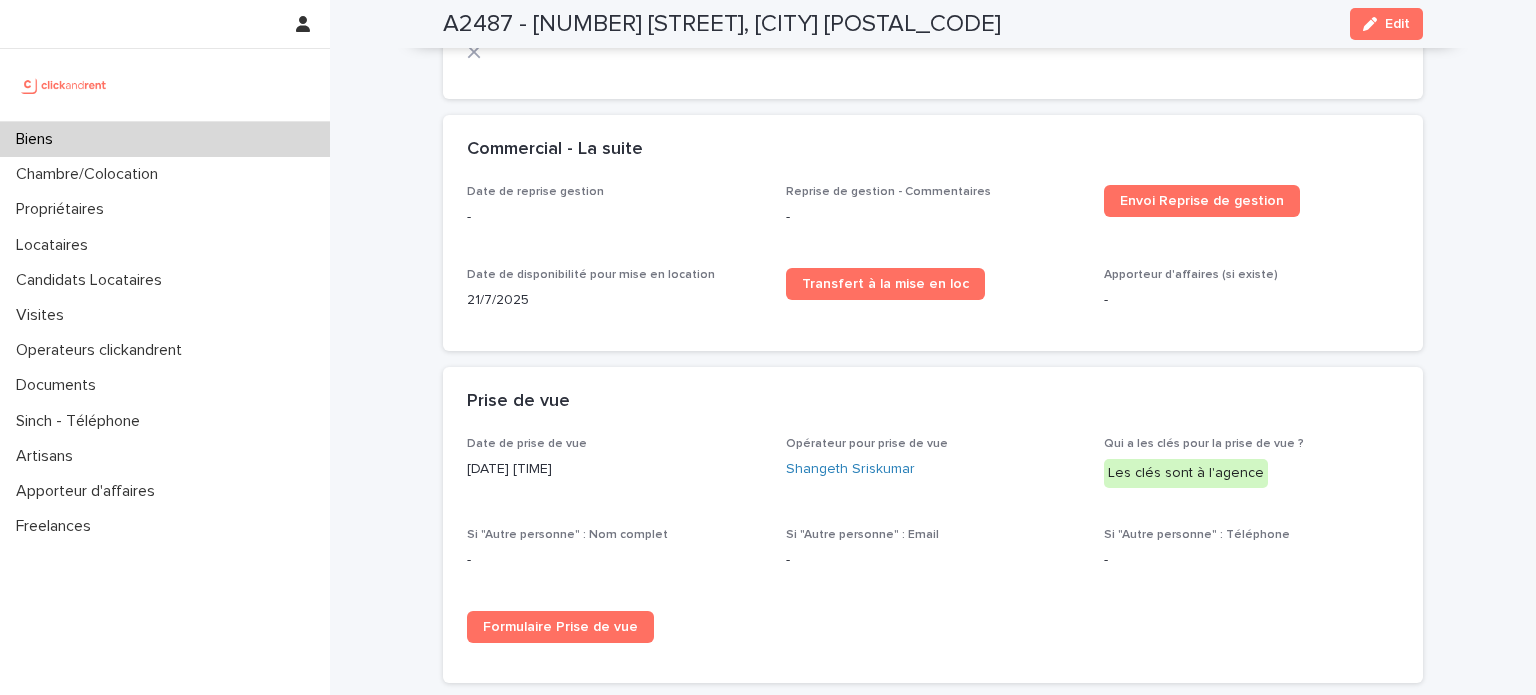 click on "Biens" at bounding box center (165, 139) 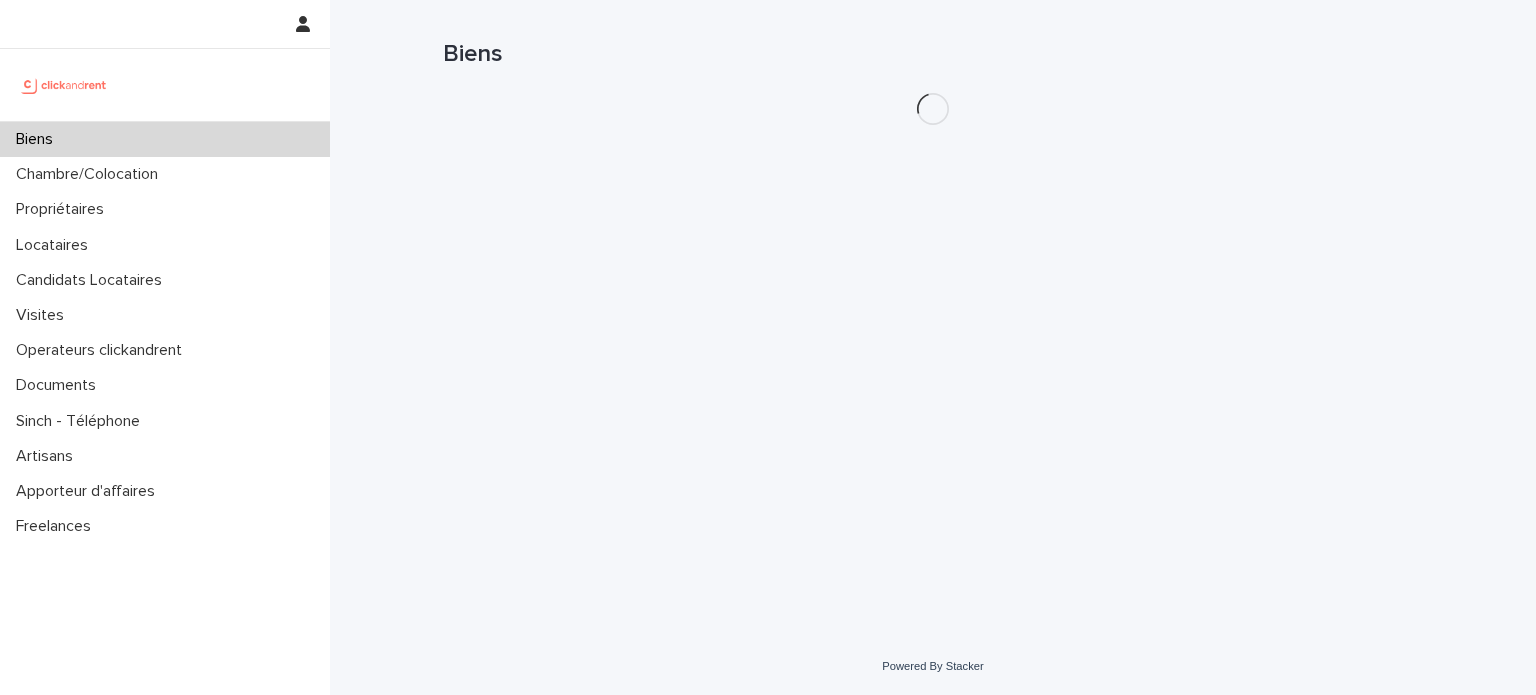 scroll, scrollTop: 0, scrollLeft: 0, axis: both 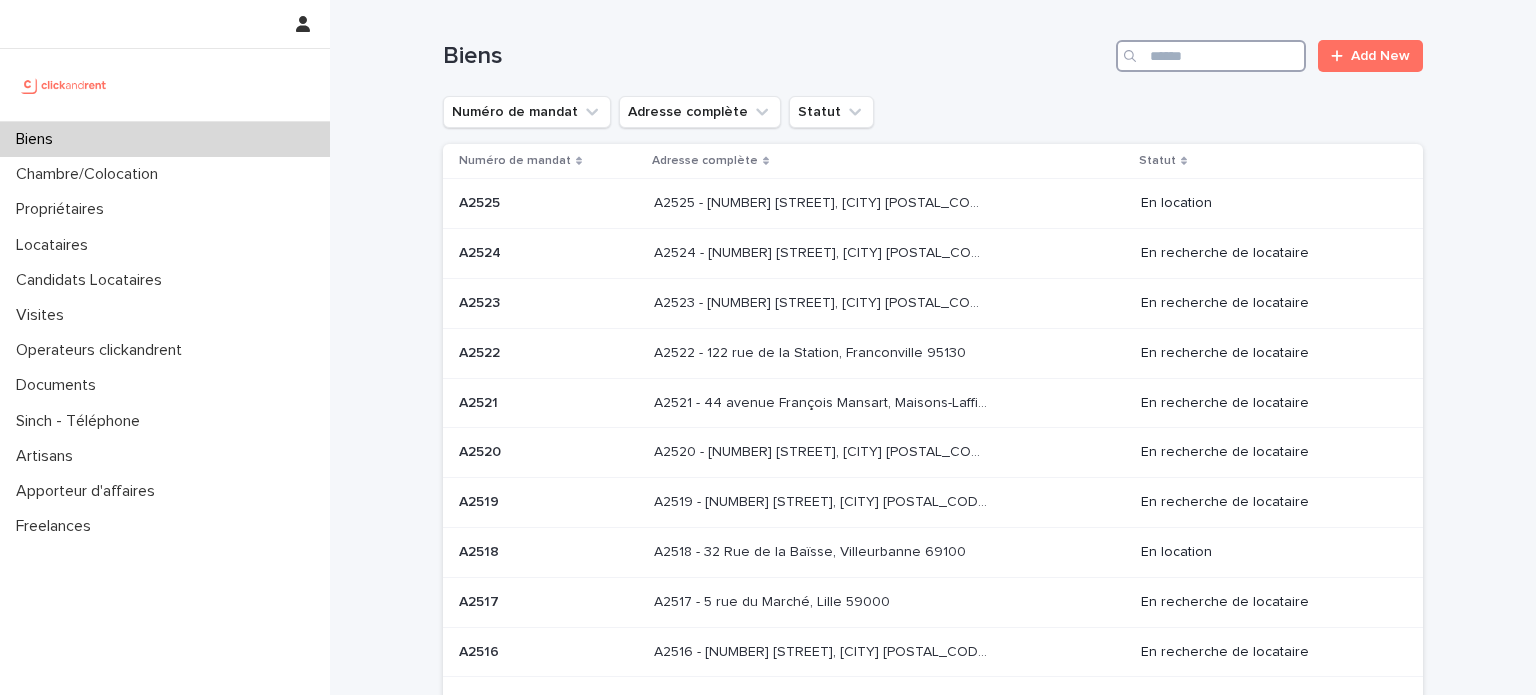 click at bounding box center (1211, 56) 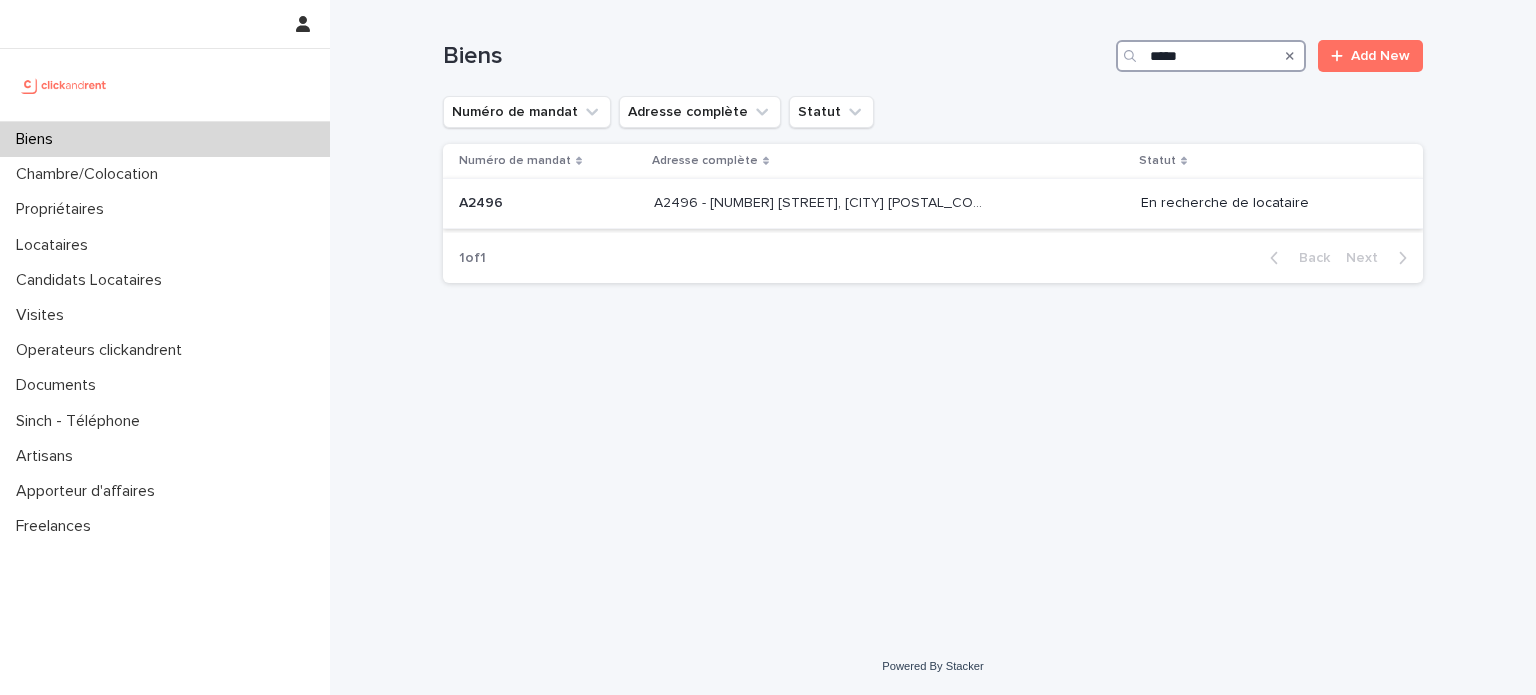 type on "*****" 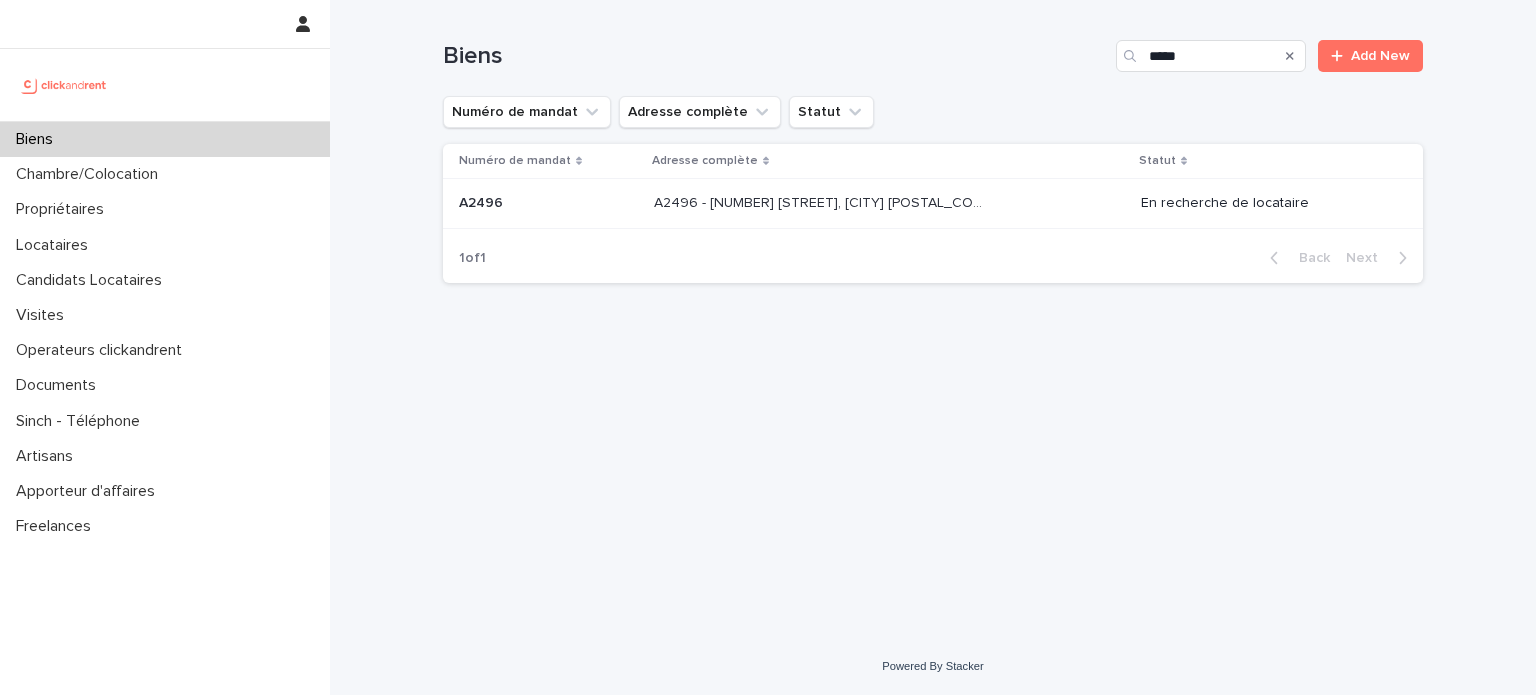 click on "A2496 - [NUMBER] [STREET], [CITY] [POSTAL_CODE] A2496 - [NUMBER] [STREET], [CITY] [POSTAL_CODE]" at bounding box center [889, 203] 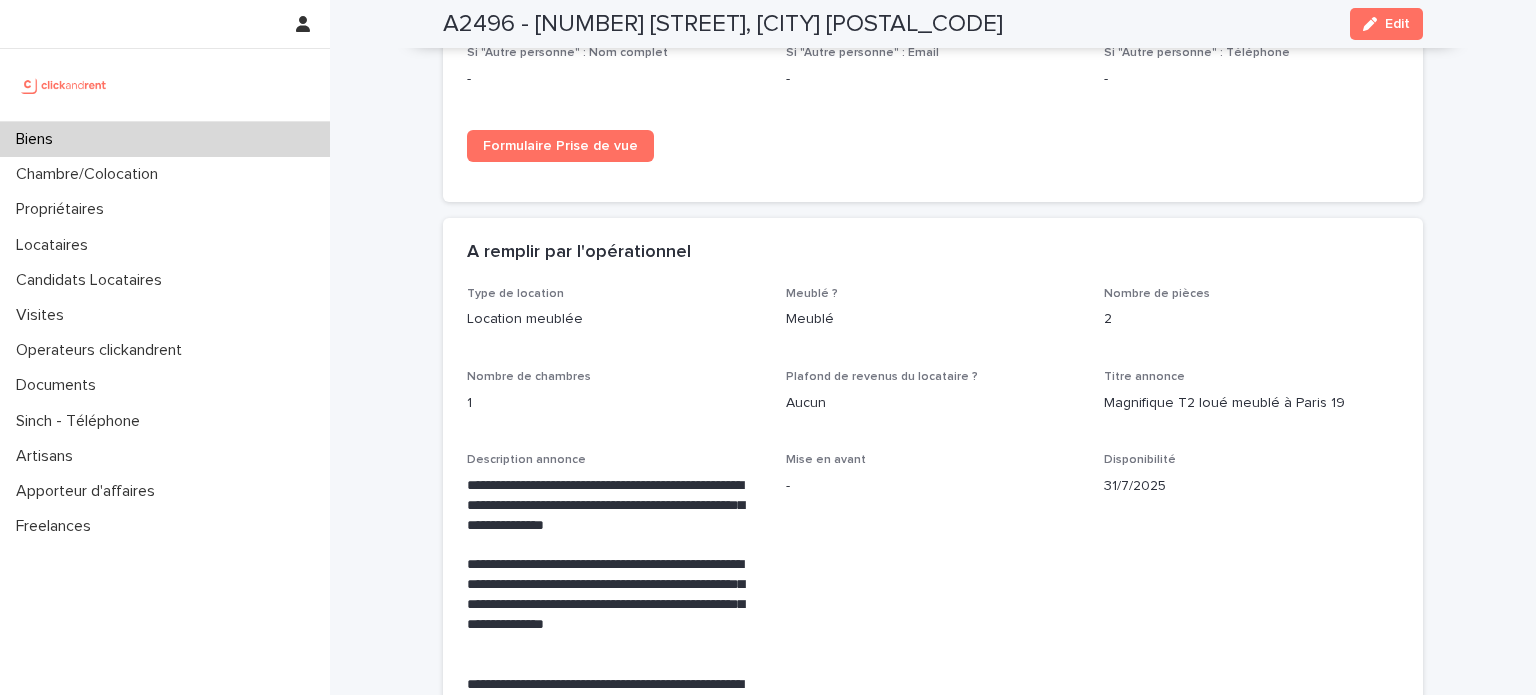 scroll, scrollTop: 3859, scrollLeft: 0, axis: vertical 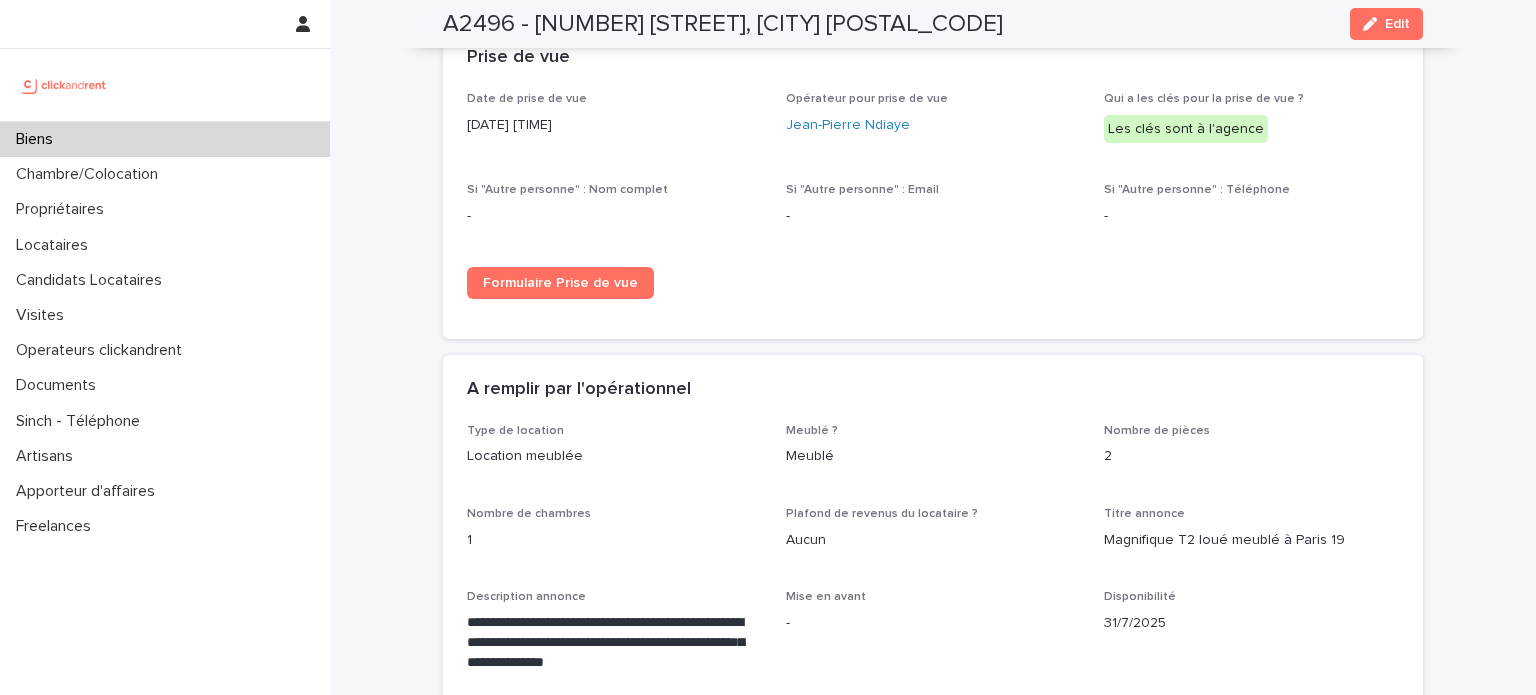 click on "Biens" at bounding box center [165, 139] 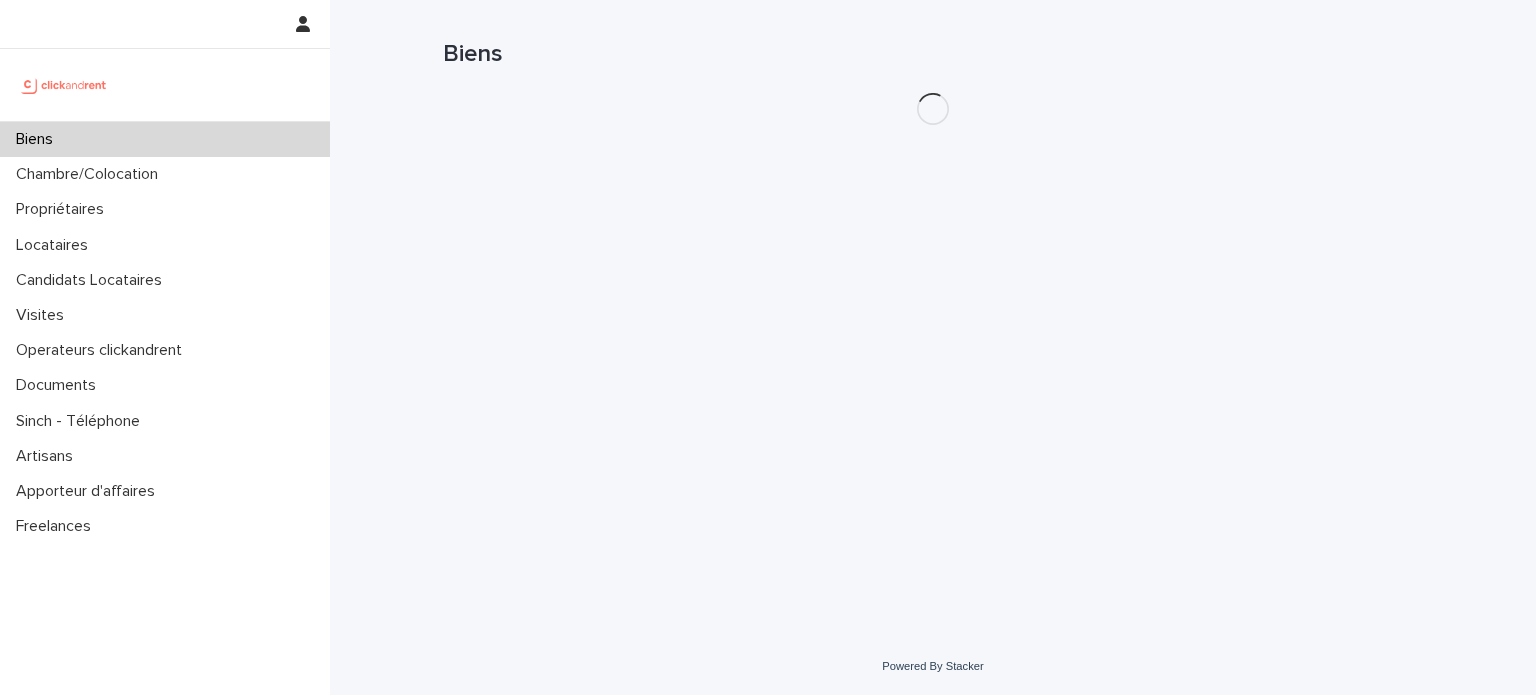 scroll, scrollTop: 0, scrollLeft: 0, axis: both 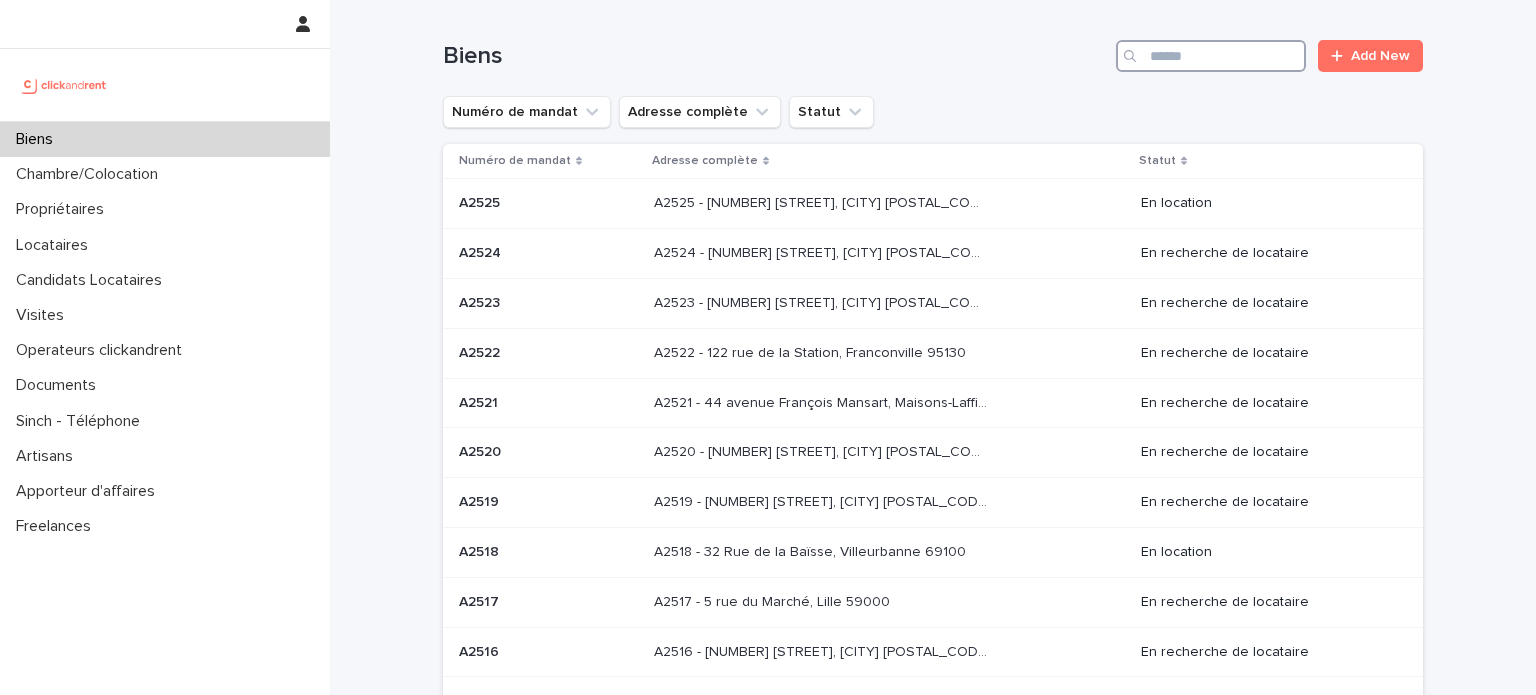 click at bounding box center [1211, 56] 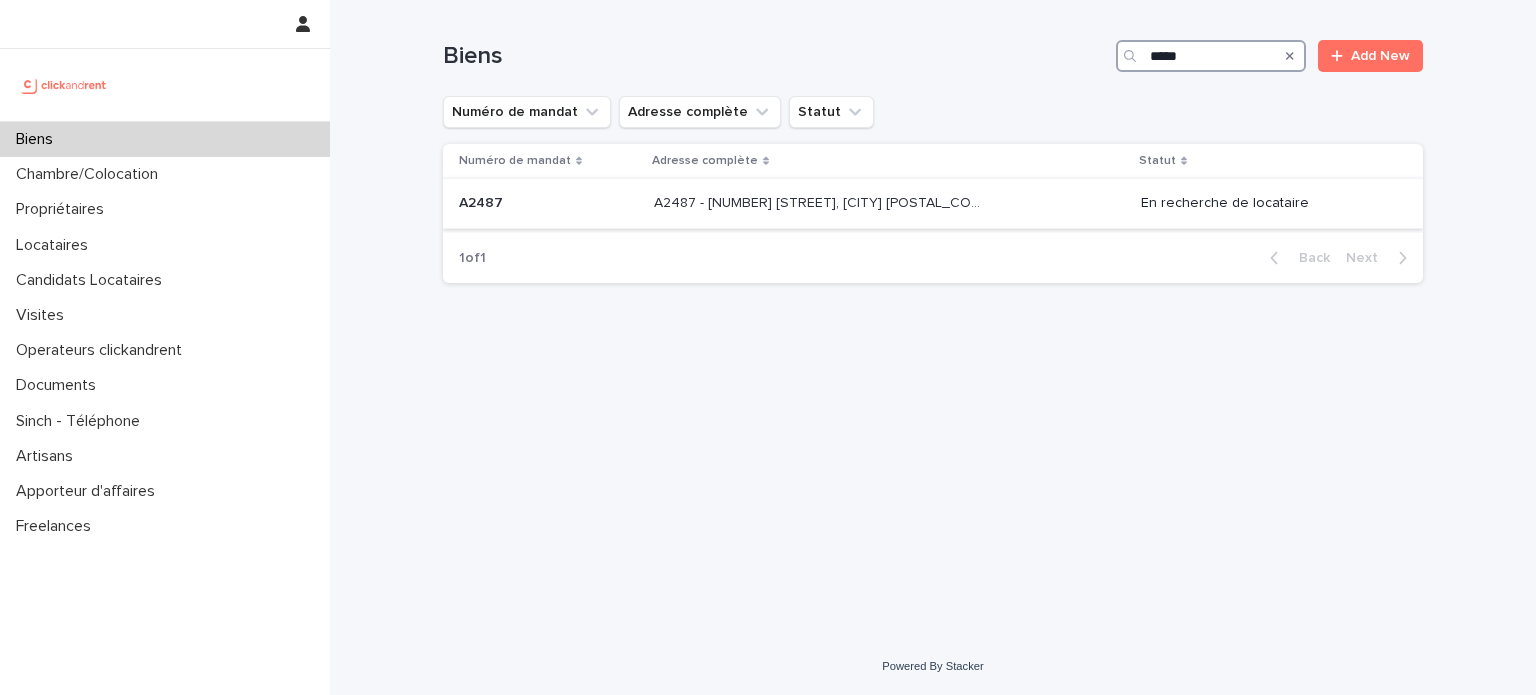 type on "*****" 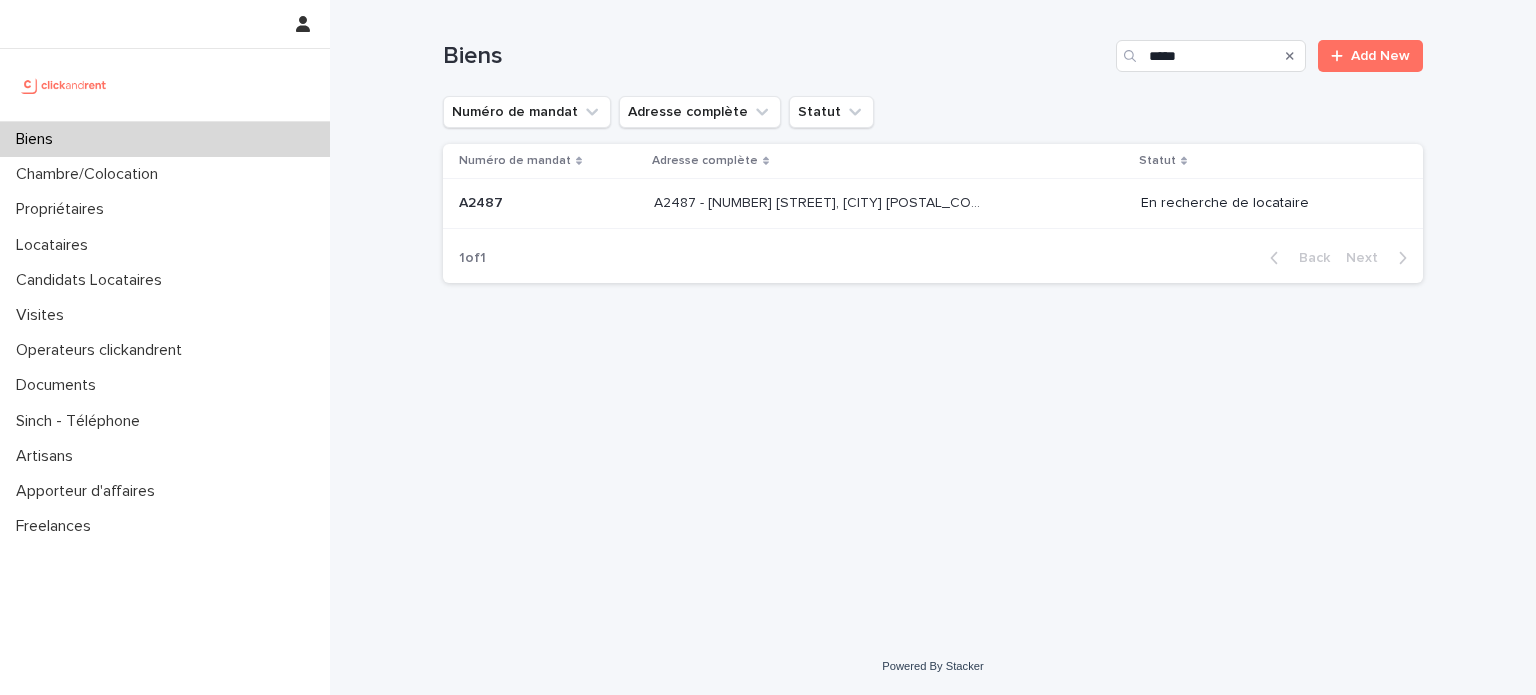 click at bounding box center (820, 203) 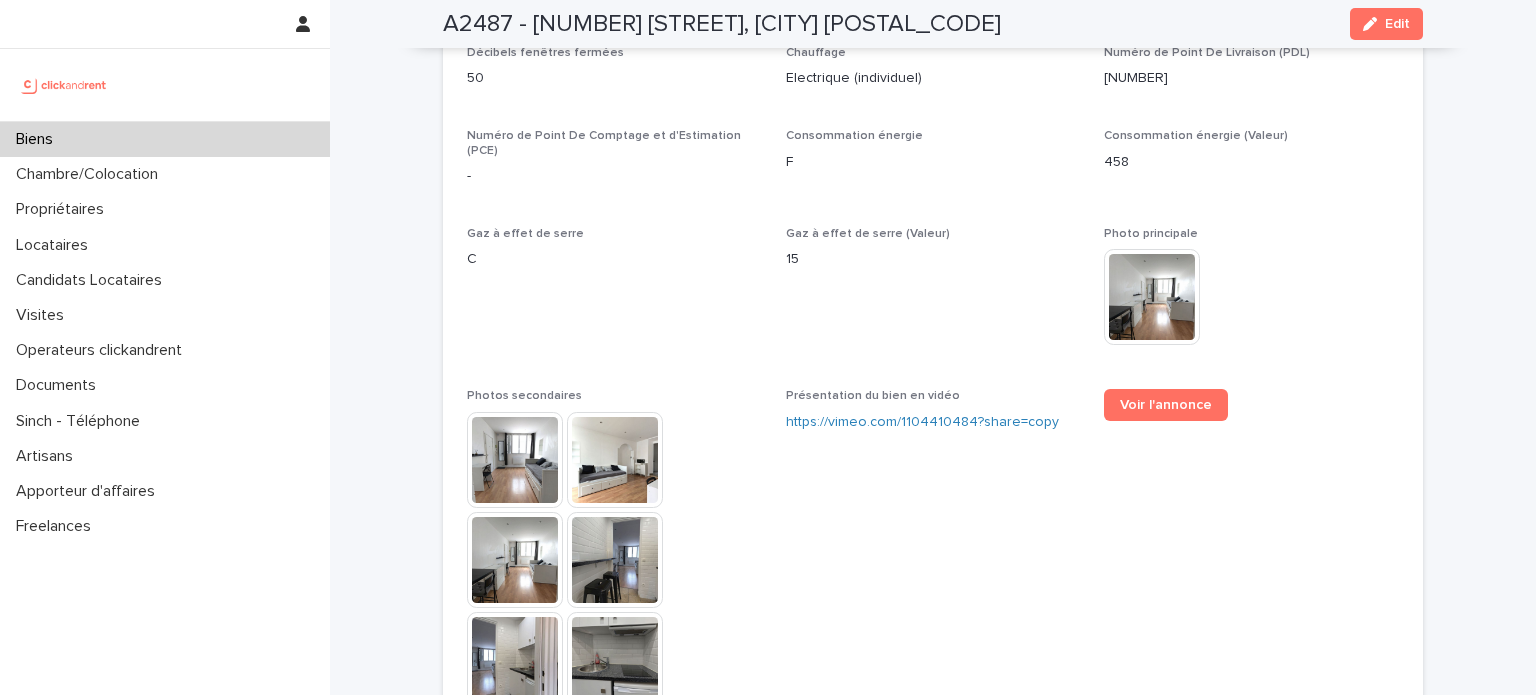 scroll, scrollTop: 5294, scrollLeft: 0, axis: vertical 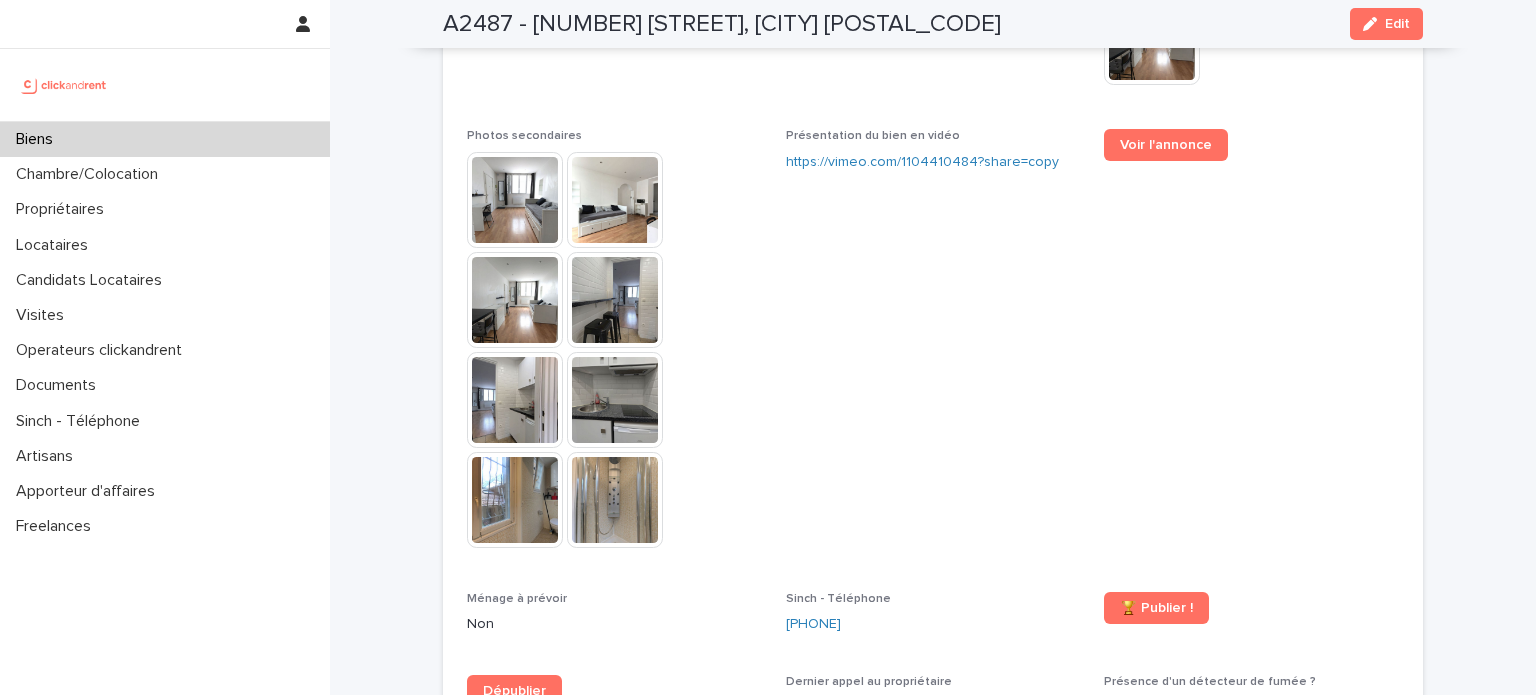 click at bounding box center (515, 500) 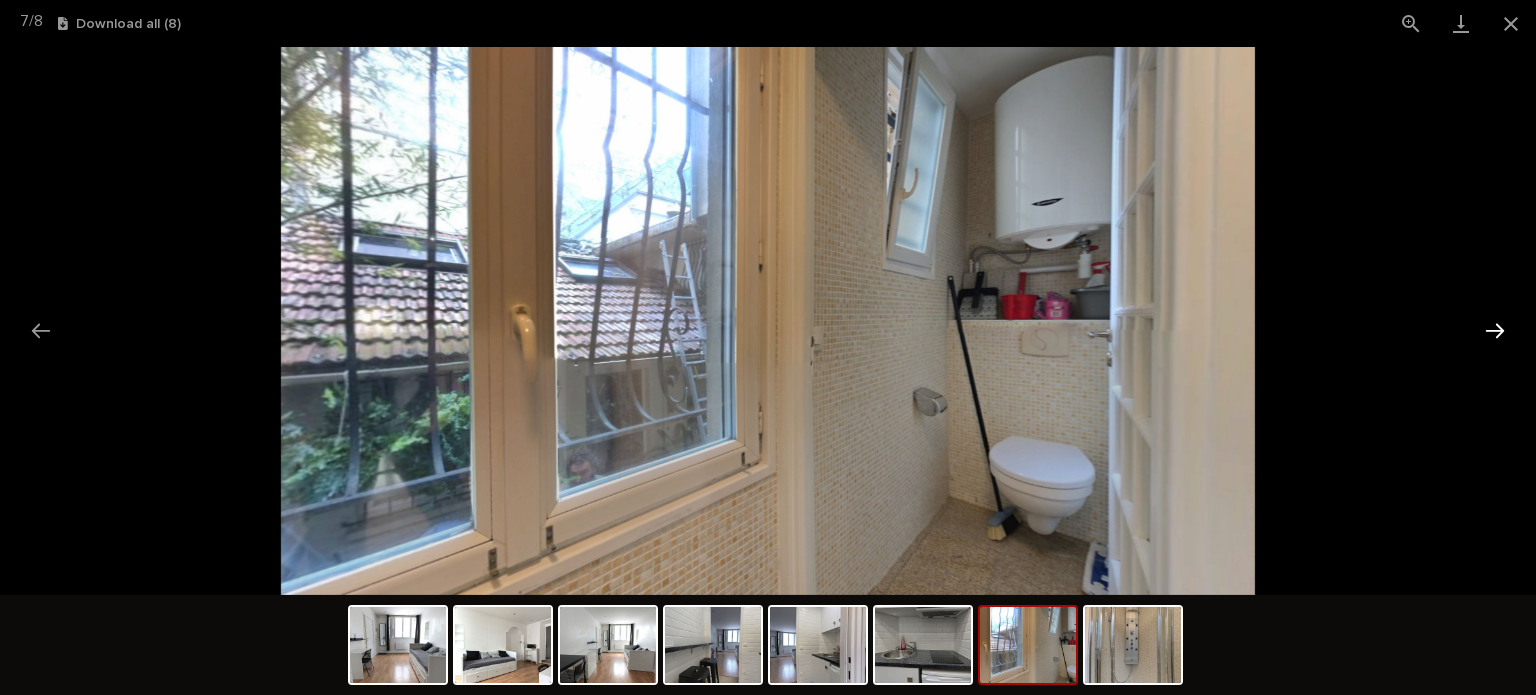 click at bounding box center (1495, 330) 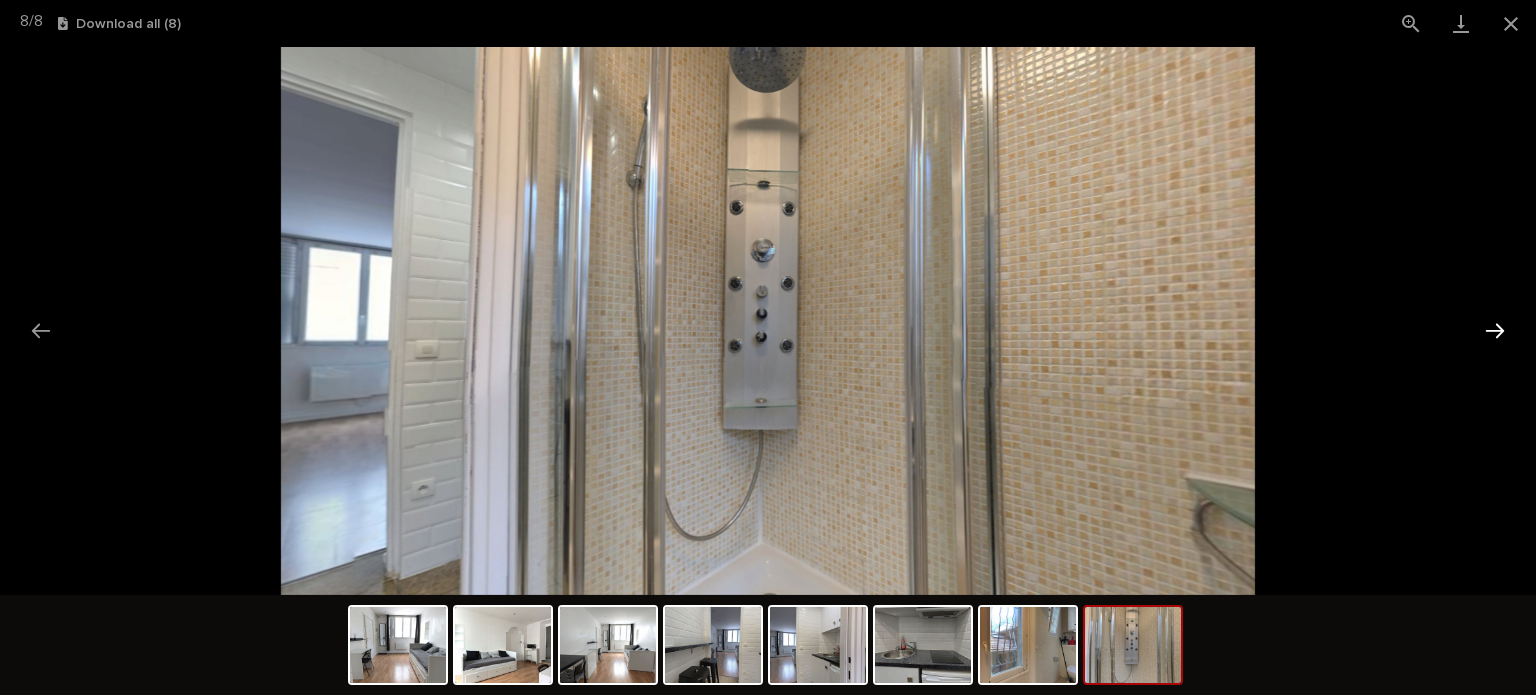 click at bounding box center [1495, 330] 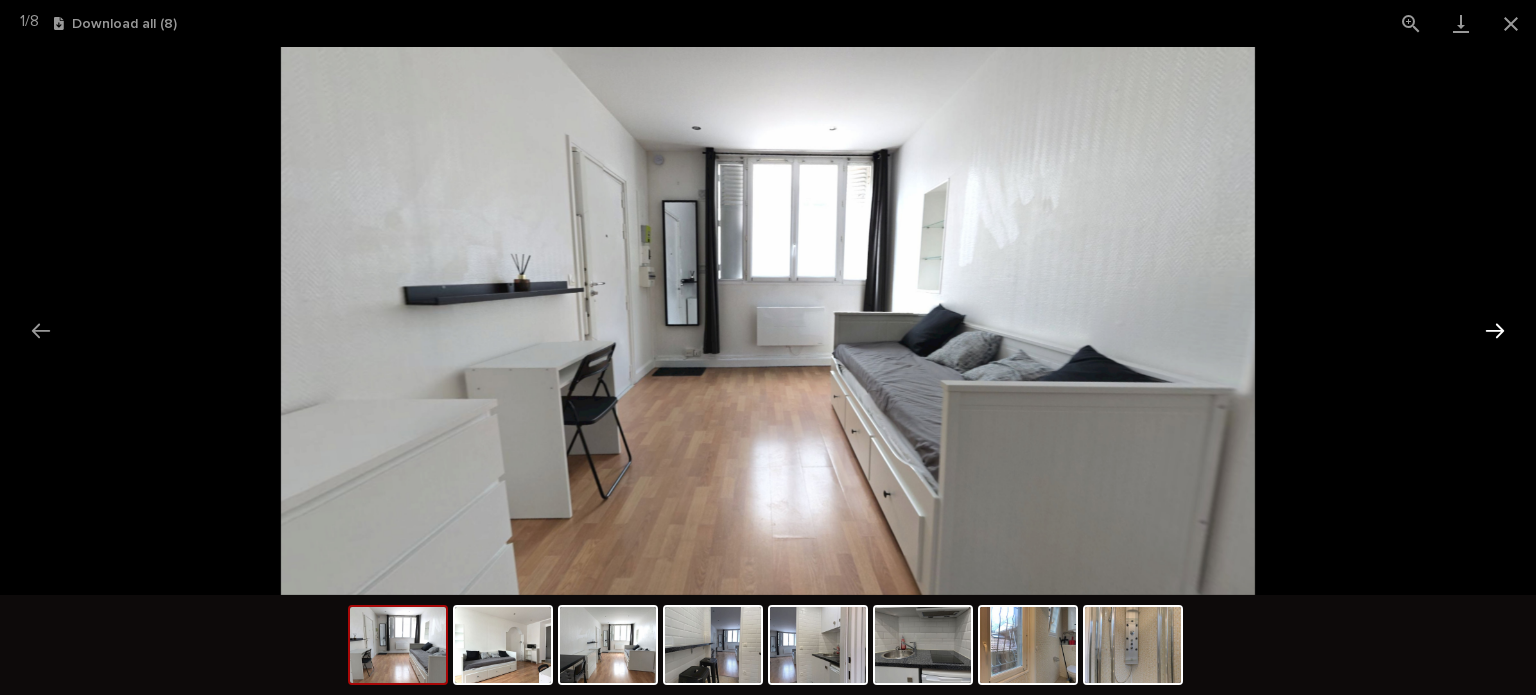 click at bounding box center [1495, 330] 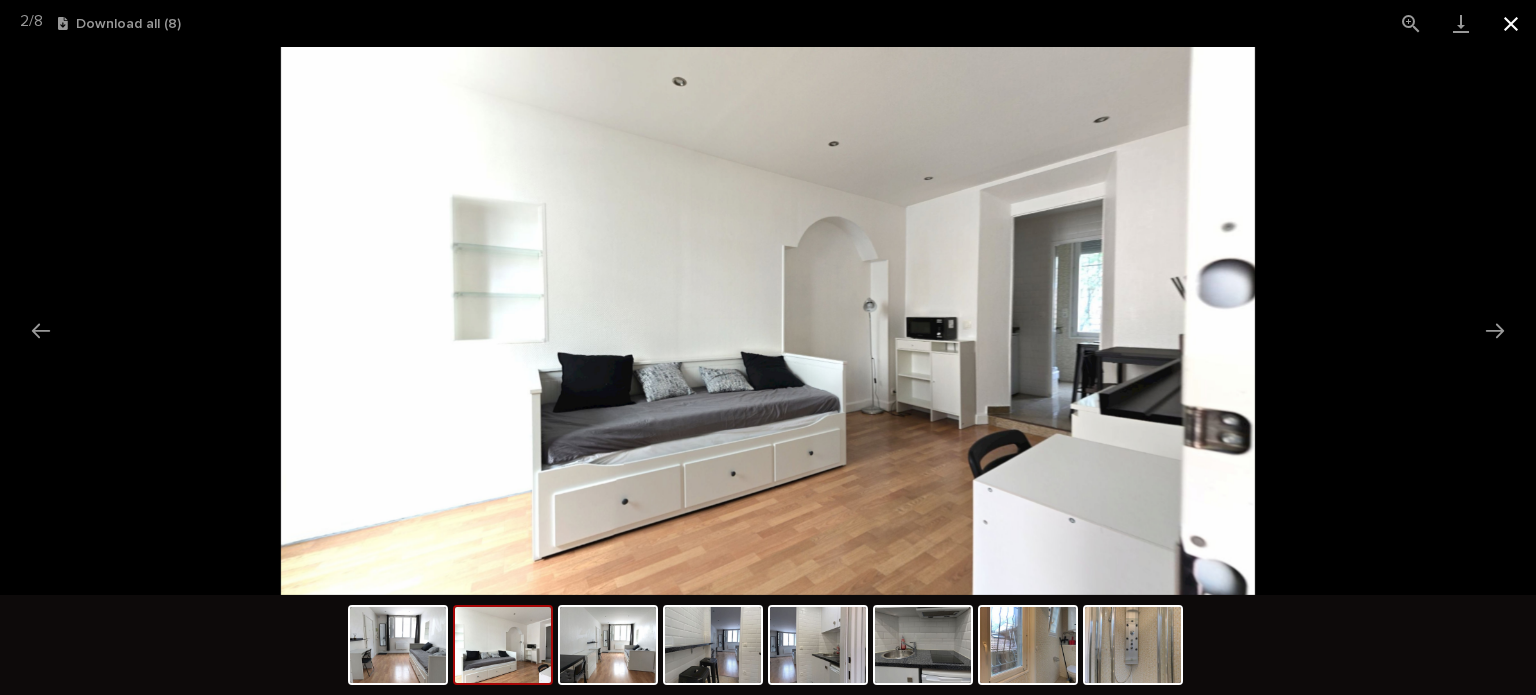 click at bounding box center (1511, 23) 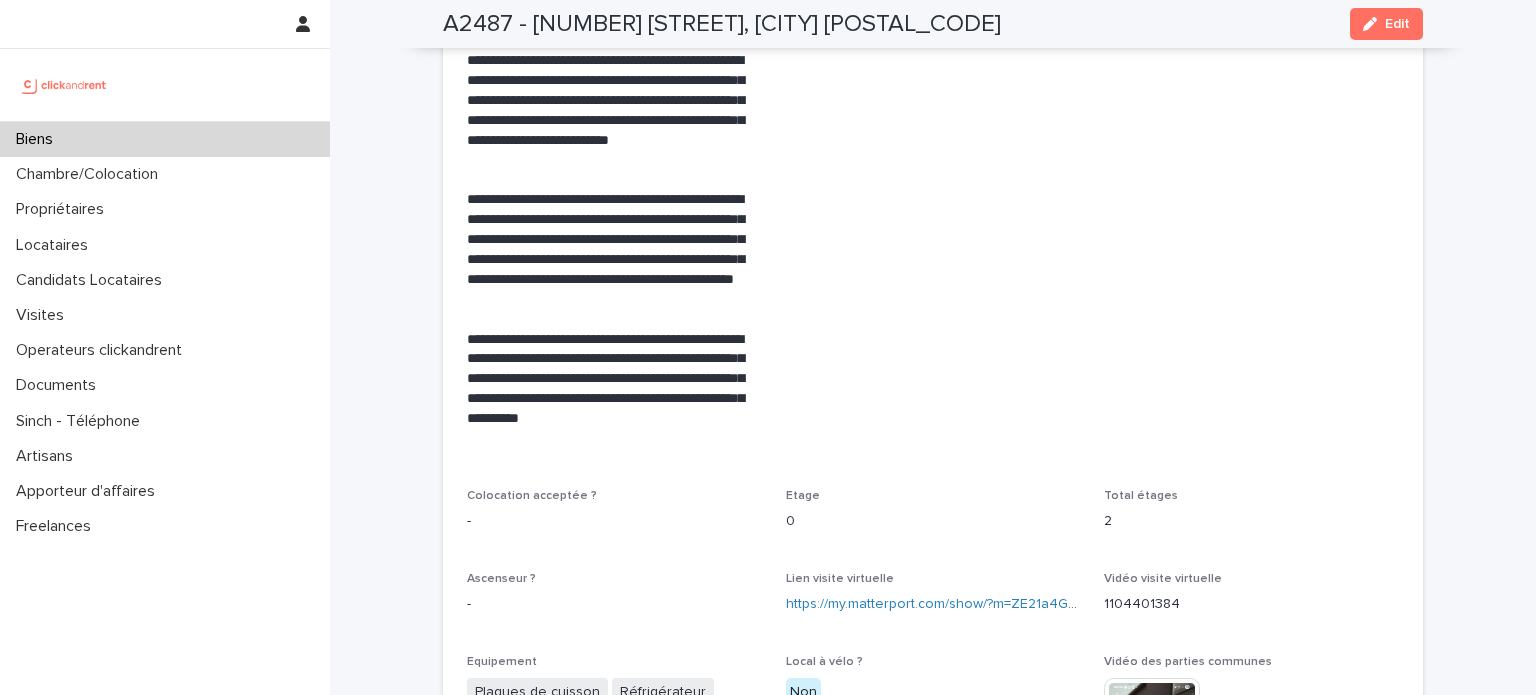 scroll, scrollTop: 4202, scrollLeft: 0, axis: vertical 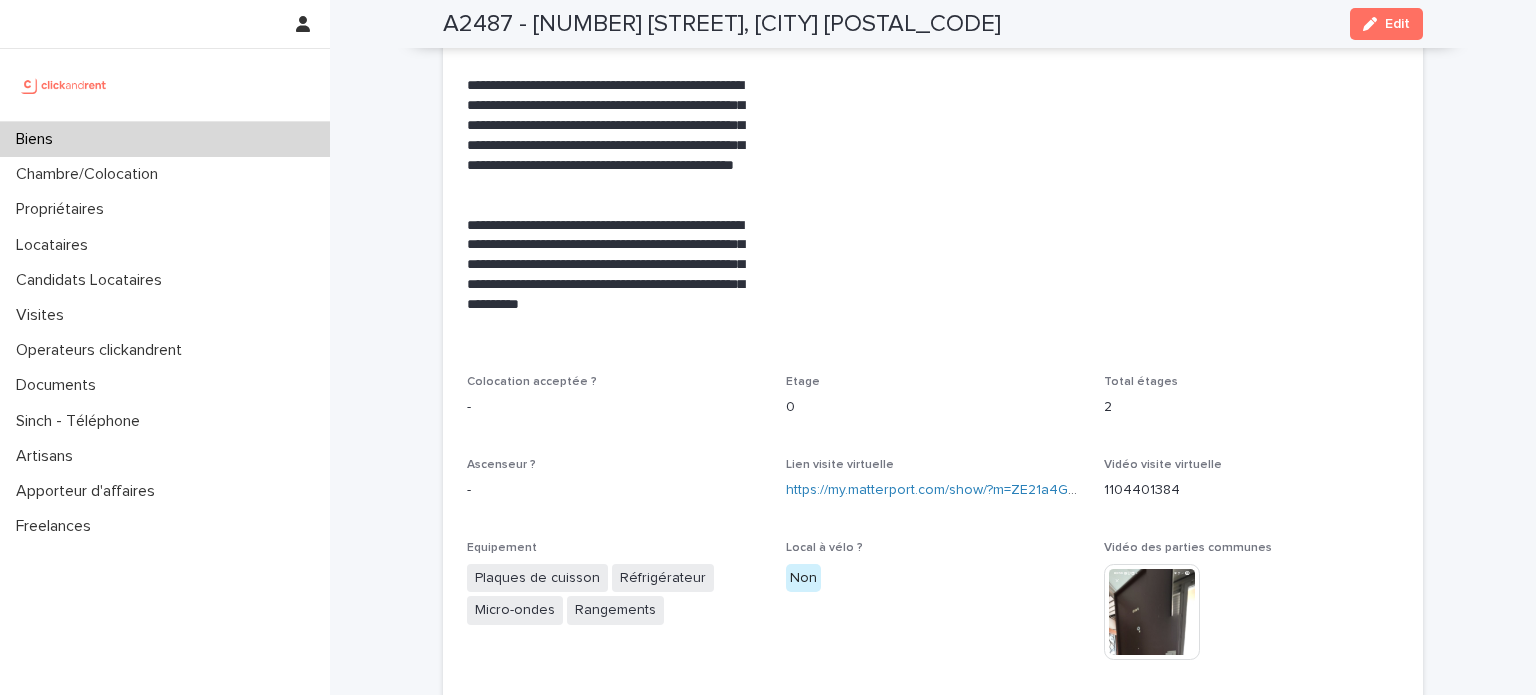 click on "https://my.matterport.com/show/?m=ZE21a4GAvxC" at bounding box center [933, 490] 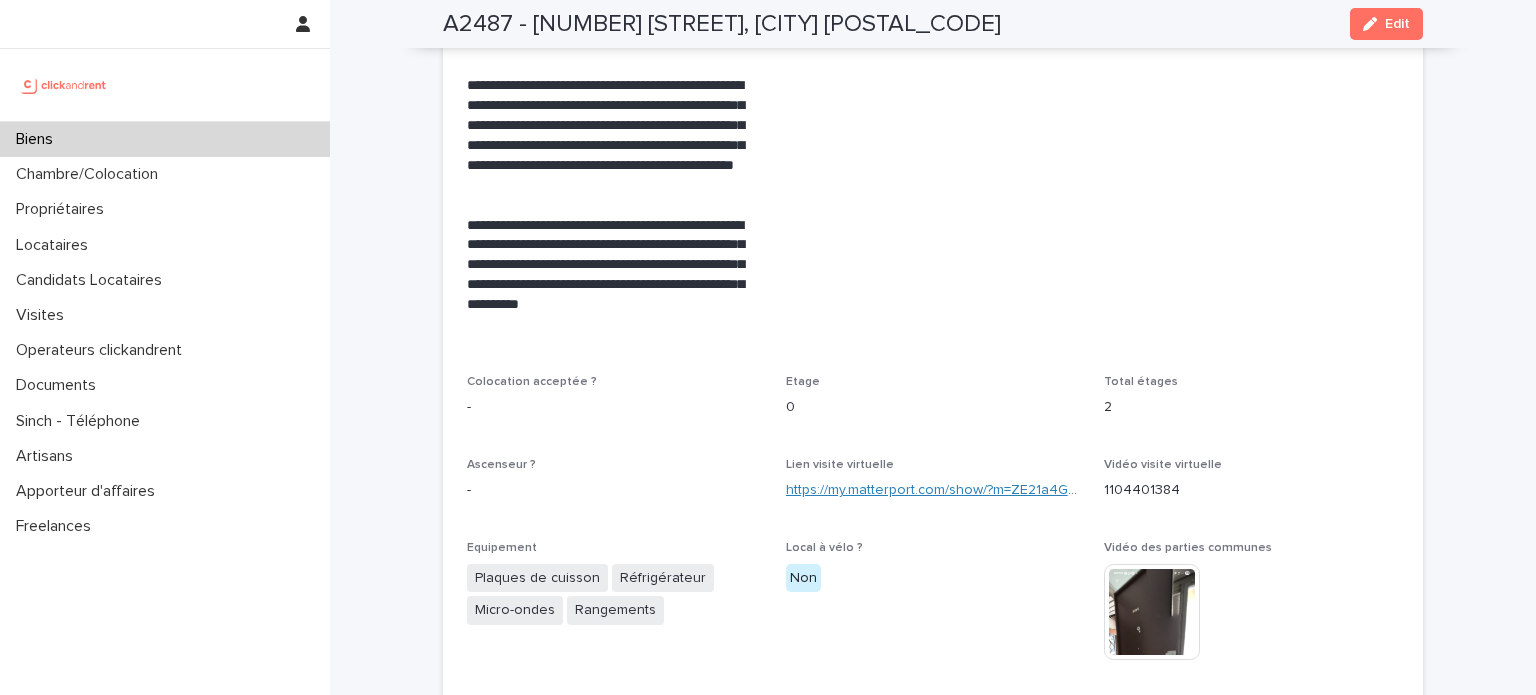 click on "https://my.matterport.com/show/?m=ZE21a4GAvxC" at bounding box center [943, 490] 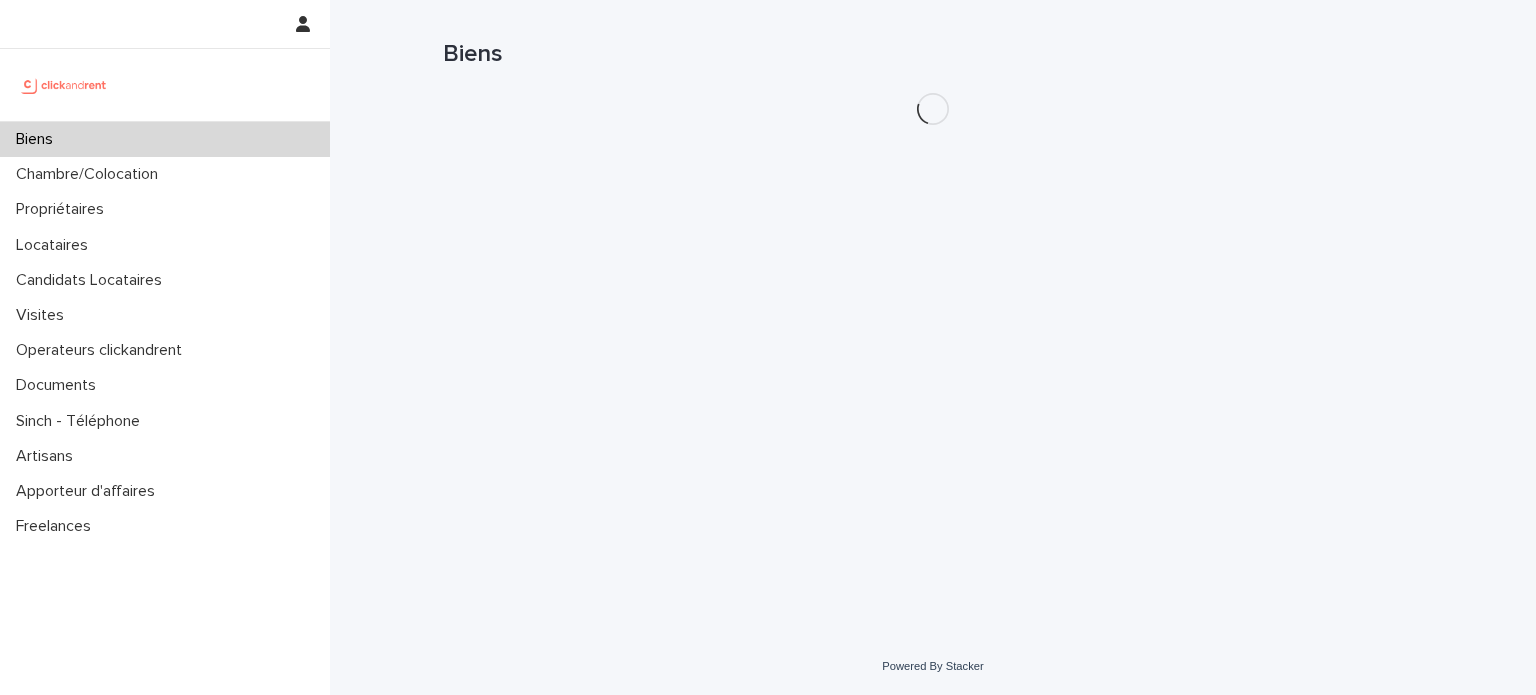 scroll, scrollTop: 0, scrollLeft: 0, axis: both 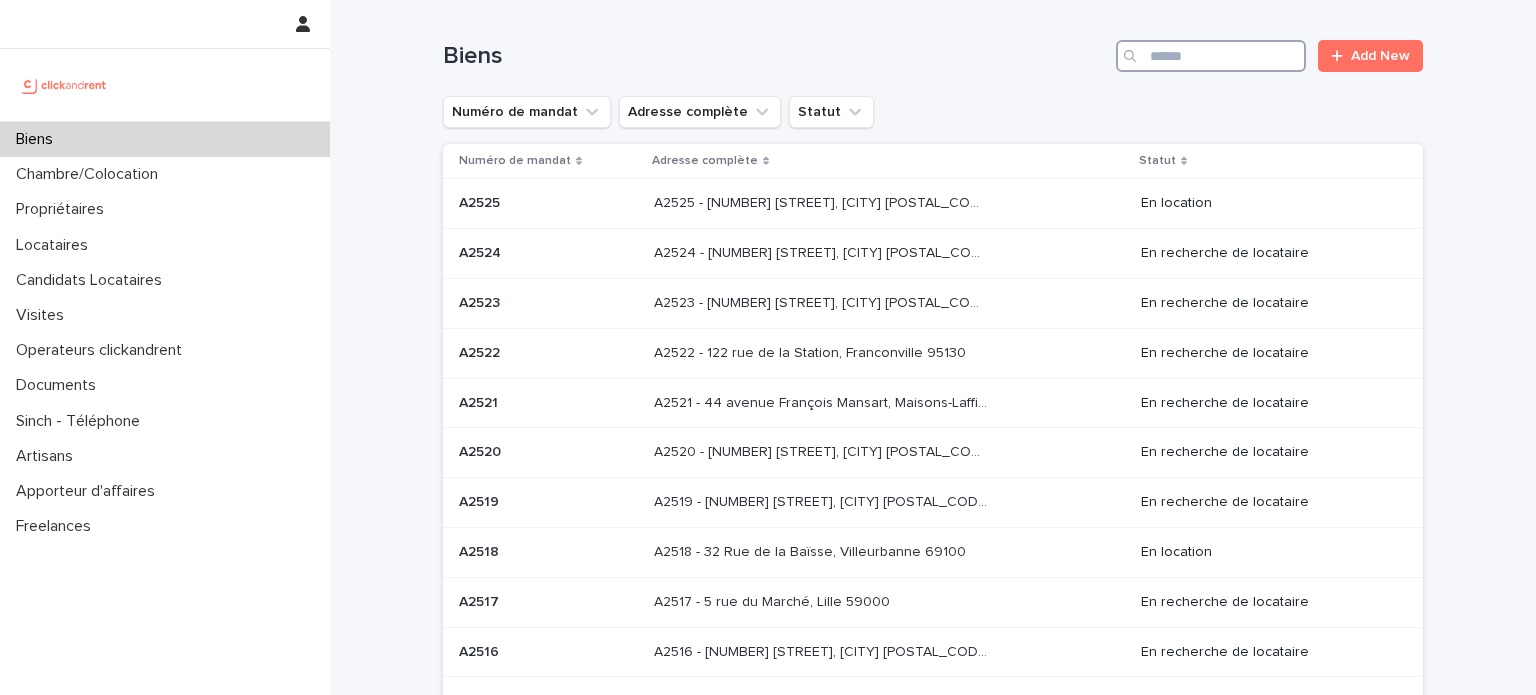 click at bounding box center [1211, 56] 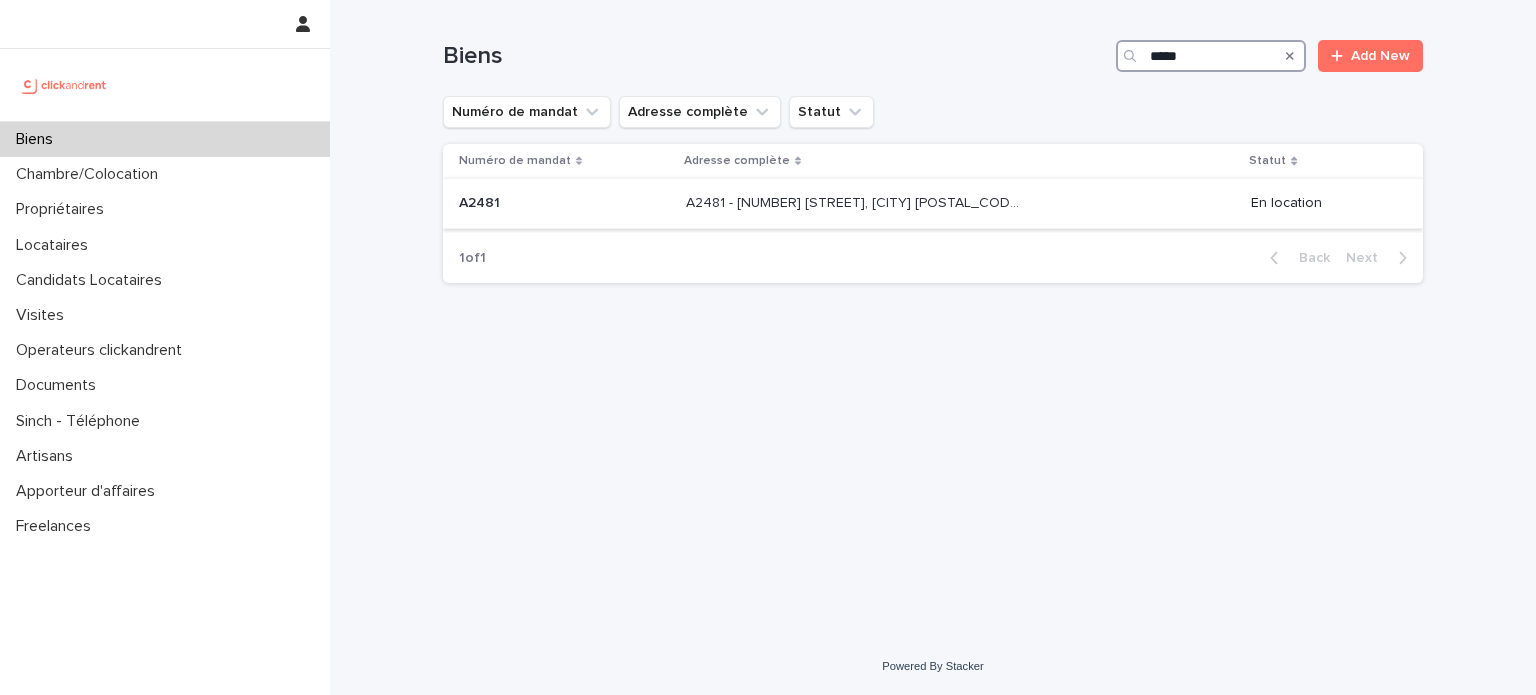 type on "*****" 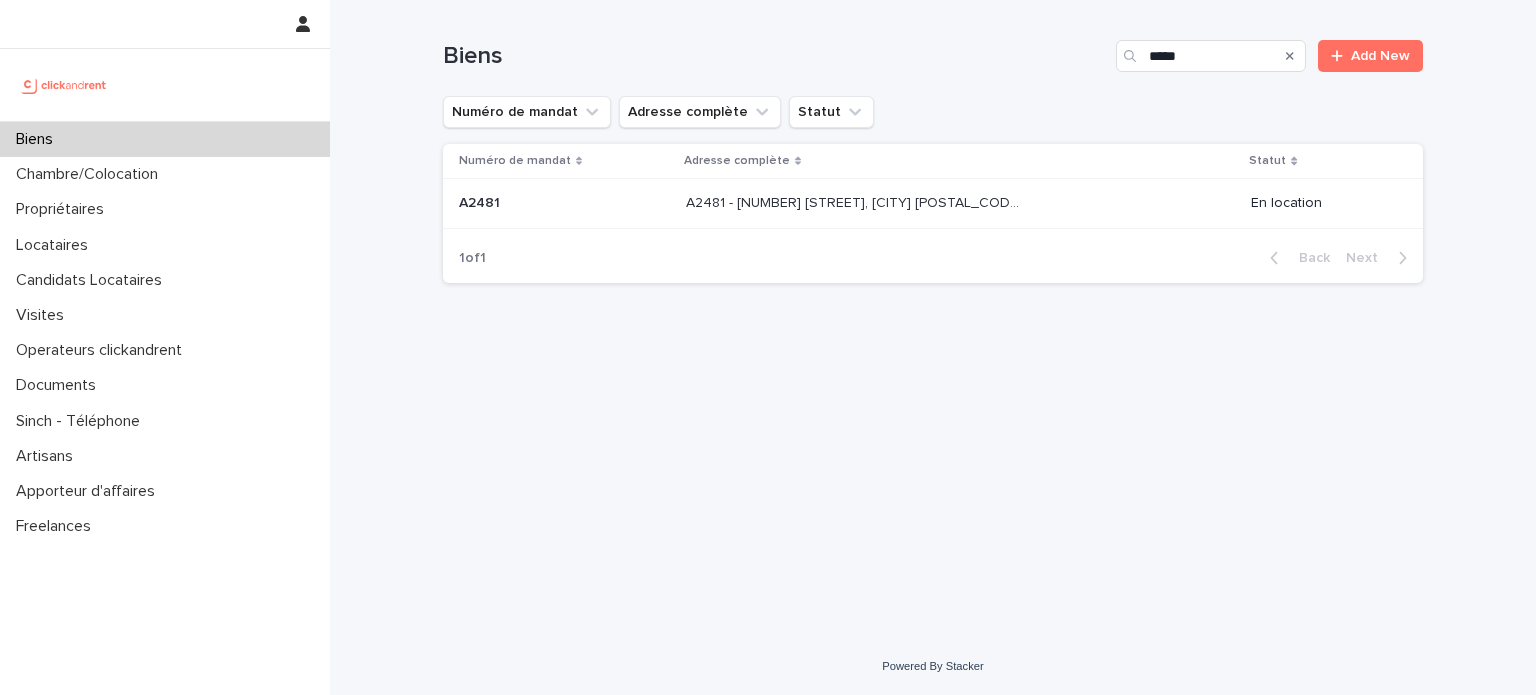 click on "A2481 - 4 rue des Dames,  Paris 75017 A2481 - 4 rue des Dames,  Paris 75017" at bounding box center [960, 203] 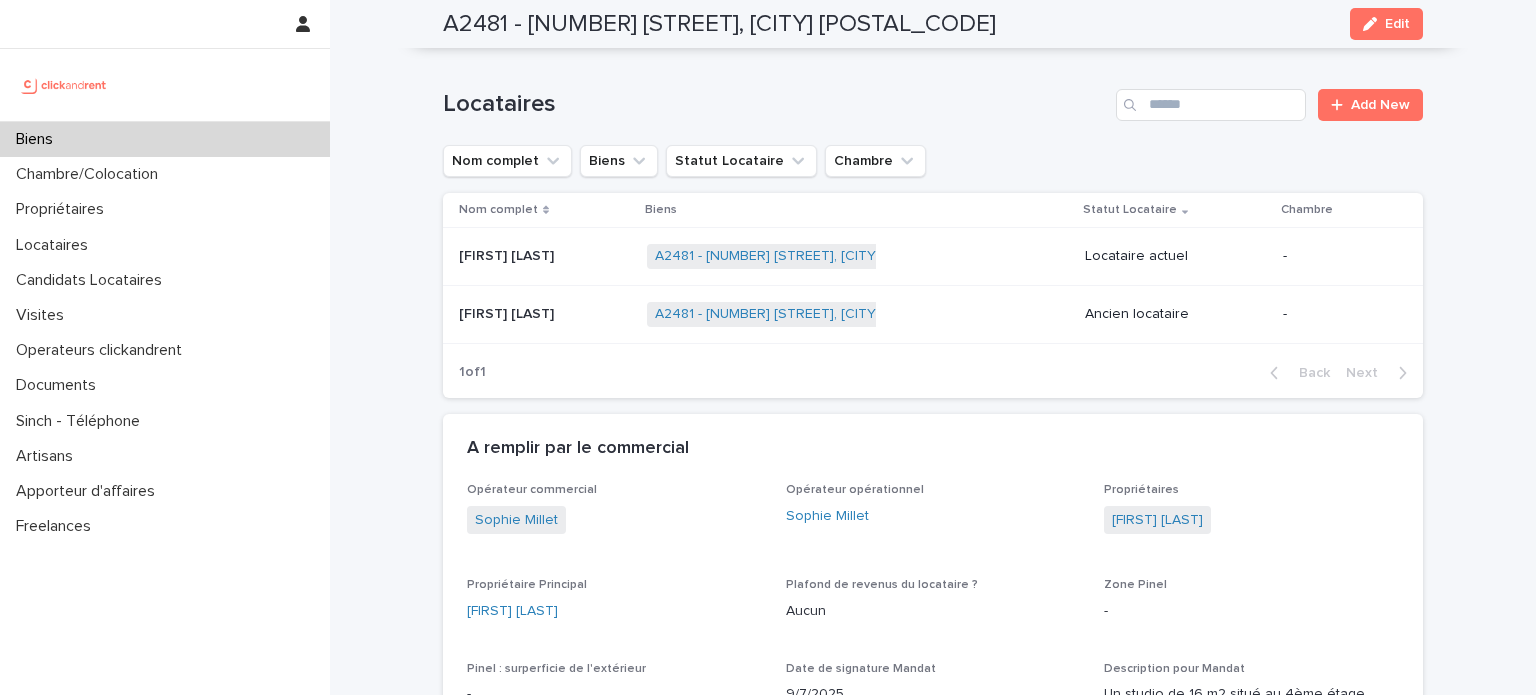 scroll, scrollTop: 680, scrollLeft: 0, axis: vertical 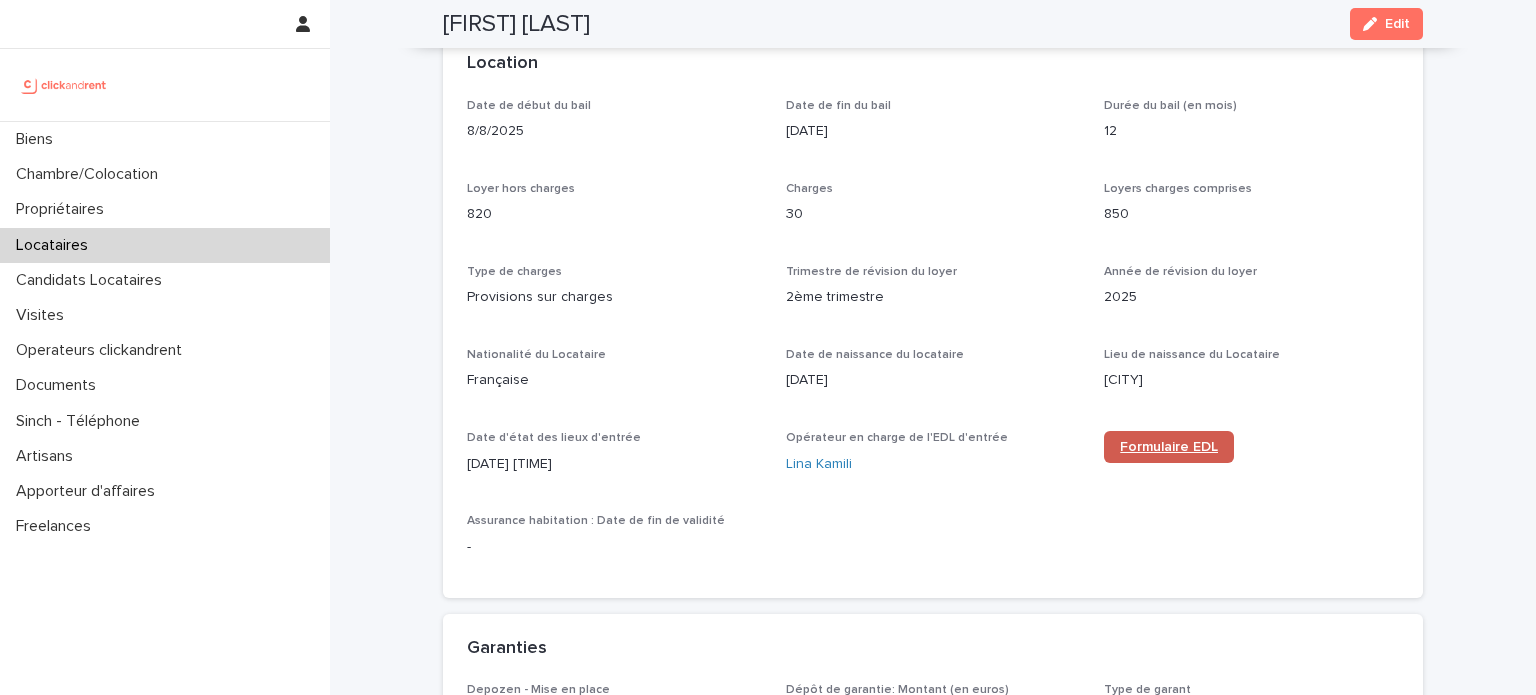 click on "Formulaire EDL" at bounding box center [1169, 447] 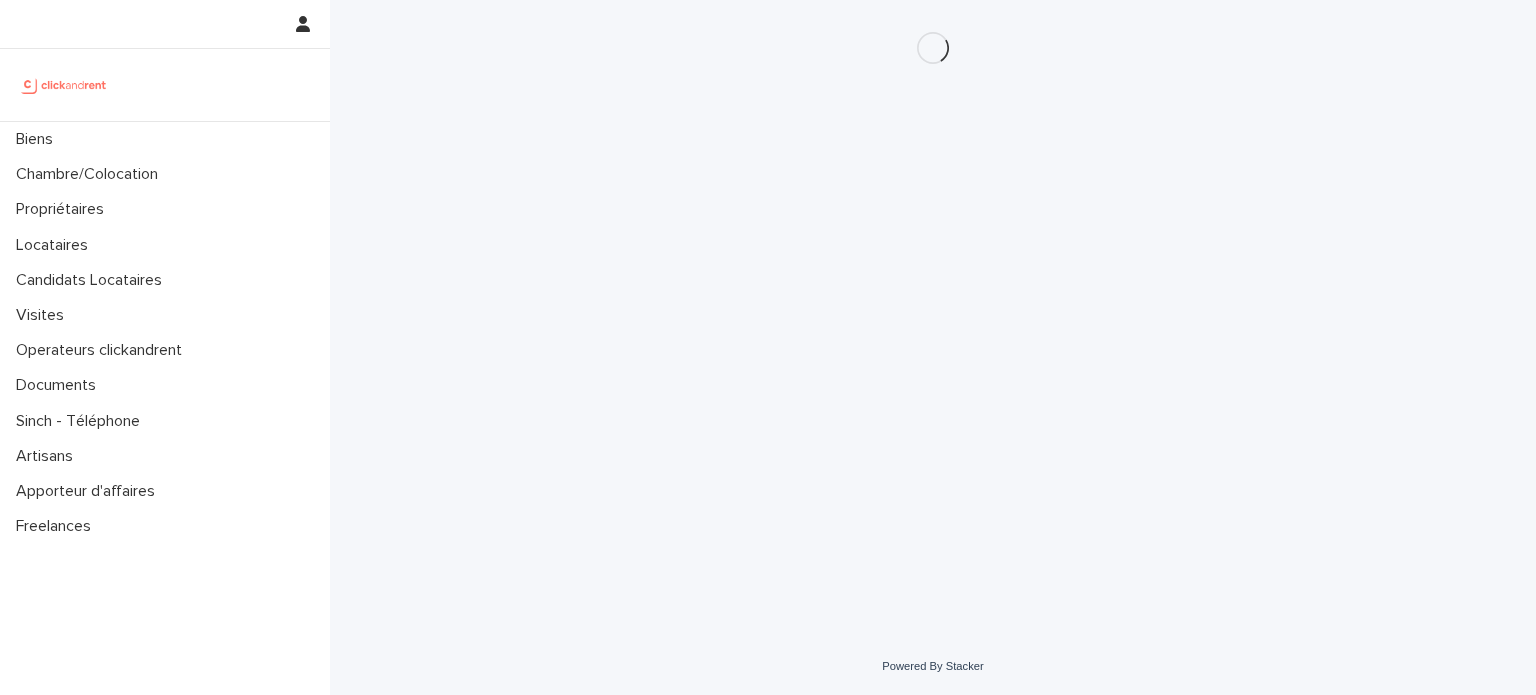 scroll, scrollTop: 0, scrollLeft: 0, axis: both 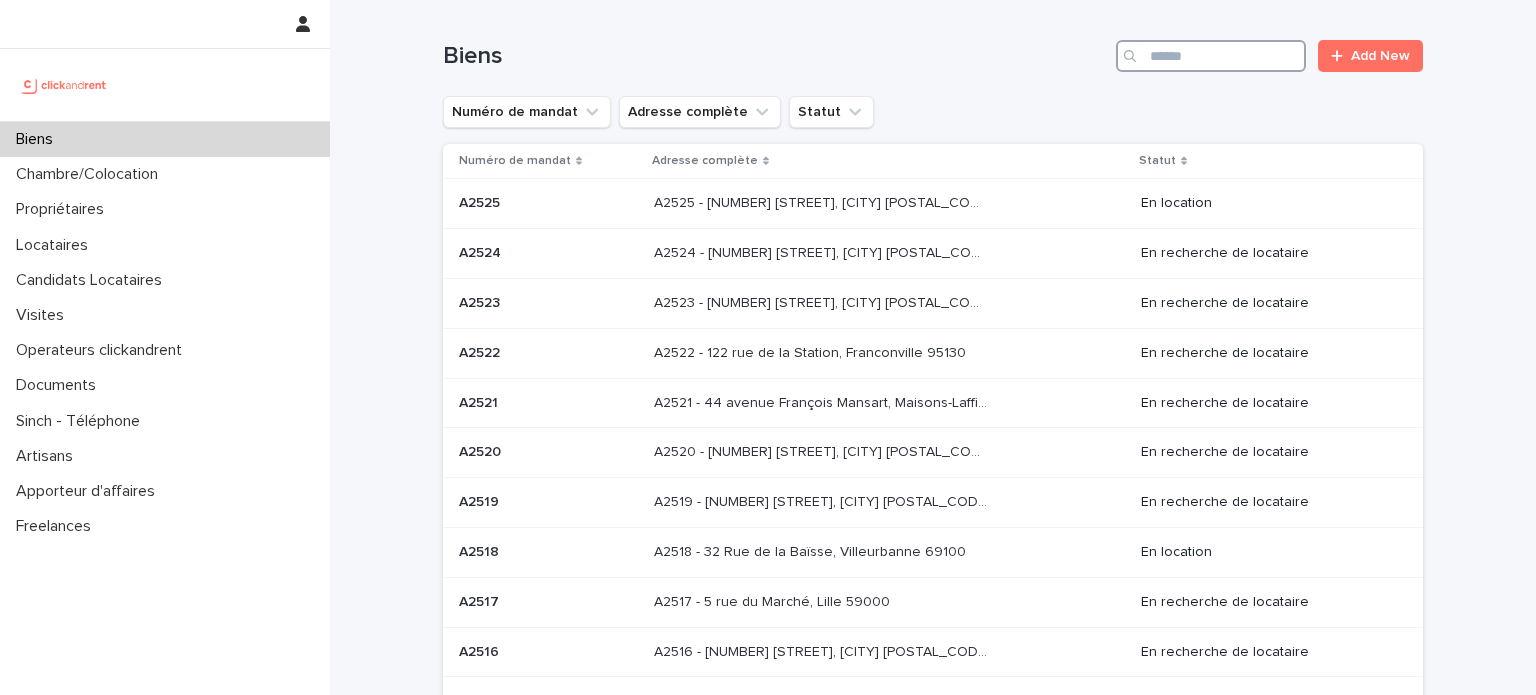 click at bounding box center (1211, 56) 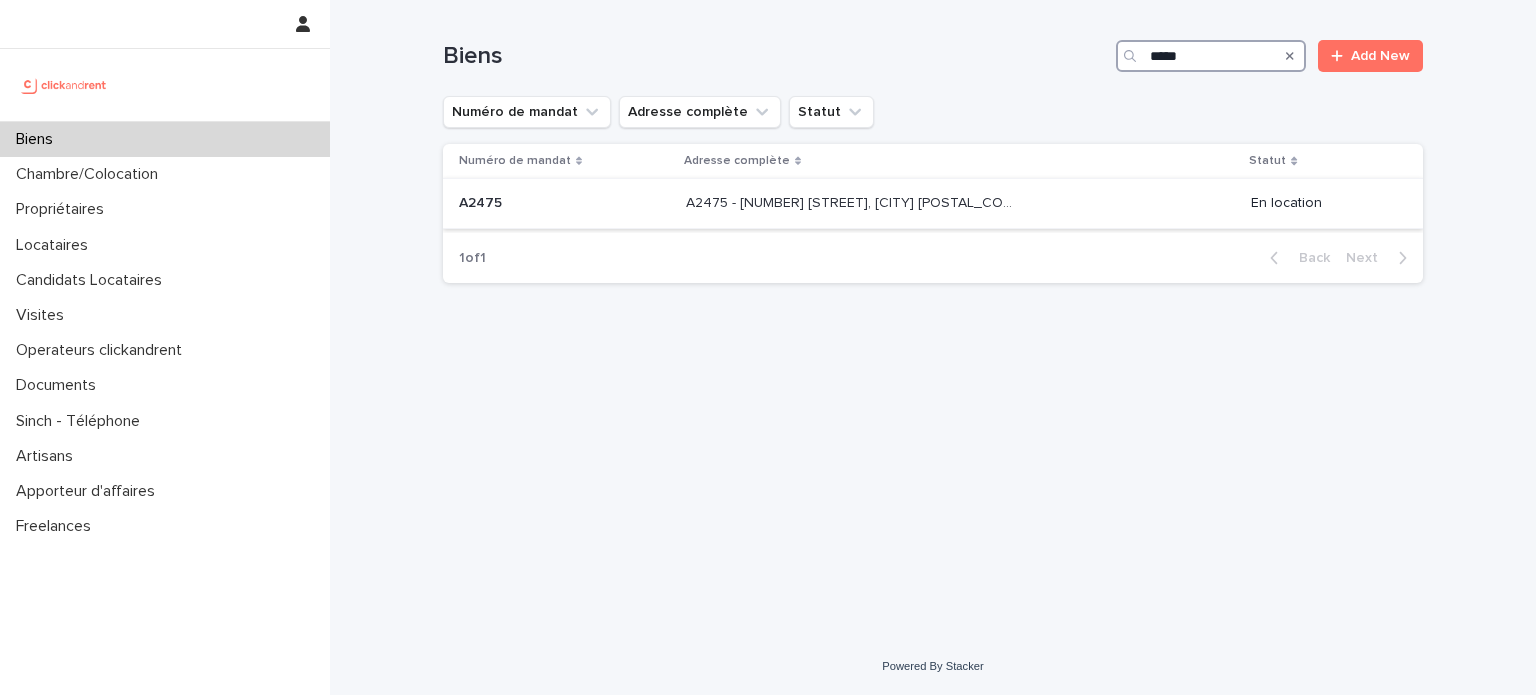 type on "*****" 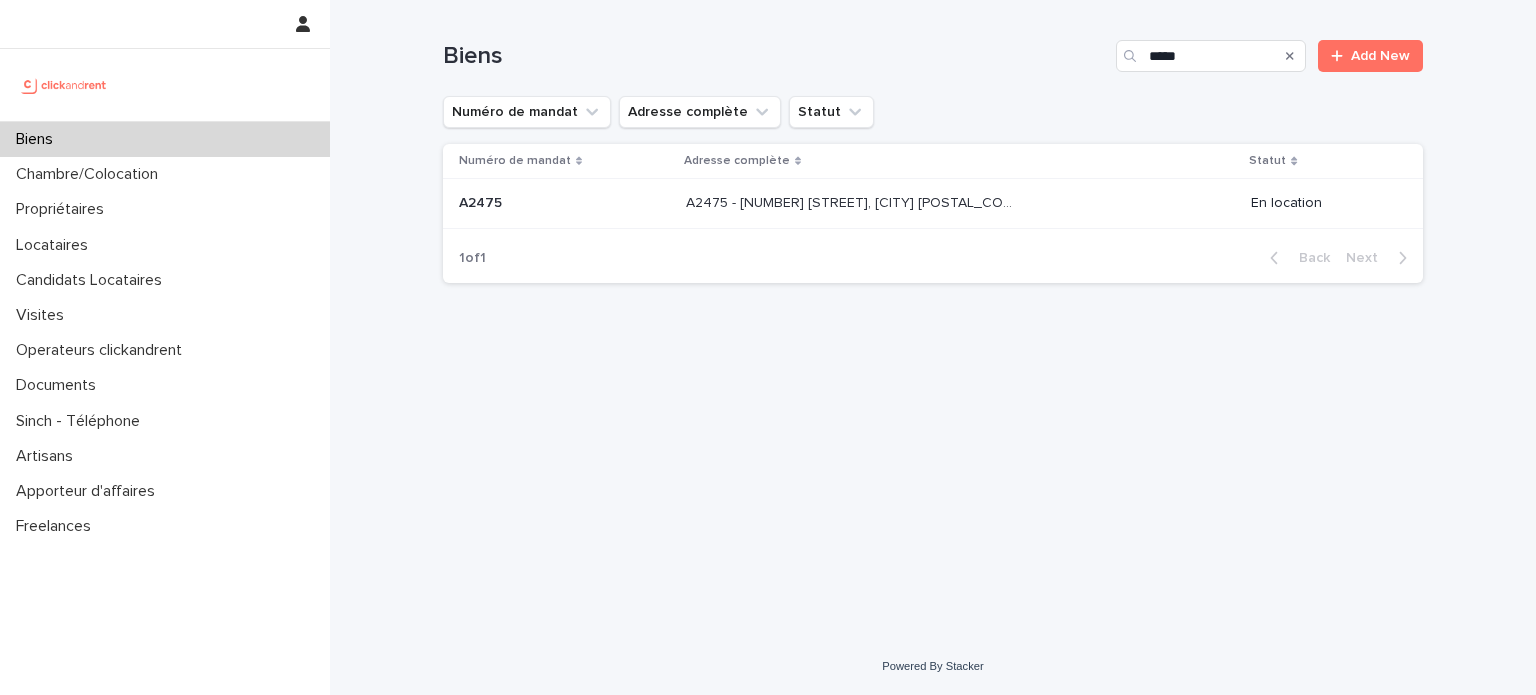click on "A2475 - [NUMBER] [STREET], [CITY] [POSTAL_CODE] A2475 - [NUMBER] [STREET], [CITY] [POSTAL_CODE]" at bounding box center (960, 203) 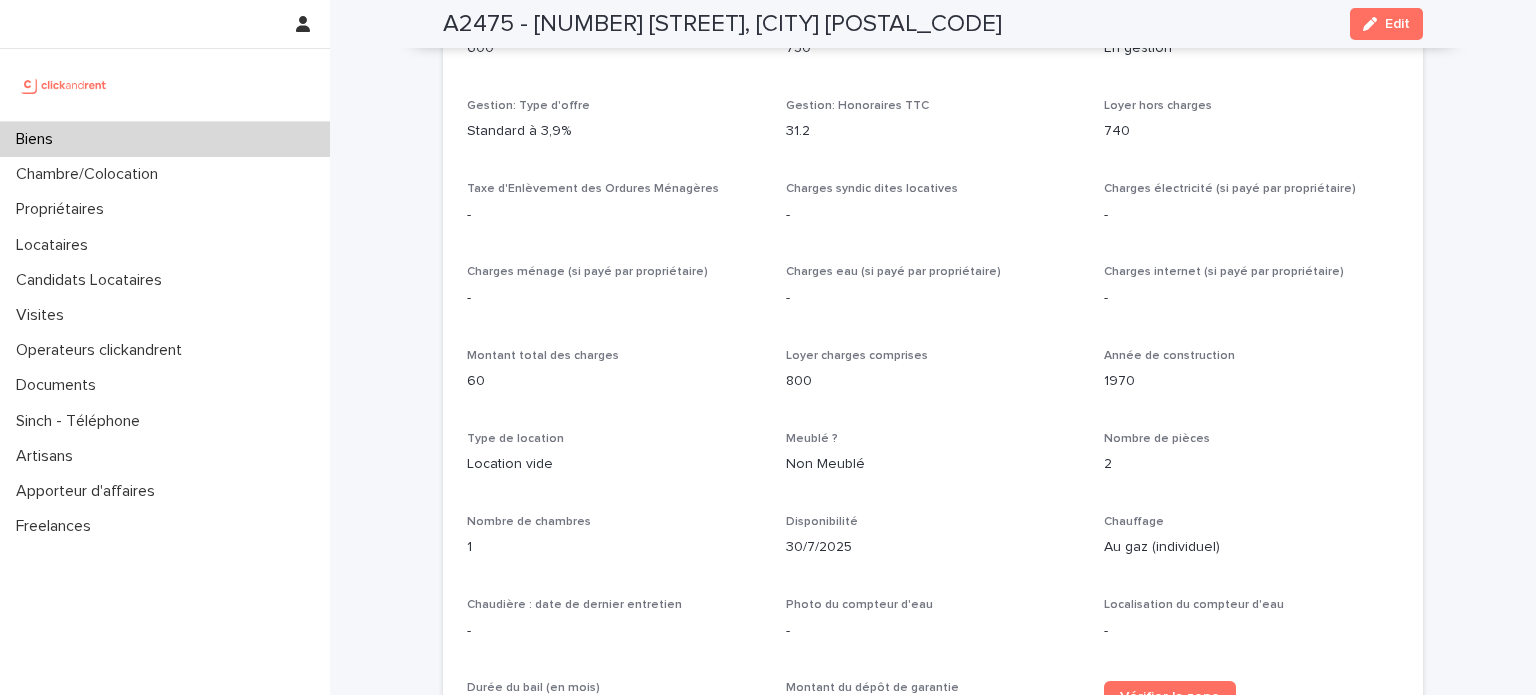 scroll, scrollTop: 1522, scrollLeft: 0, axis: vertical 